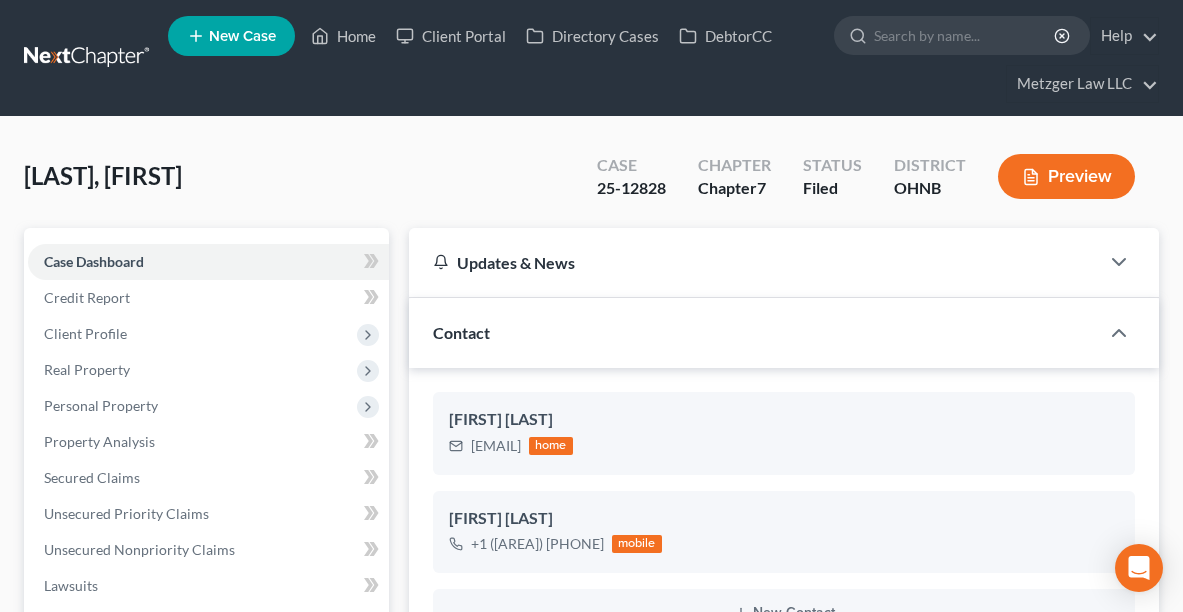 select on "6" 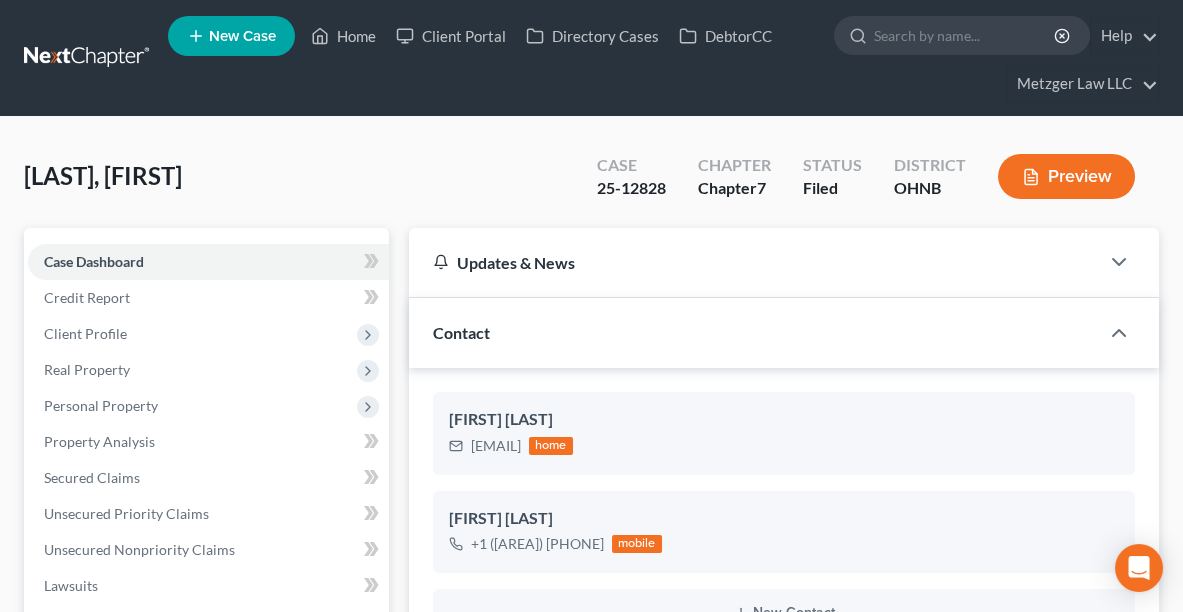 scroll, scrollTop: 931, scrollLeft: 0, axis: vertical 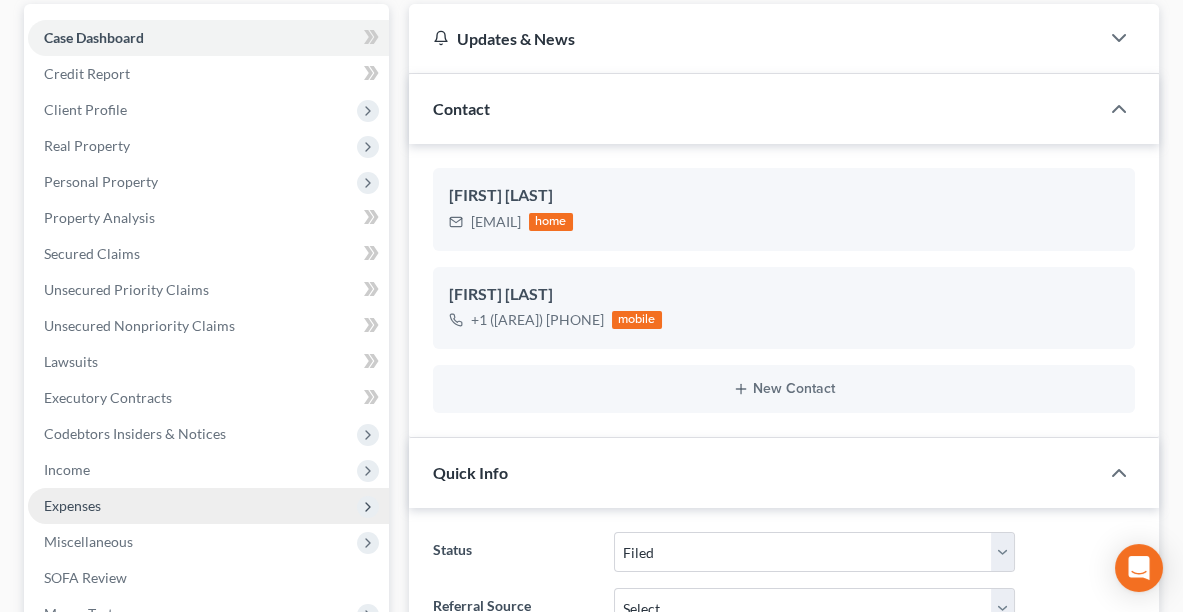 click on "Expenses" at bounding box center (72, 505) 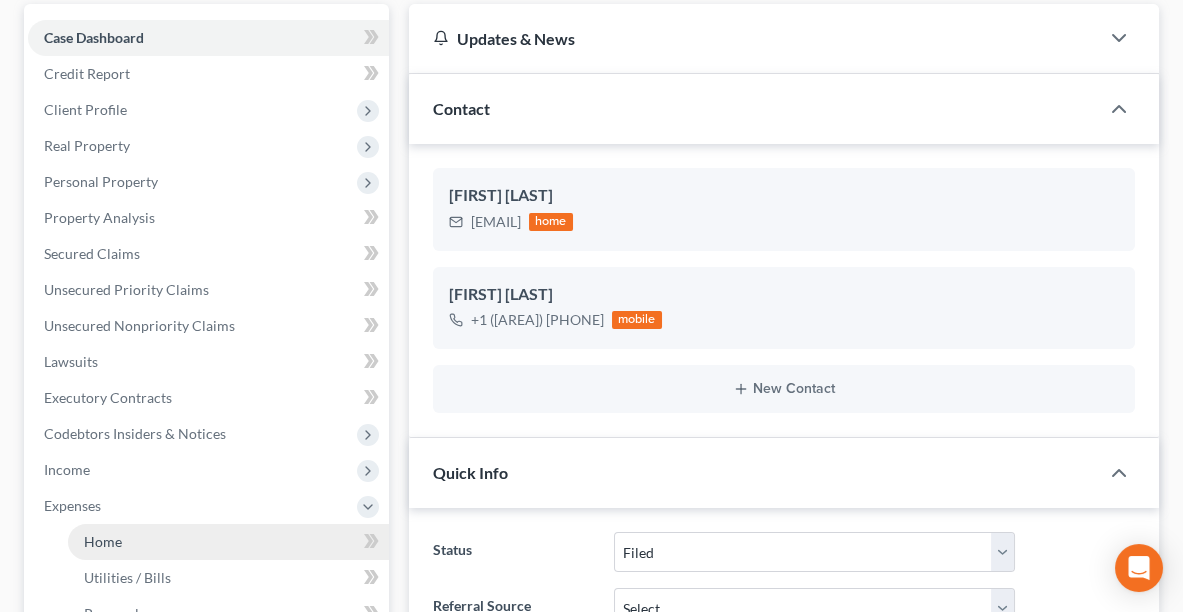 click on "Home" at bounding box center (228, 542) 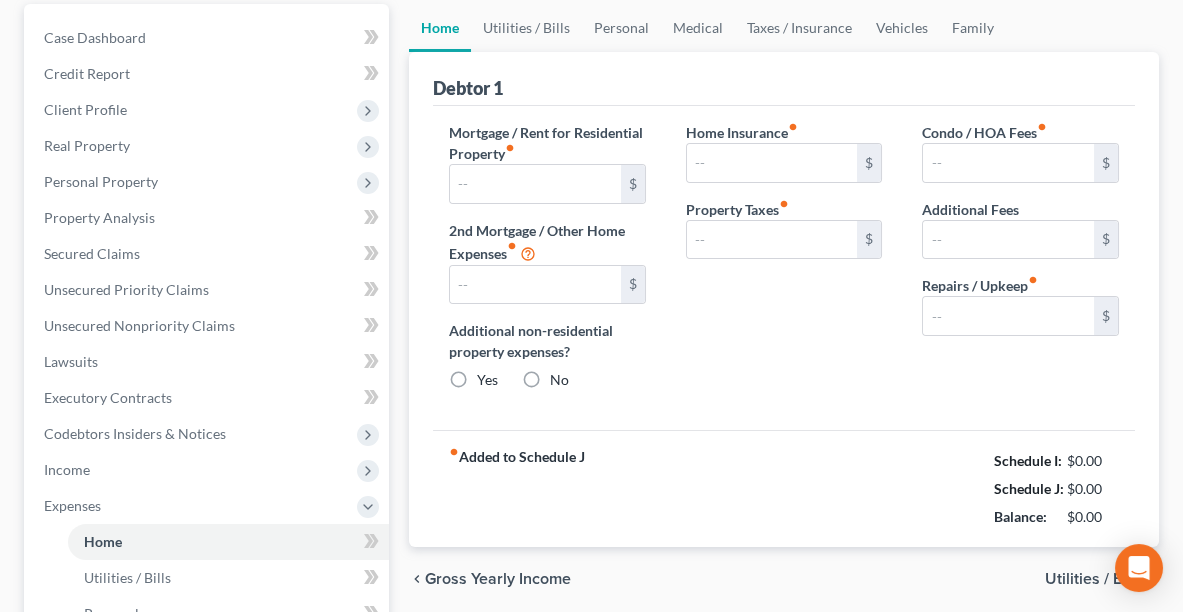 type on "1,589.00" 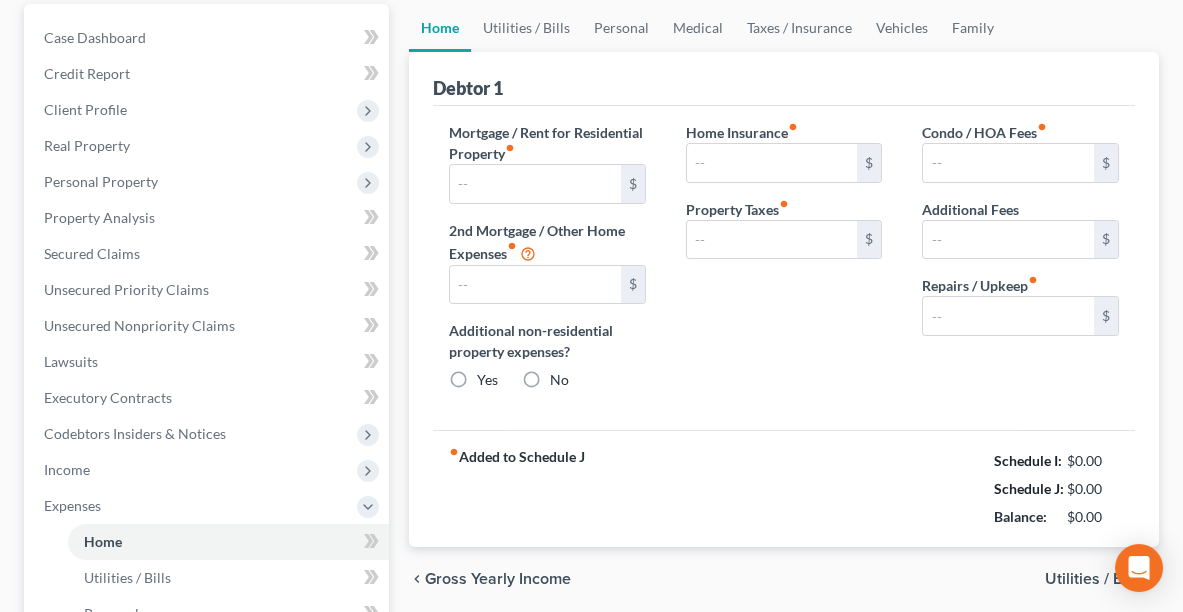type on "0.00" 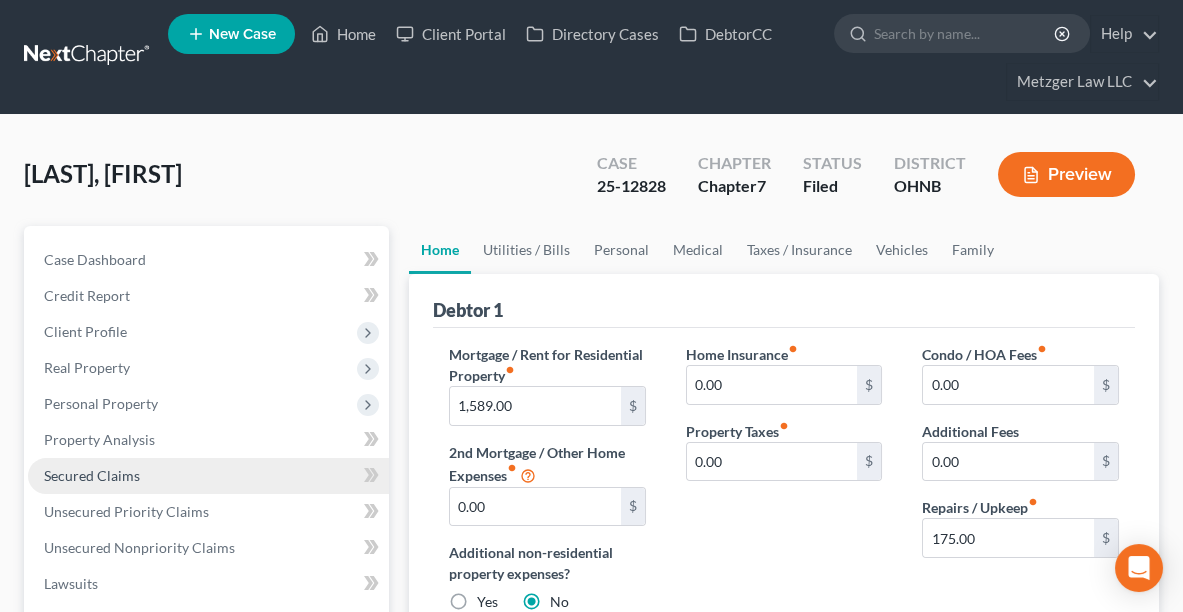 scroll, scrollTop: 0, scrollLeft: 0, axis: both 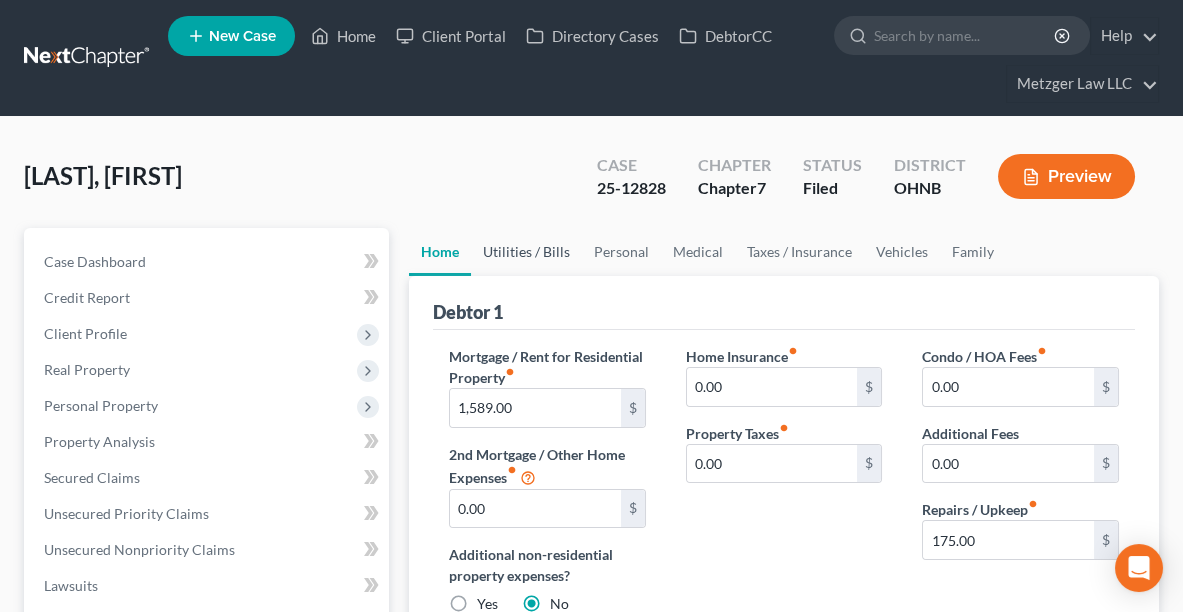 click on "Utilities / Bills" at bounding box center [526, 252] 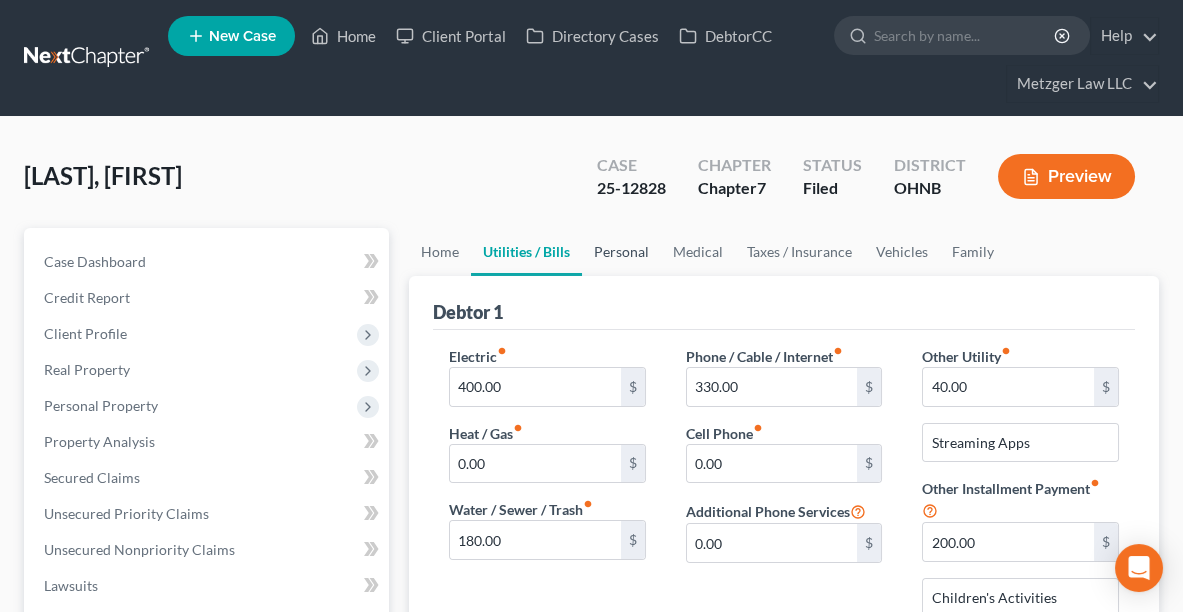 click on "Personal" at bounding box center (621, 252) 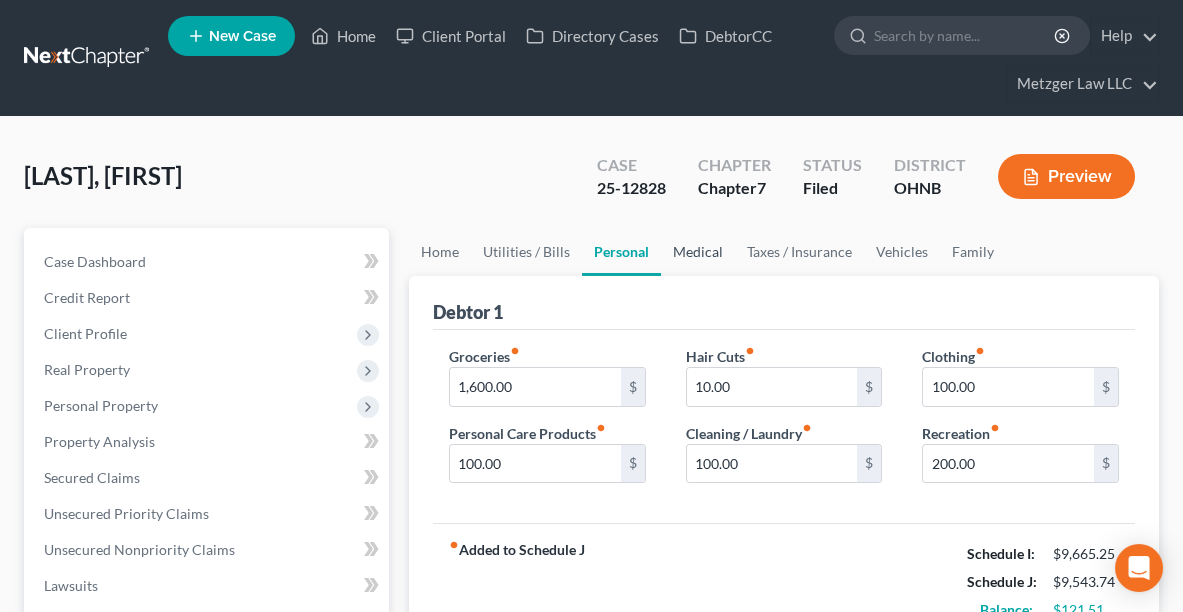click on "Medical" at bounding box center (698, 252) 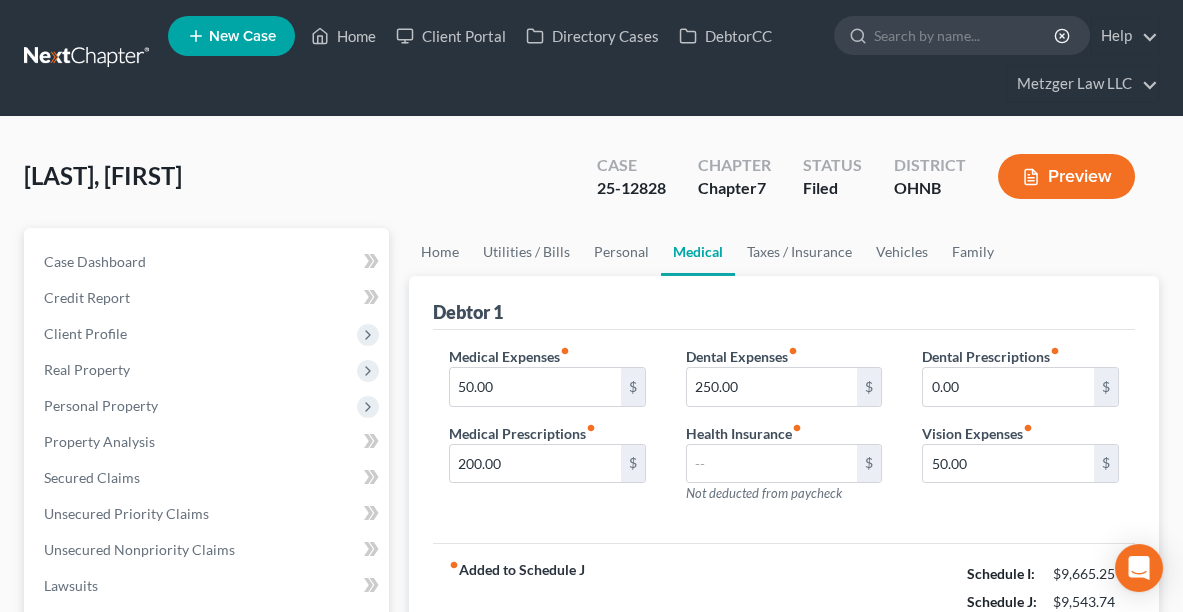 click on "fiber_manual_record  Added to Schedule J Schedule I: $9,665.25 Schedule J: $9,543.74 Balance: $121.51" at bounding box center (784, 601) 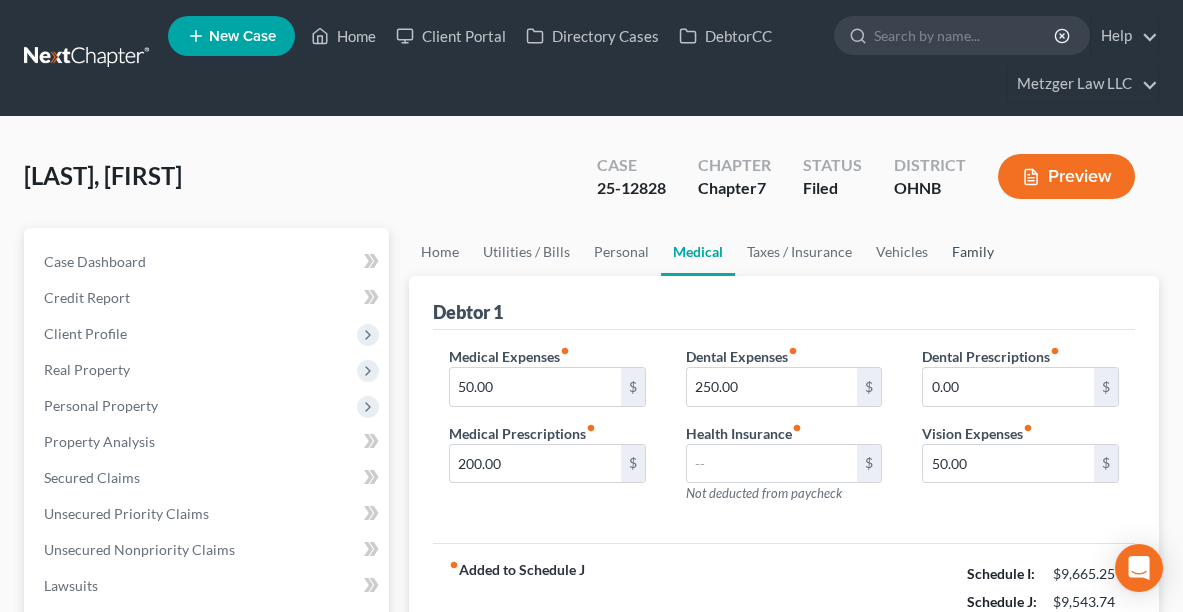 click on "Family" at bounding box center [973, 252] 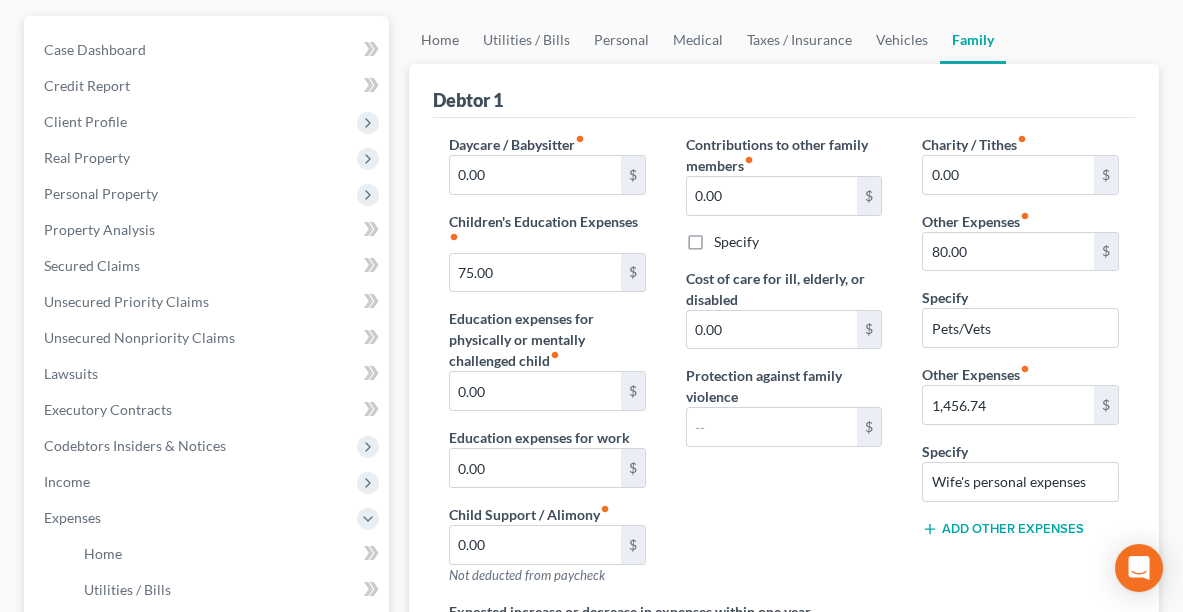 scroll, scrollTop: 210, scrollLeft: 0, axis: vertical 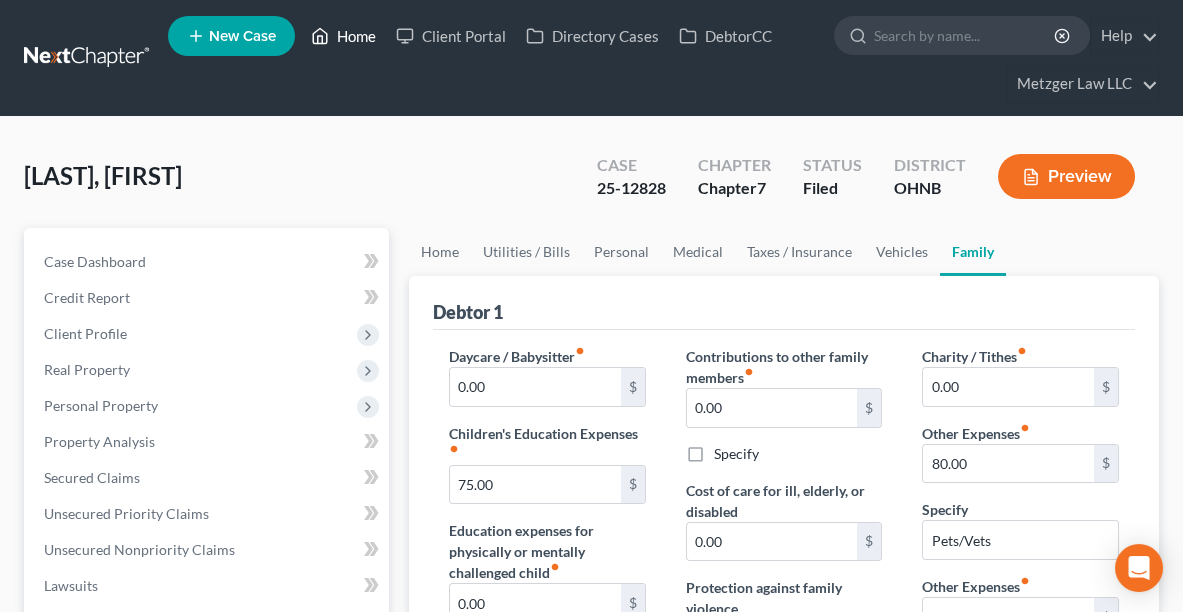 click on "Home" at bounding box center [343, 36] 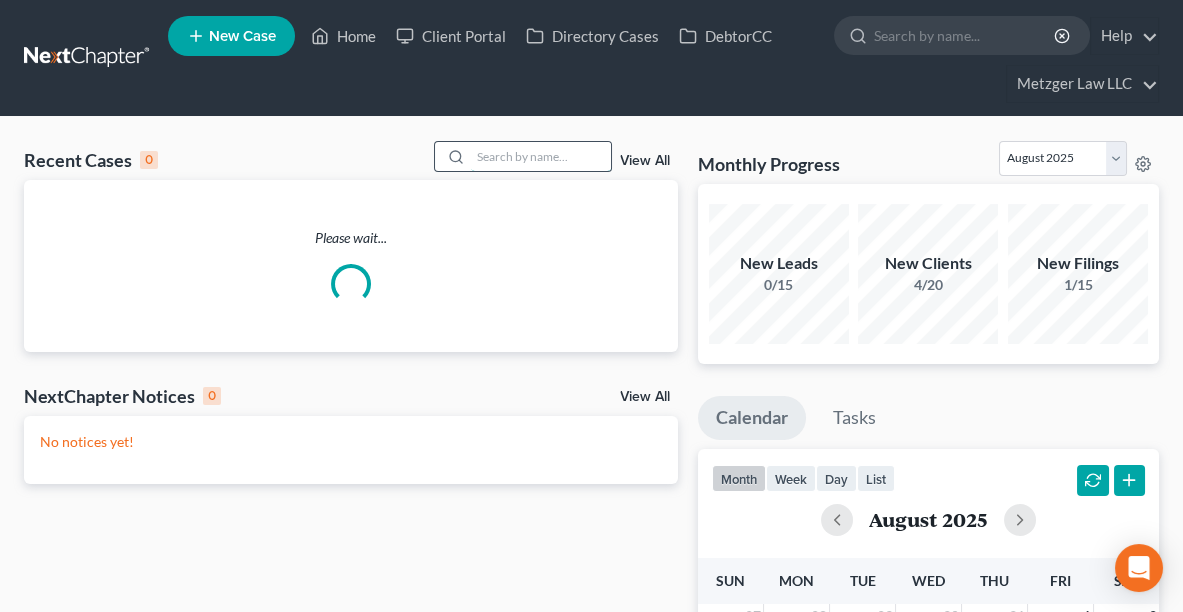 click at bounding box center (541, 156) 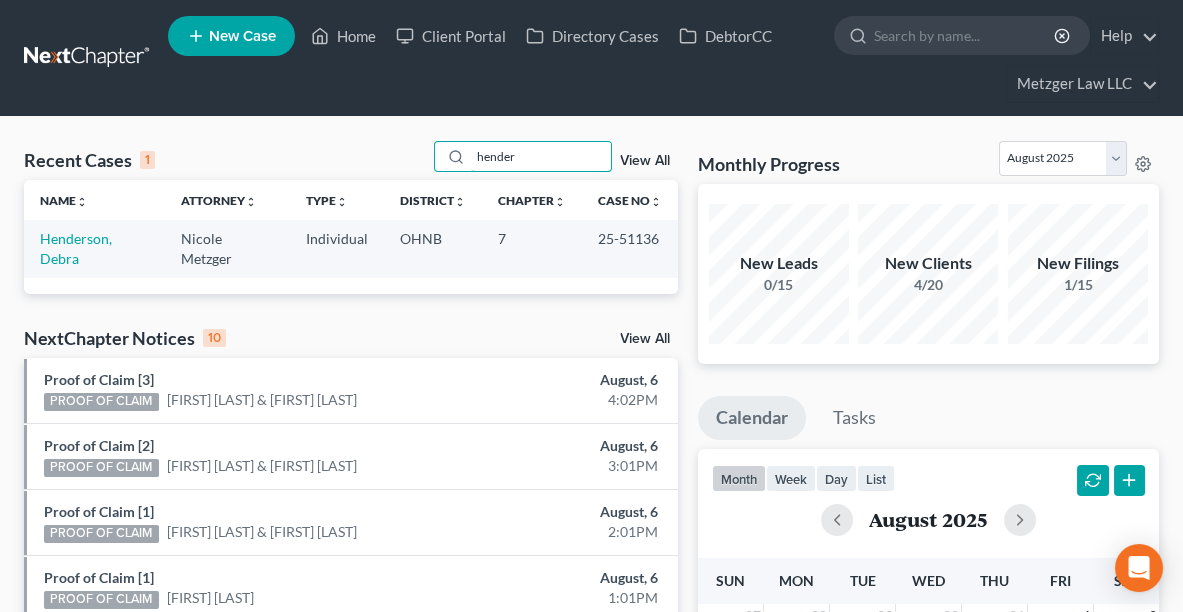 drag, startPoint x: 456, startPoint y: 153, endPoint x: 281, endPoint y: 141, distance: 175.41095 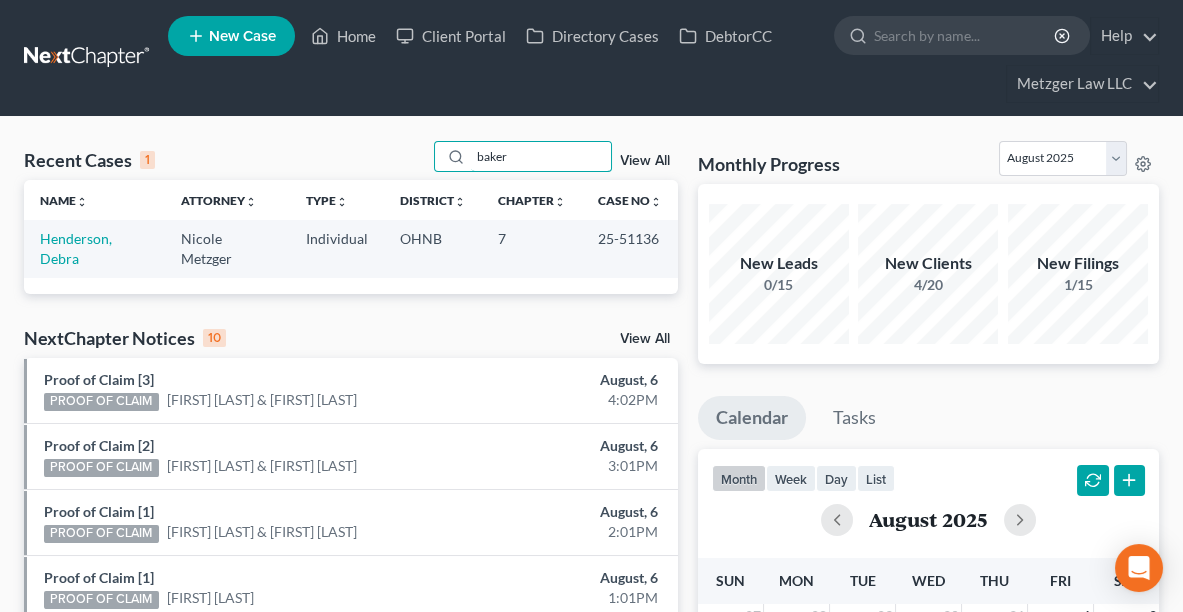 type on "baker" 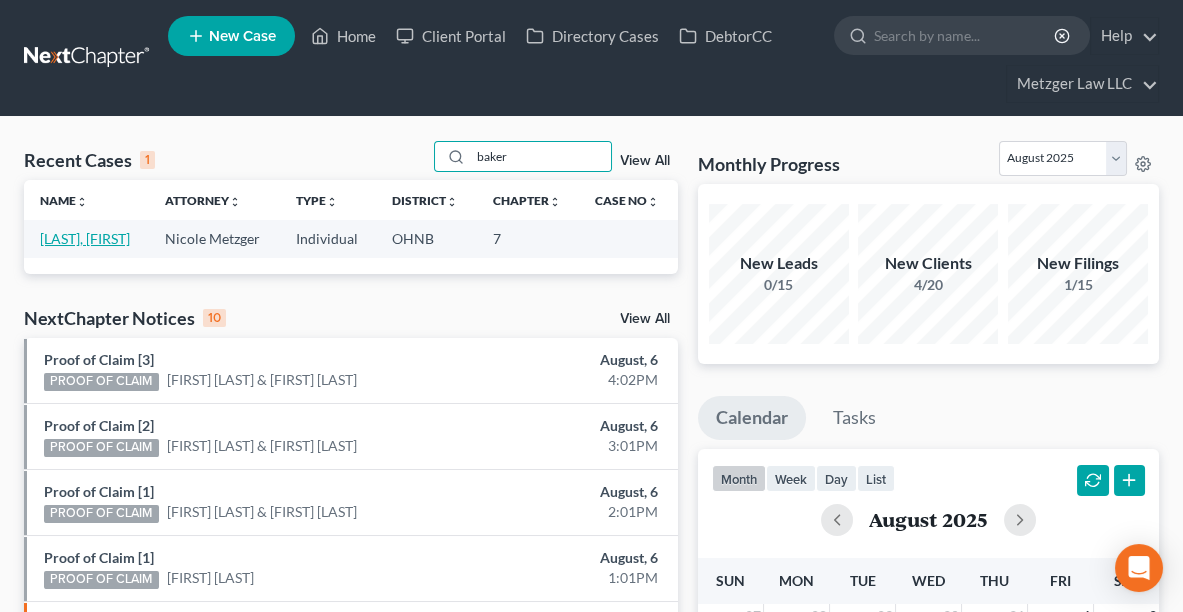 click on "[LAST], [FIRST]" at bounding box center [85, 238] 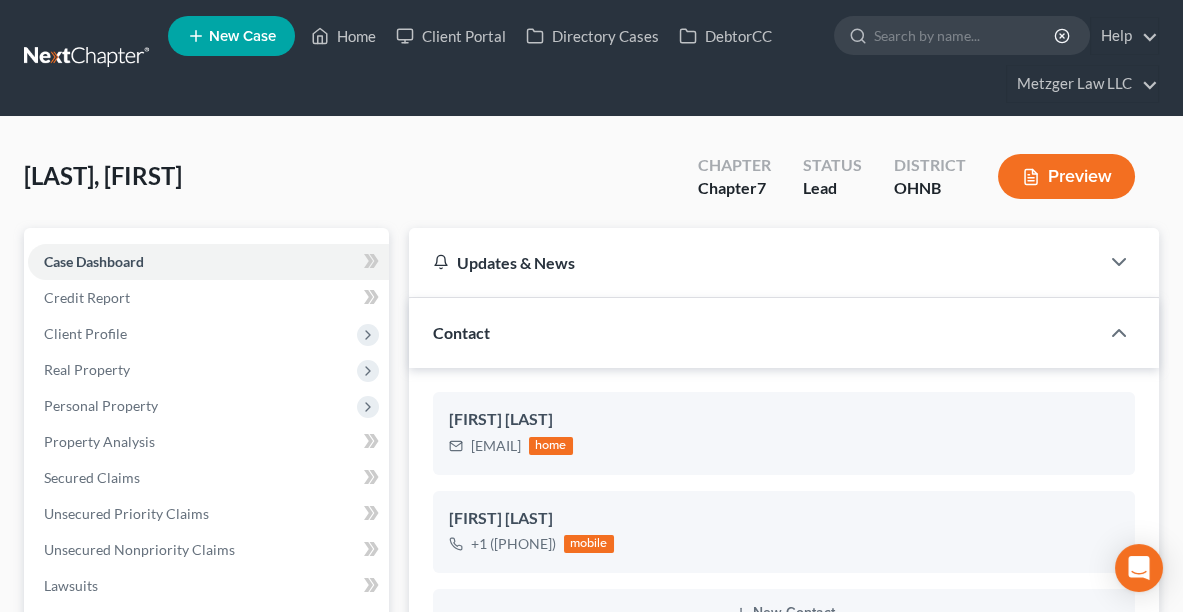 scroll, scrollTop: 442, scrollLeft: 0, axis: vertical 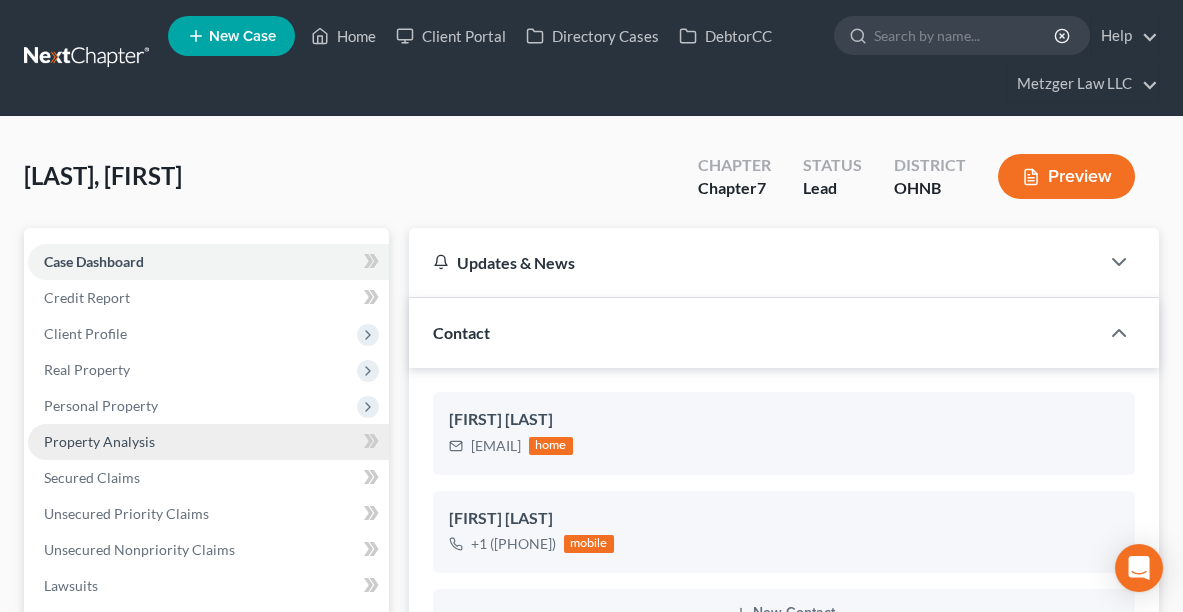click on "Property Analysis" at bounding box center [208, 442] 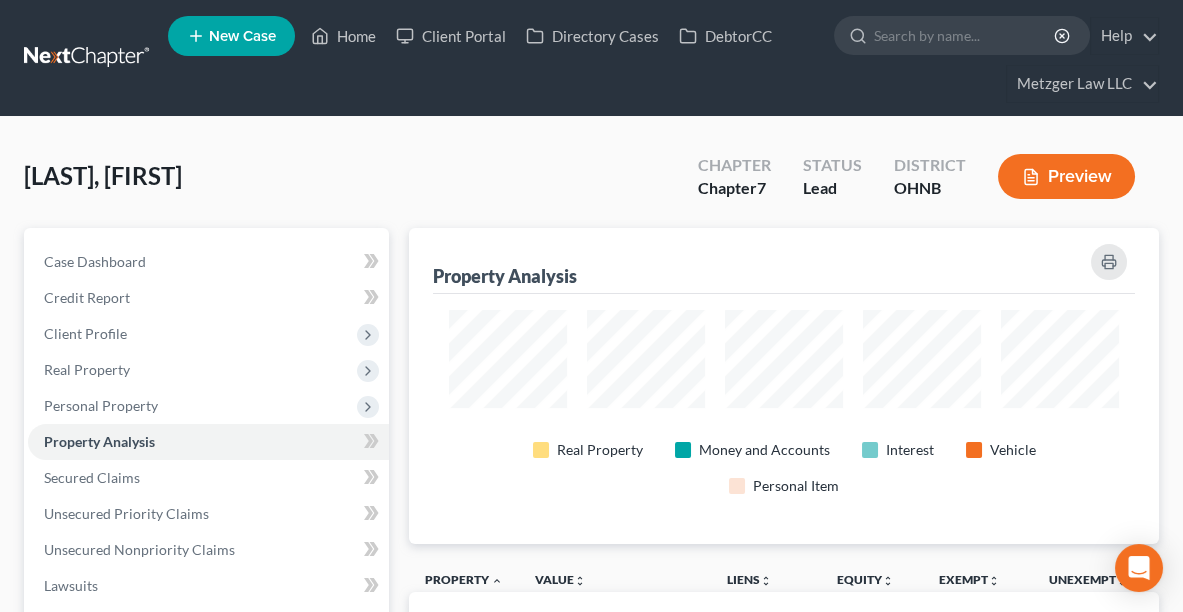 scroll, scrollTop: 999684, scrollLeft: 999250, axis: both 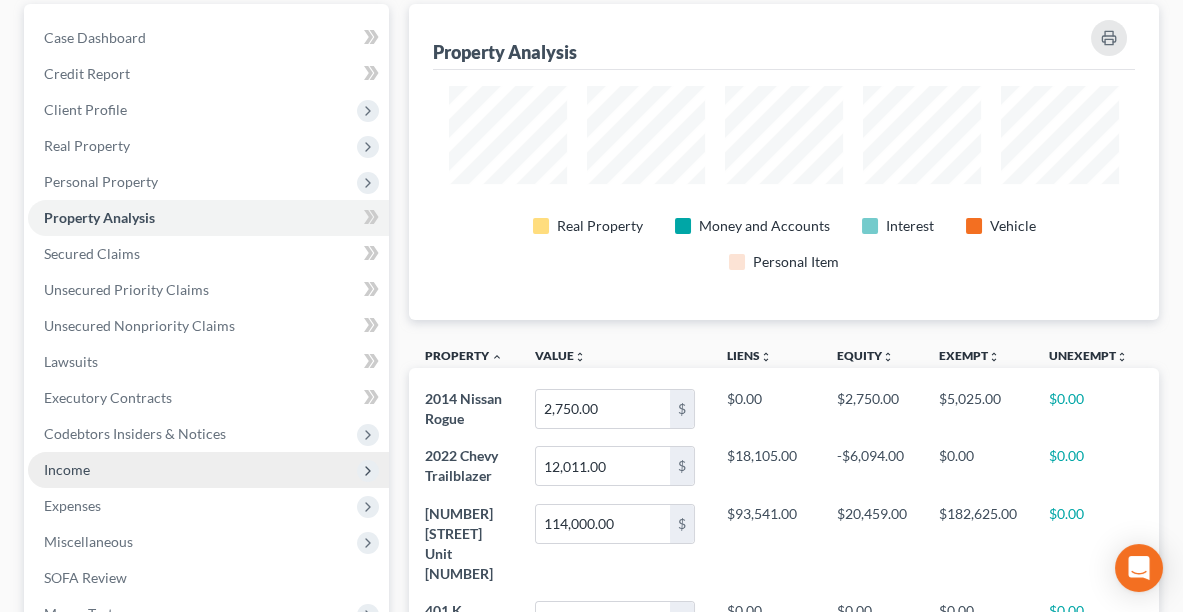 click on "Income" at bounding box center (208, 470) 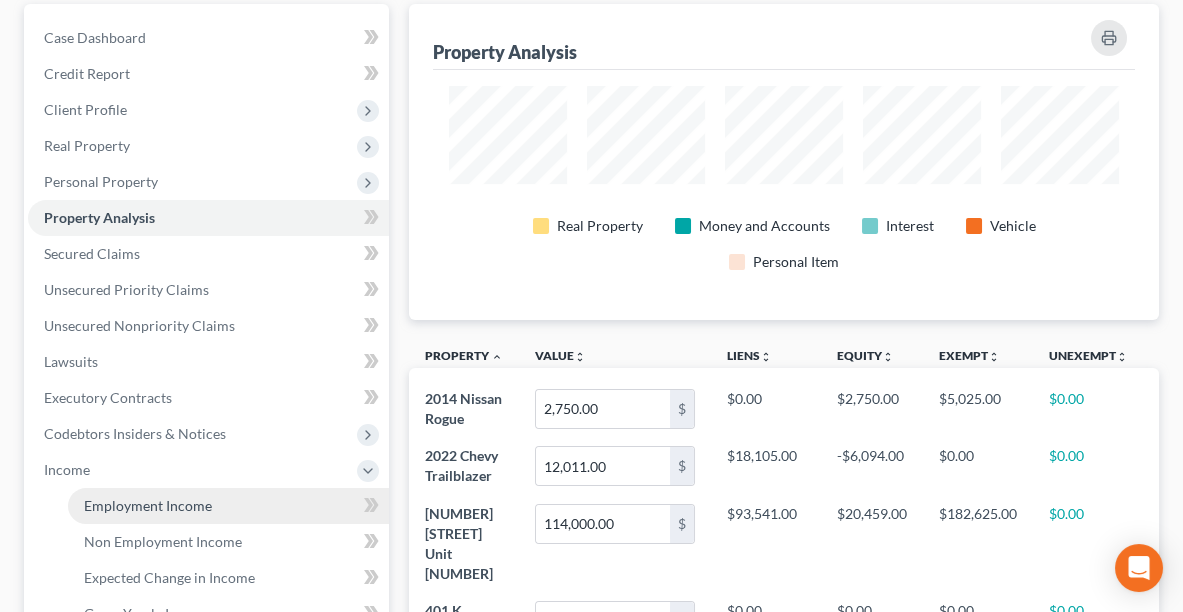 click on "Employment Income" at bounding box center [228, 506] 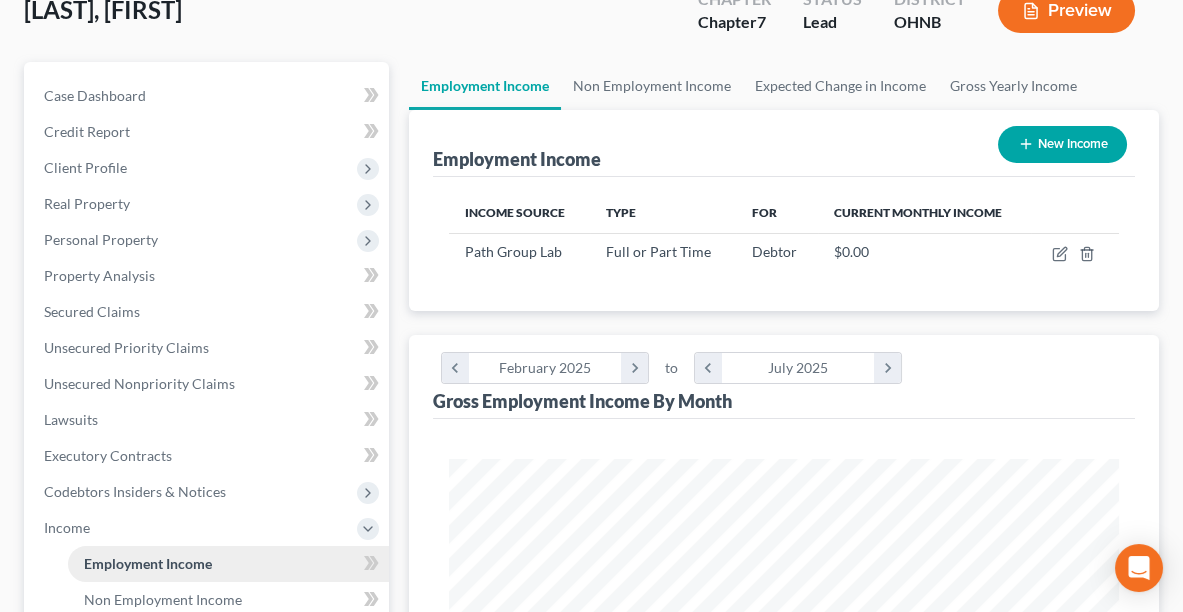 scroll, scrollTop: 22, scrollLeft: 0, axis: vertical 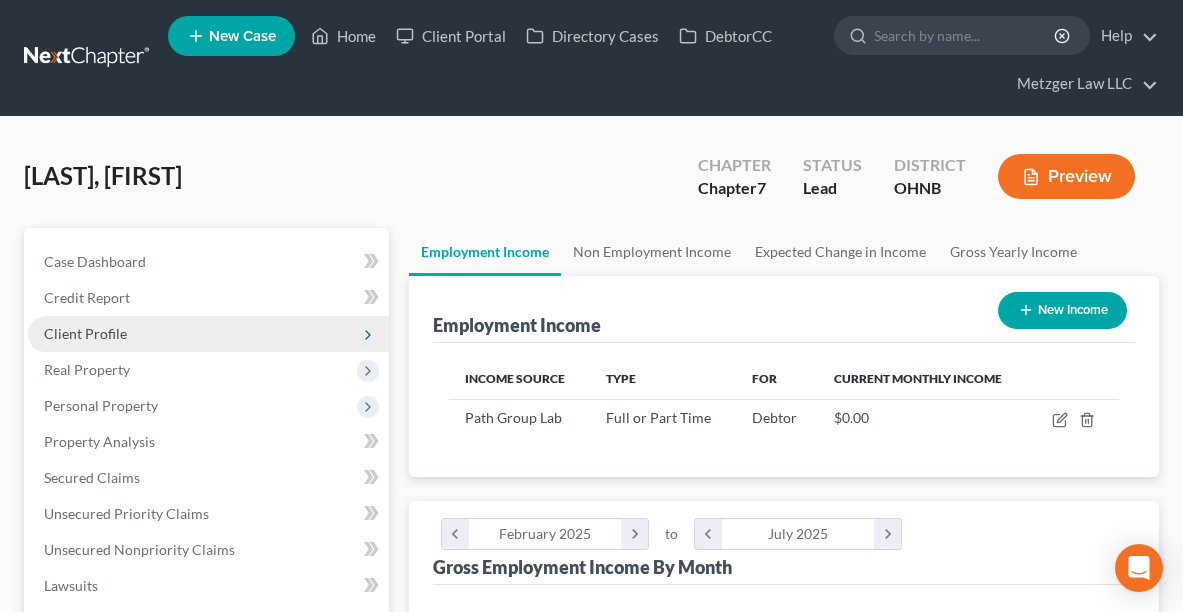click on "Client Profile" at bounding box center [85, 333] 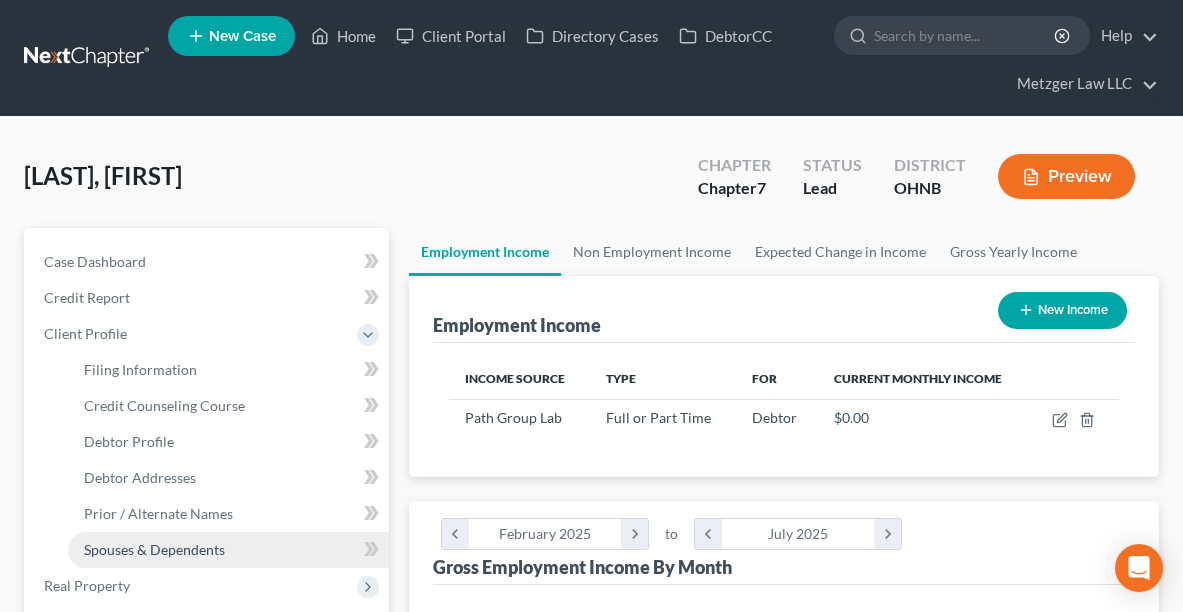 click on "Spouses & Dependents" at bounding box center (154, 549) 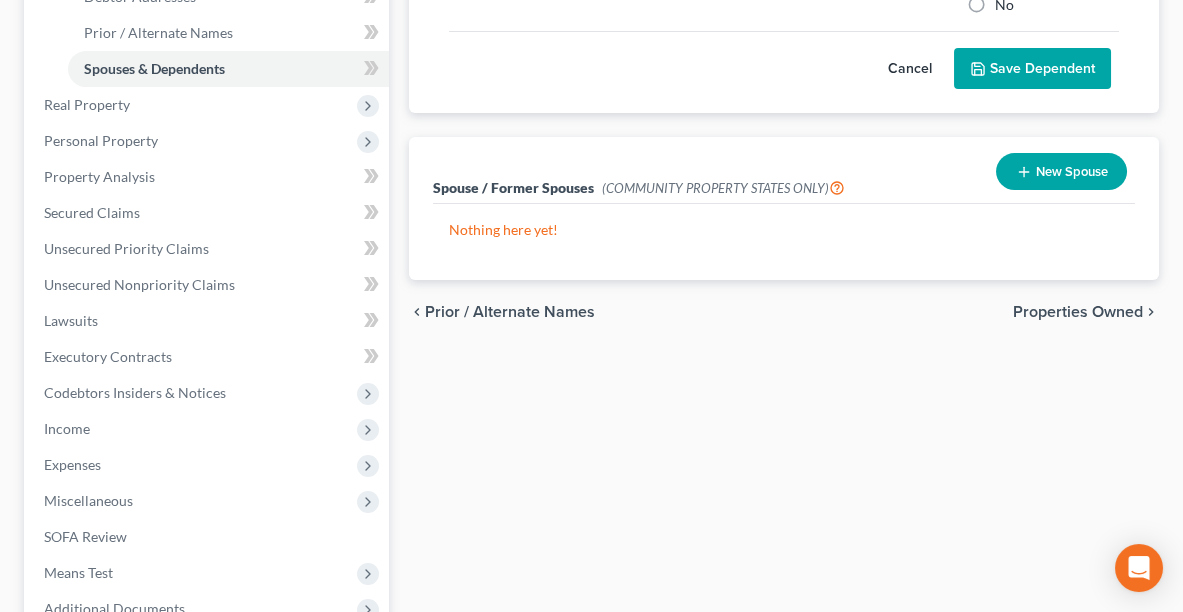 scroll, scrollTop: 482, scrollLeft: 0, axis: vertical 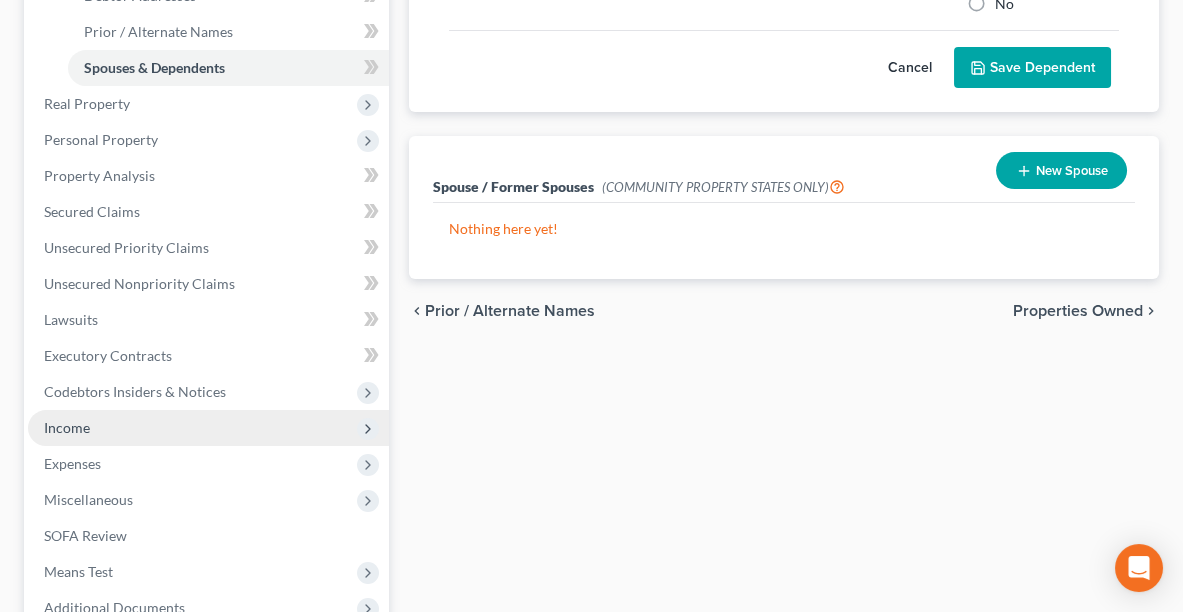 click on "Income" at bounding box center [208, 428] 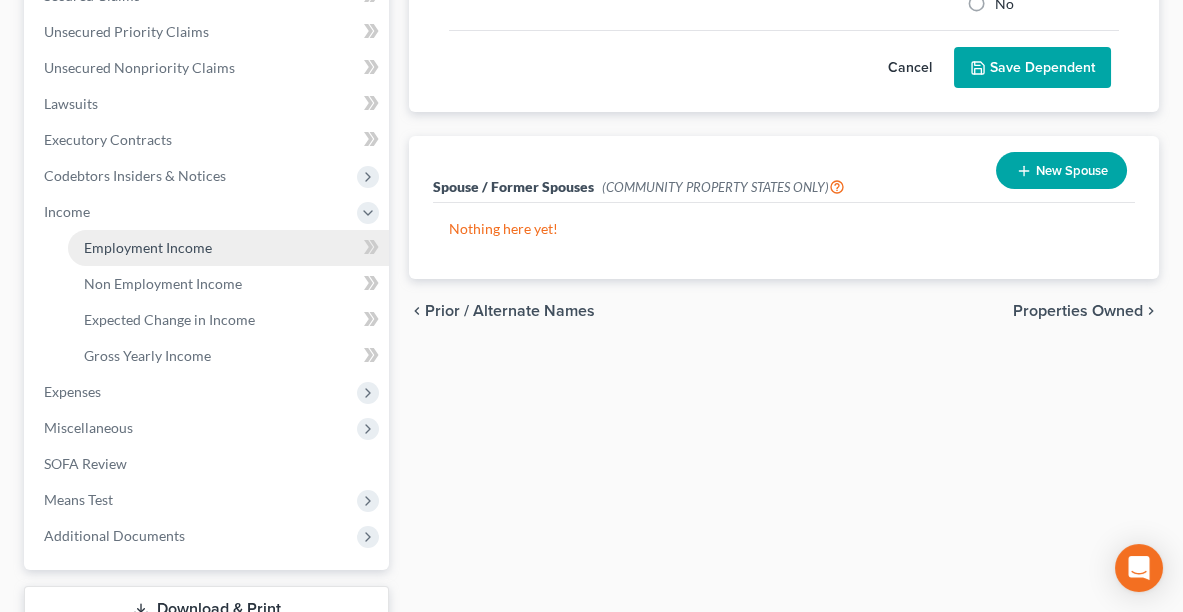 click on "Employment Income" at bounding box center (148, 247) 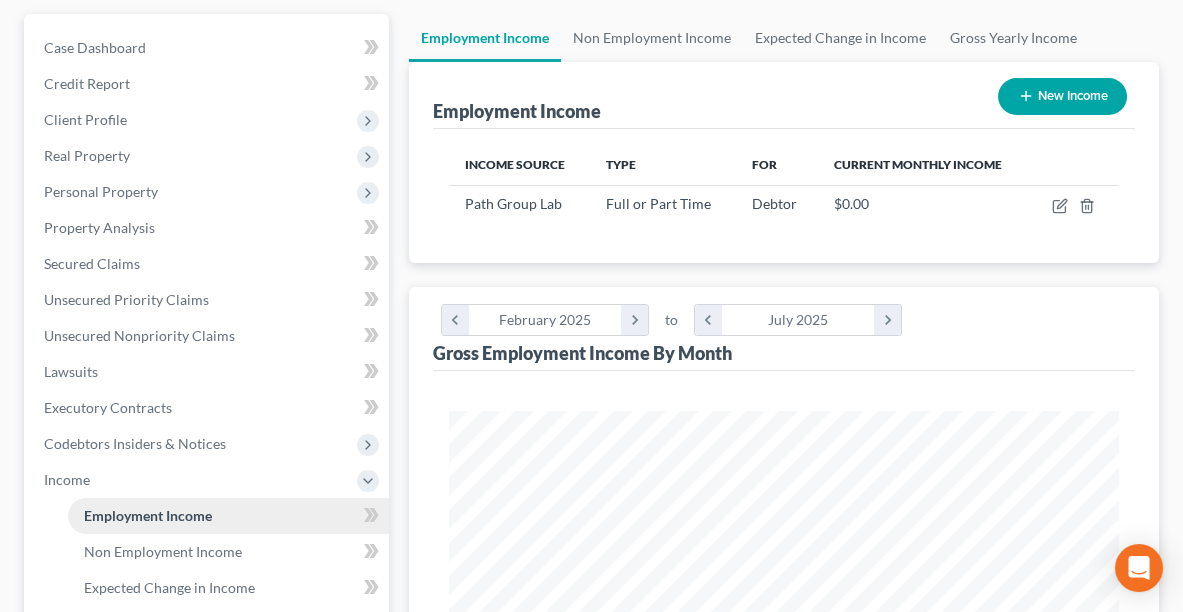 scroll, scrollTop: 54, scrollLeft: 0, axis: vertical 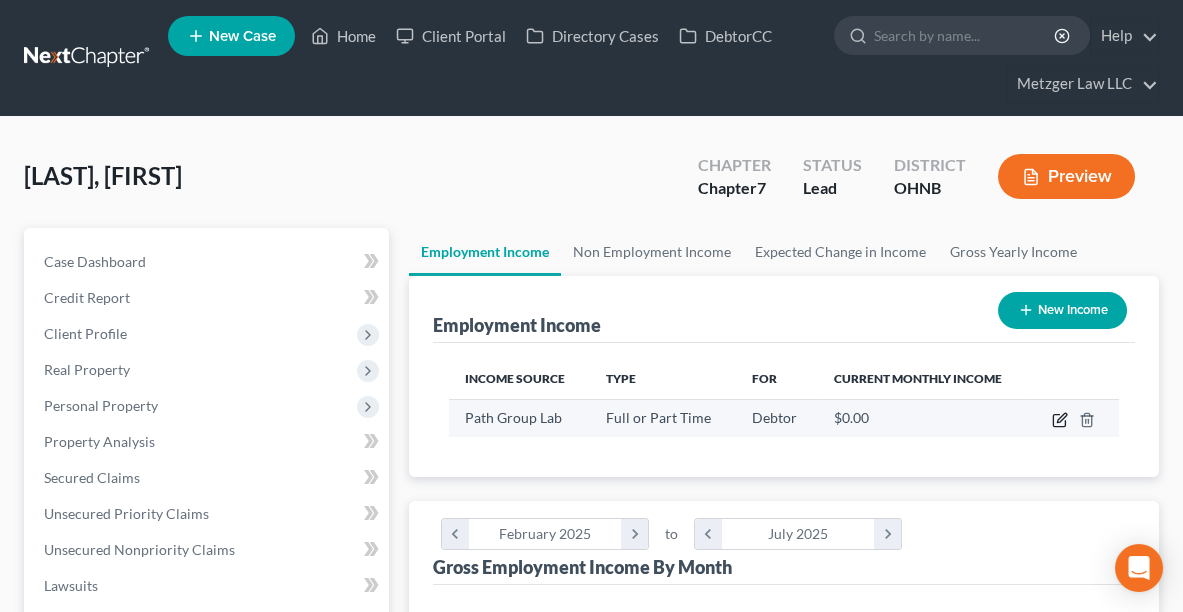 click 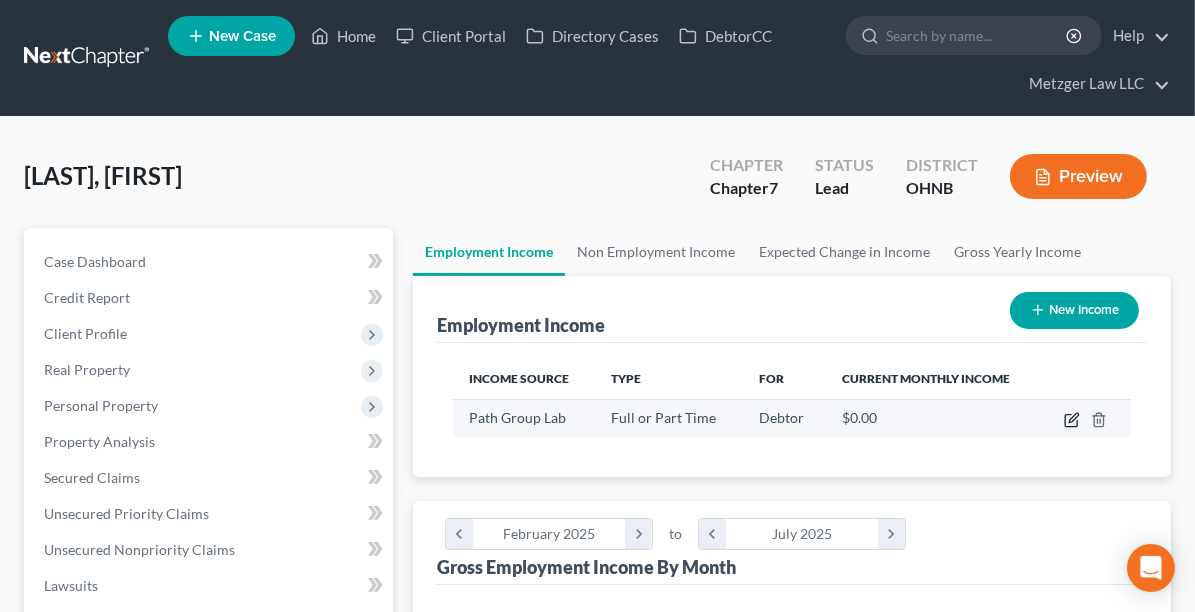select on "0" 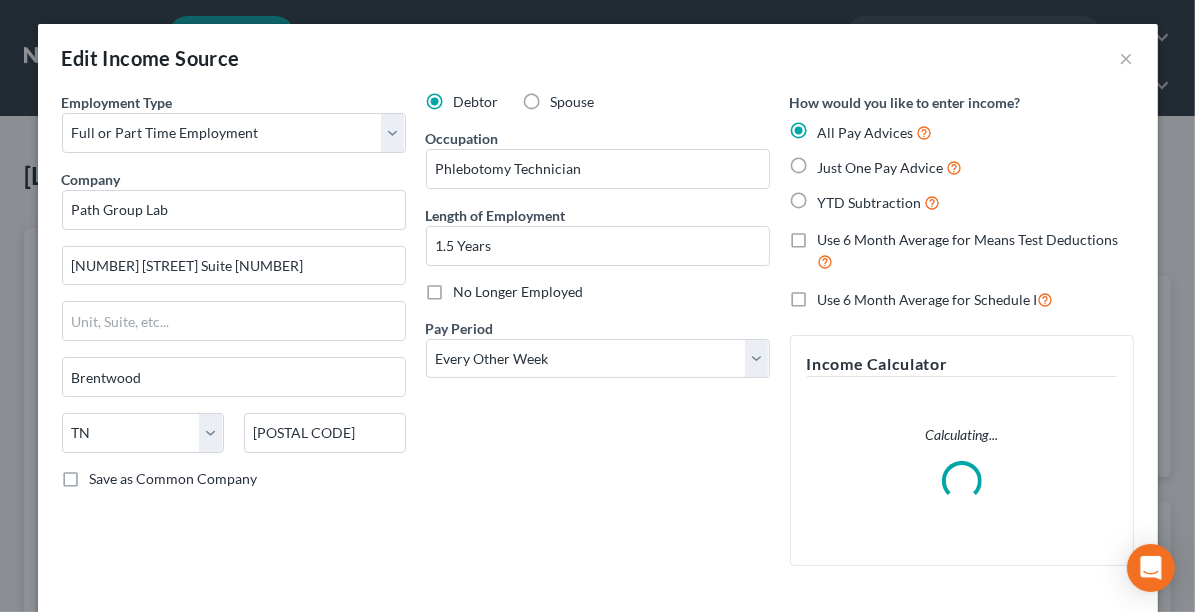 scroll, scrollTop: 999660, scrollLeft: 999281, axis: both 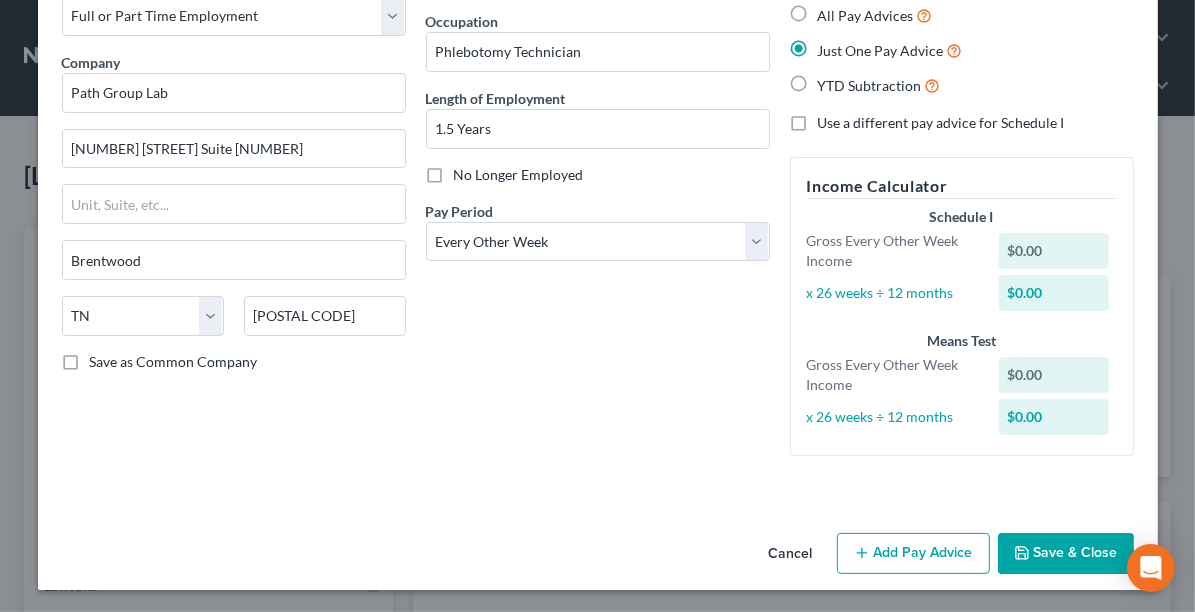 click on "Add Pay Advice" at bounding box center [913, 554] 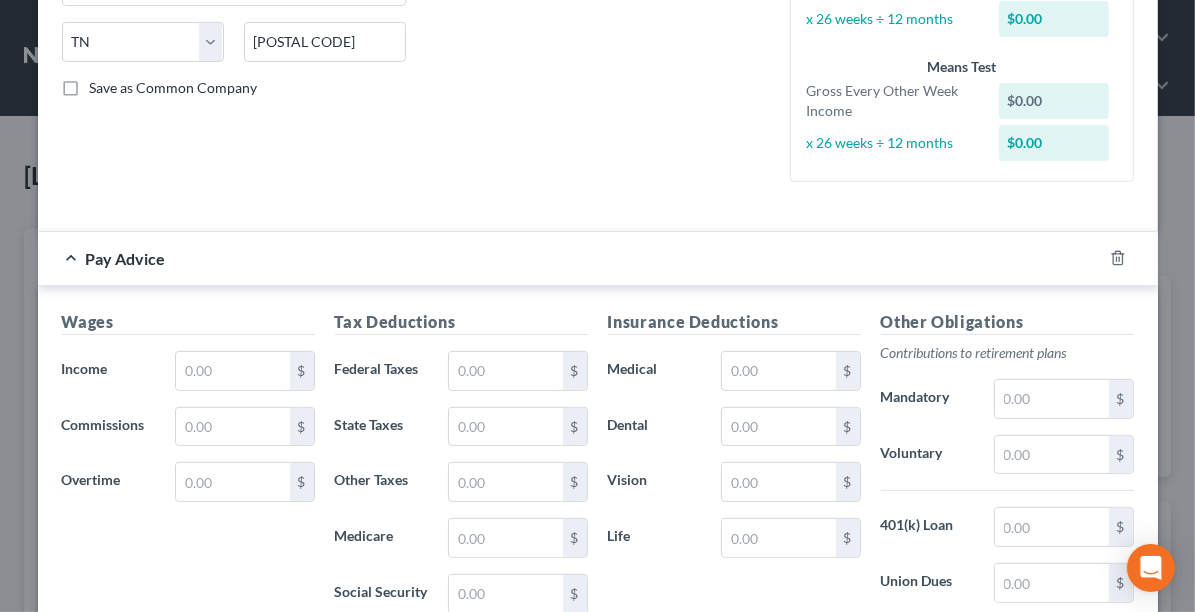 scroll, scrollTop: 394, scrollLeft: 0, axis: vertical 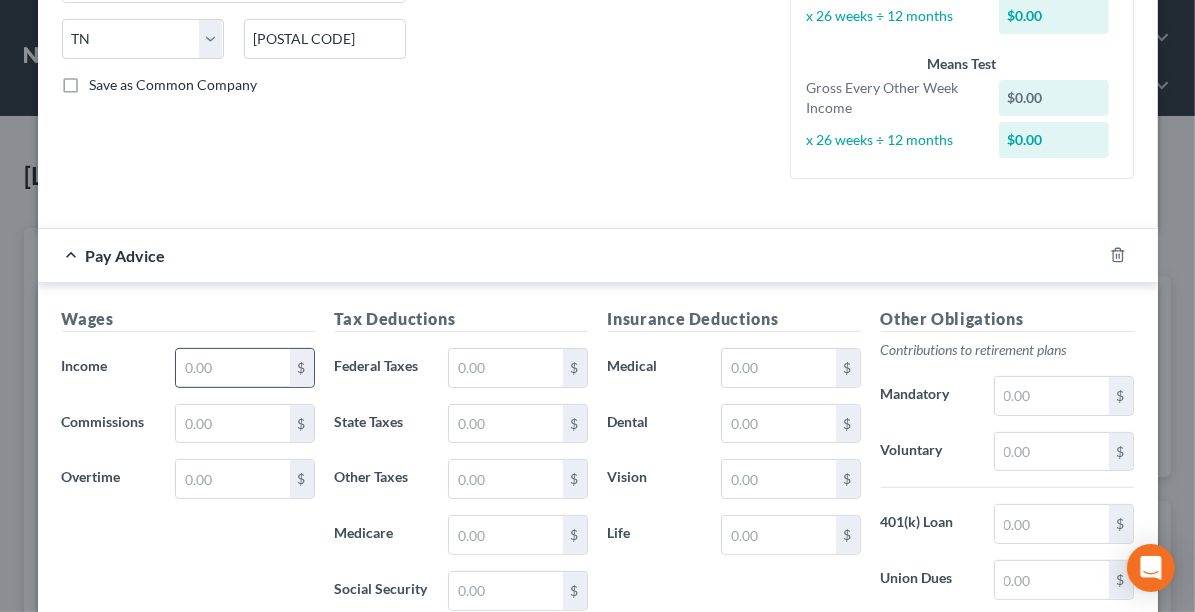 click at bounding box center [232, 368] 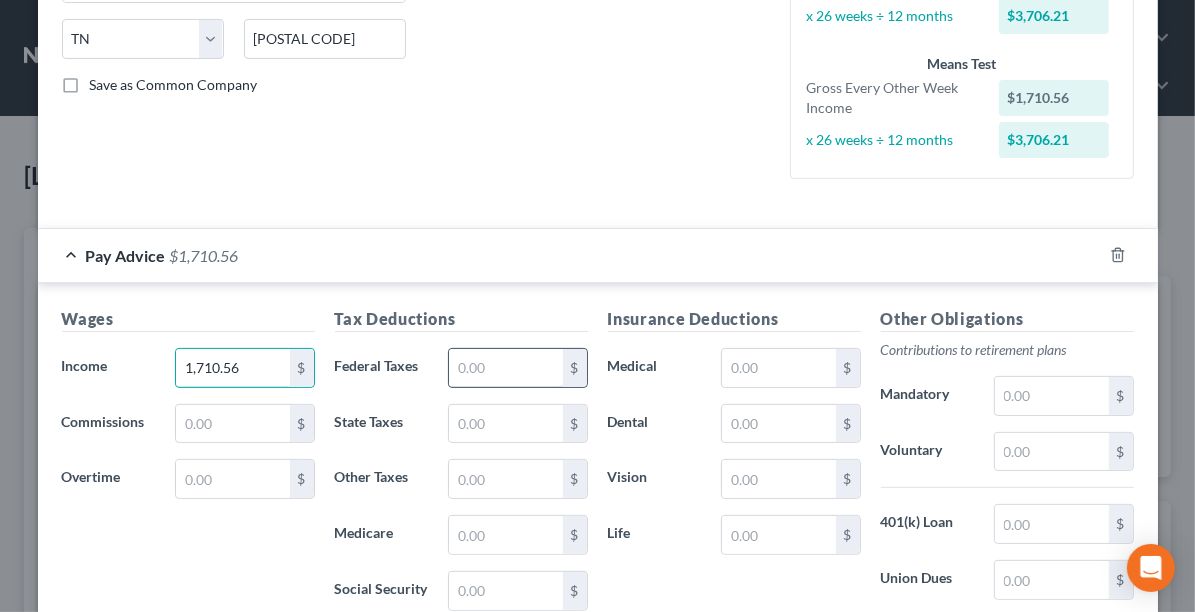 type on "1,710.56" 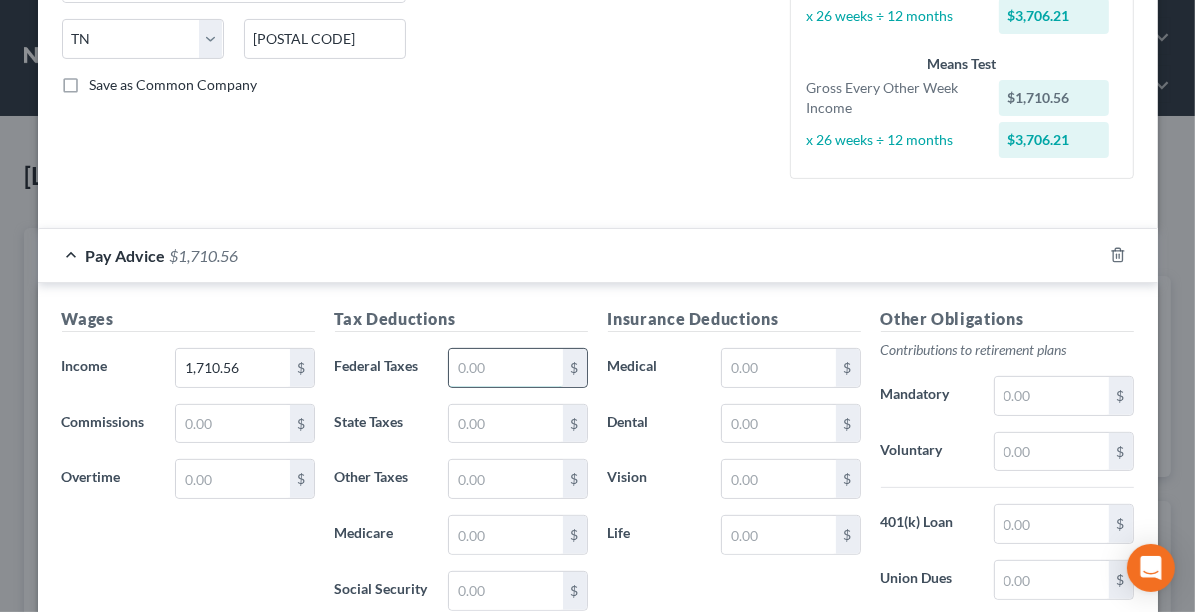click at bounding box center (505, 368) 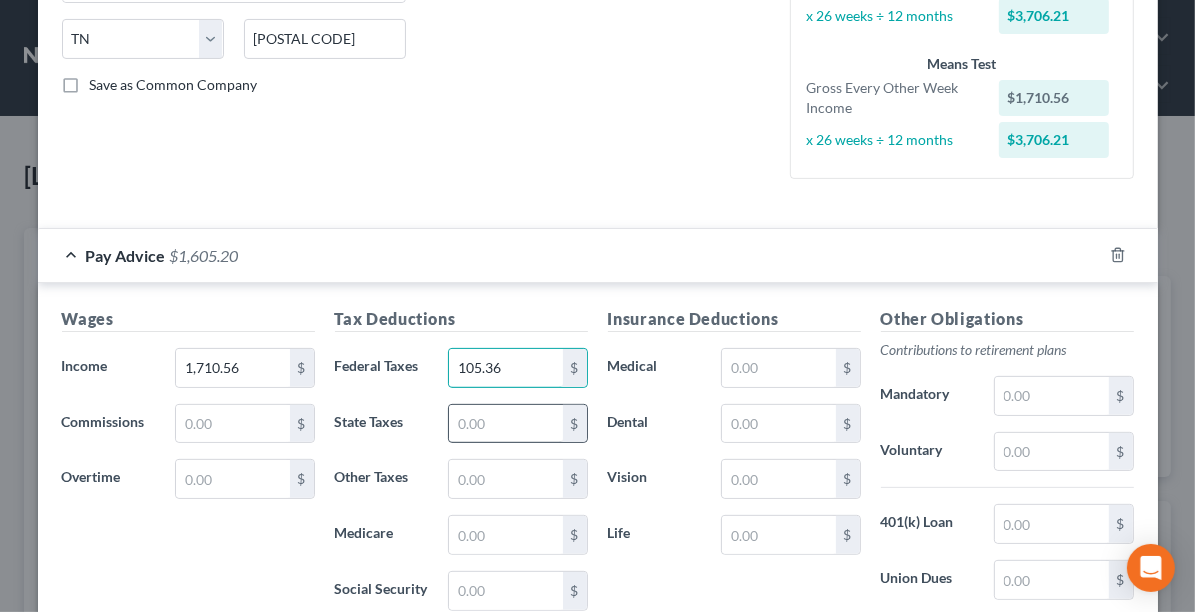 type on "105.36" 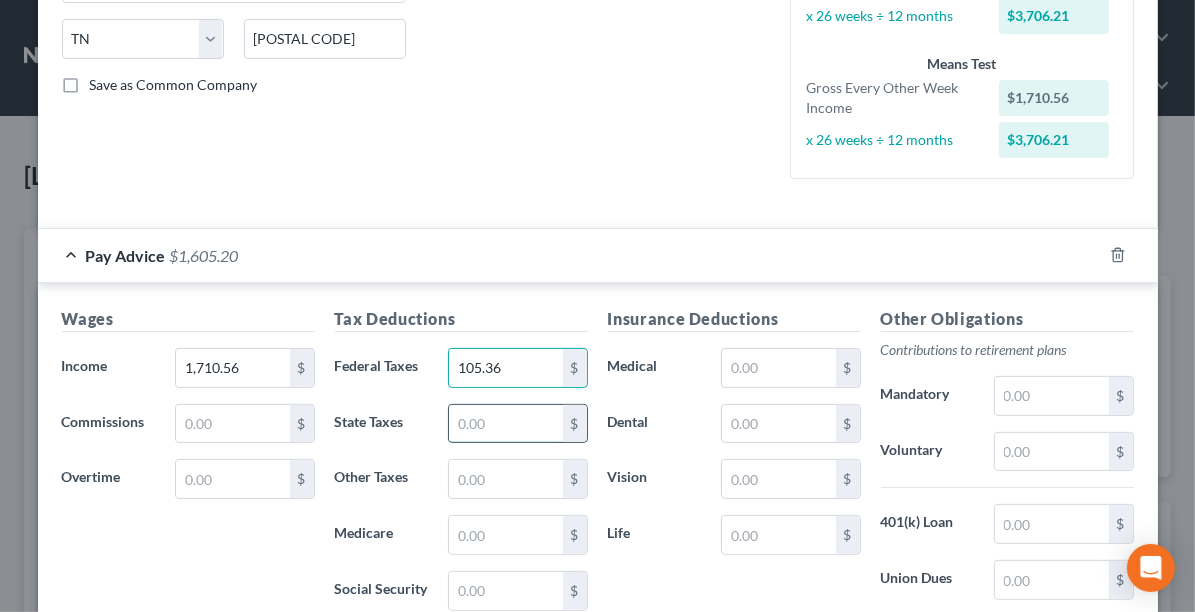 click at bounding box center [505, 424] 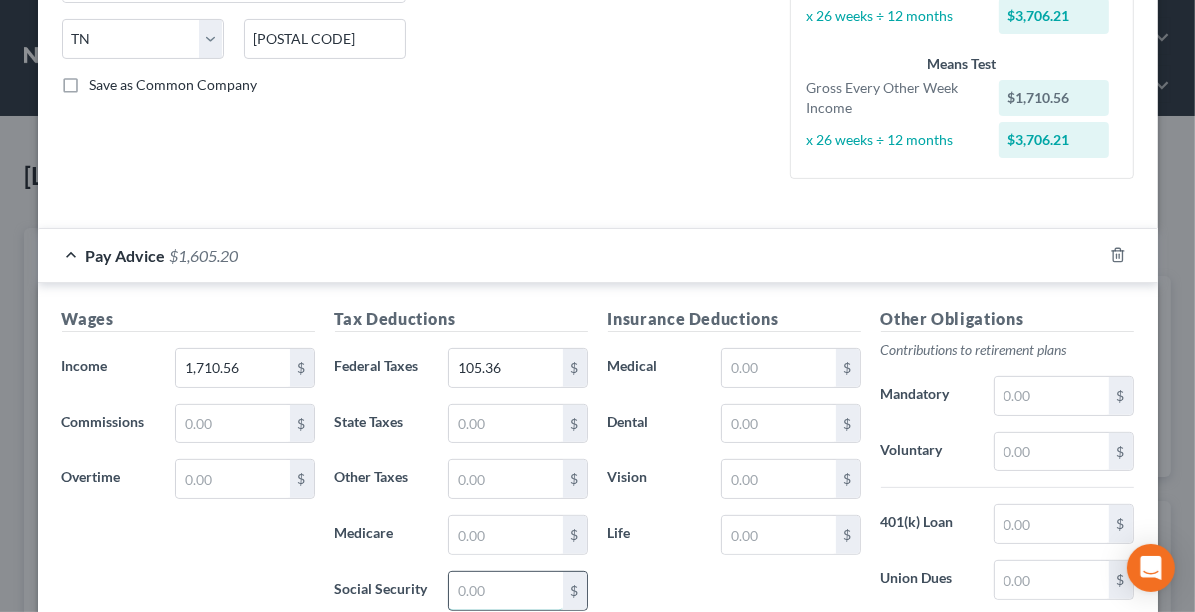 click at bounding box center (505, 591) 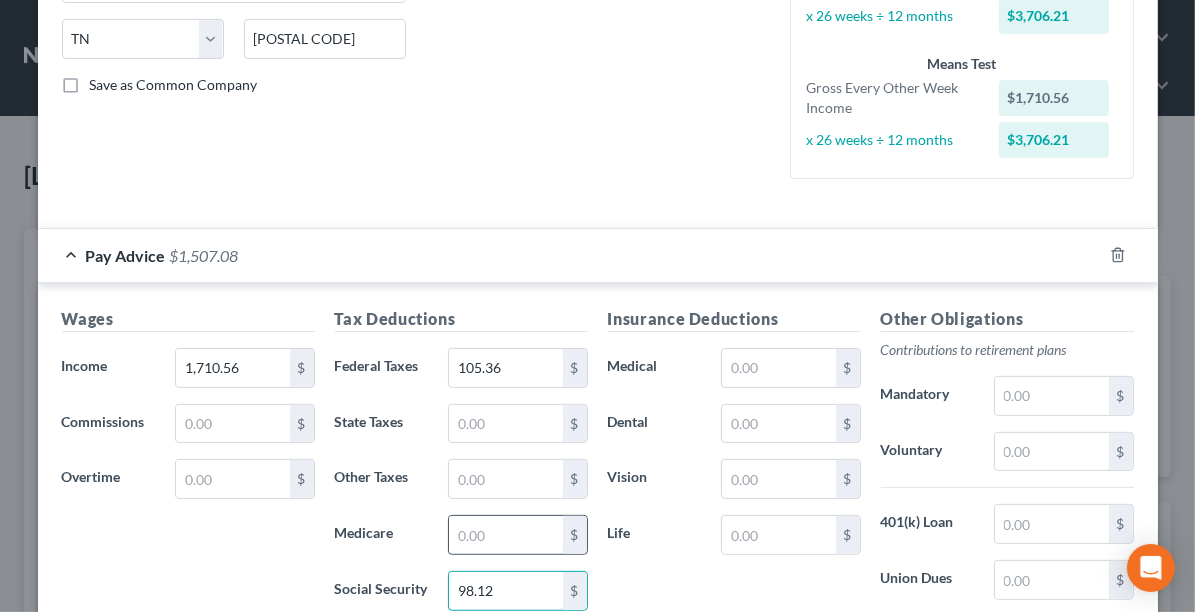 type on "98.12" 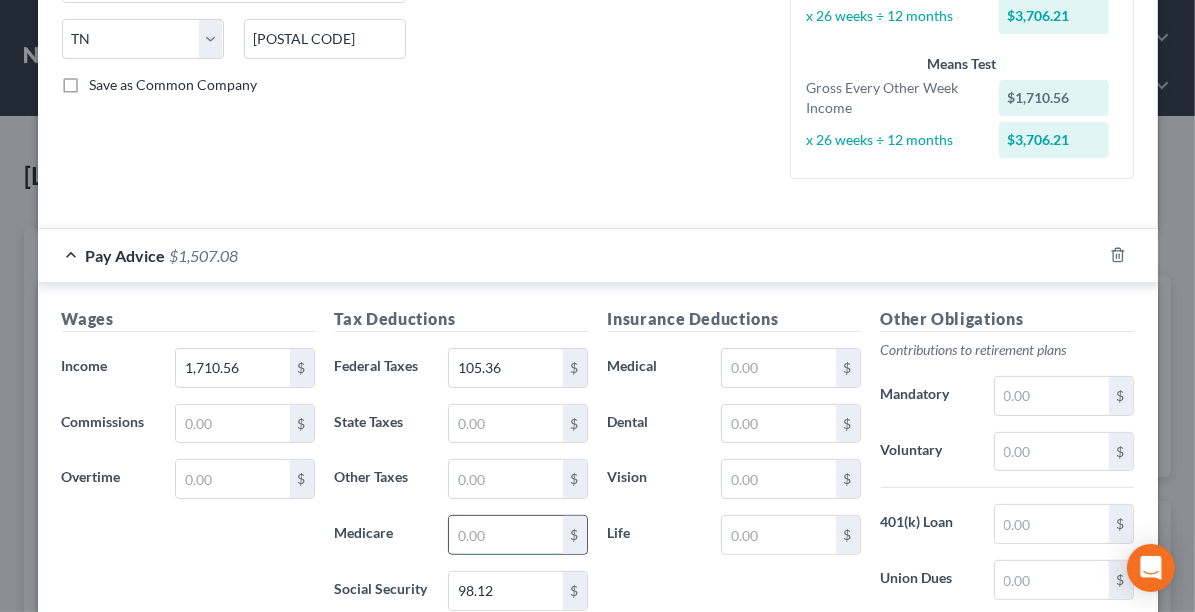 click at bounding box center [505, 535] 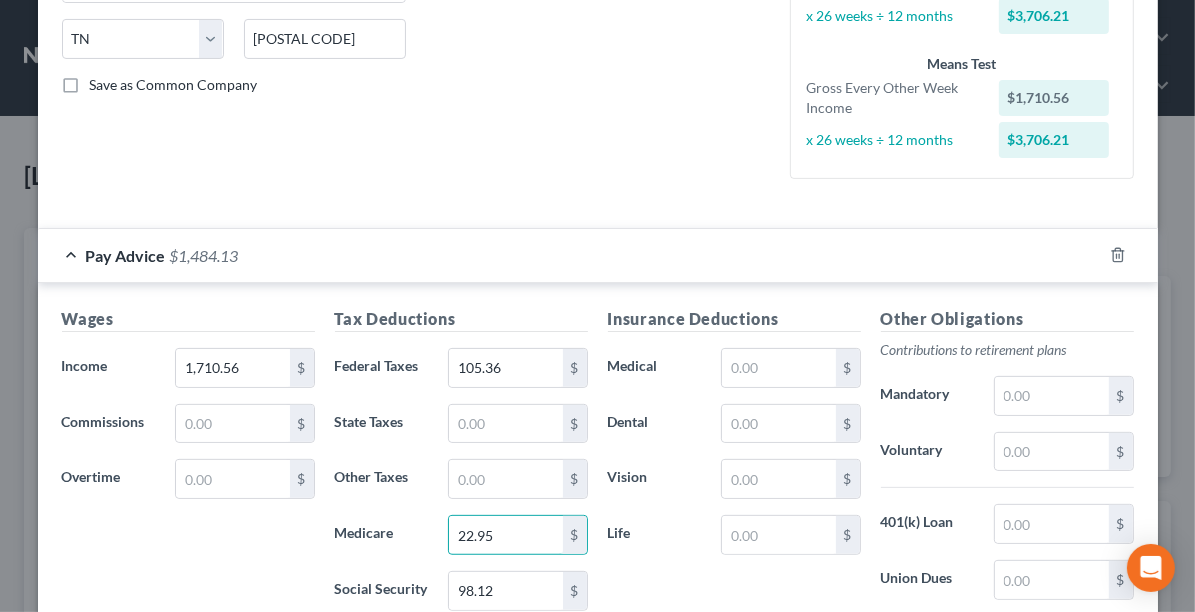 type on "22.95" 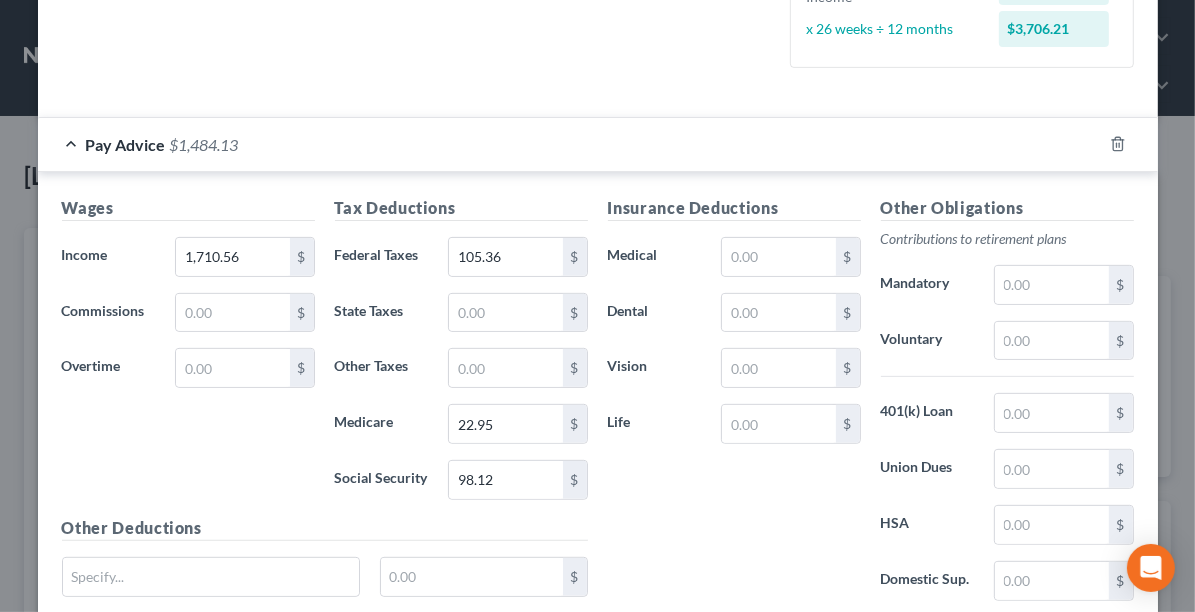 scroll, scrollTop: 515, scrollLeft: 0, axis: vertical 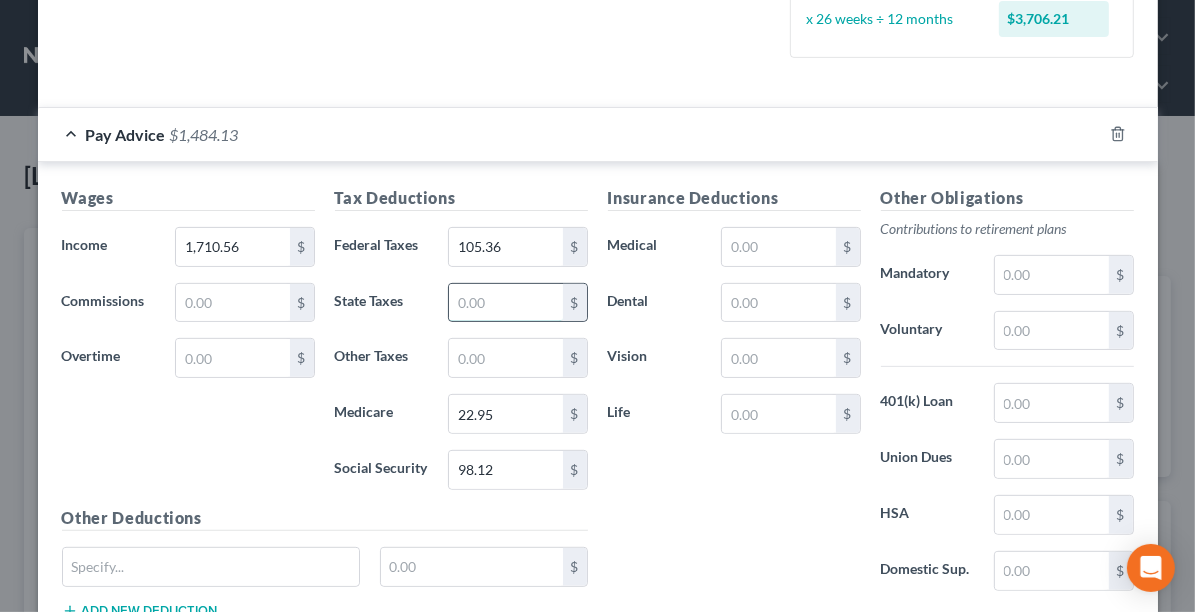click at bounding box center (505, 303) 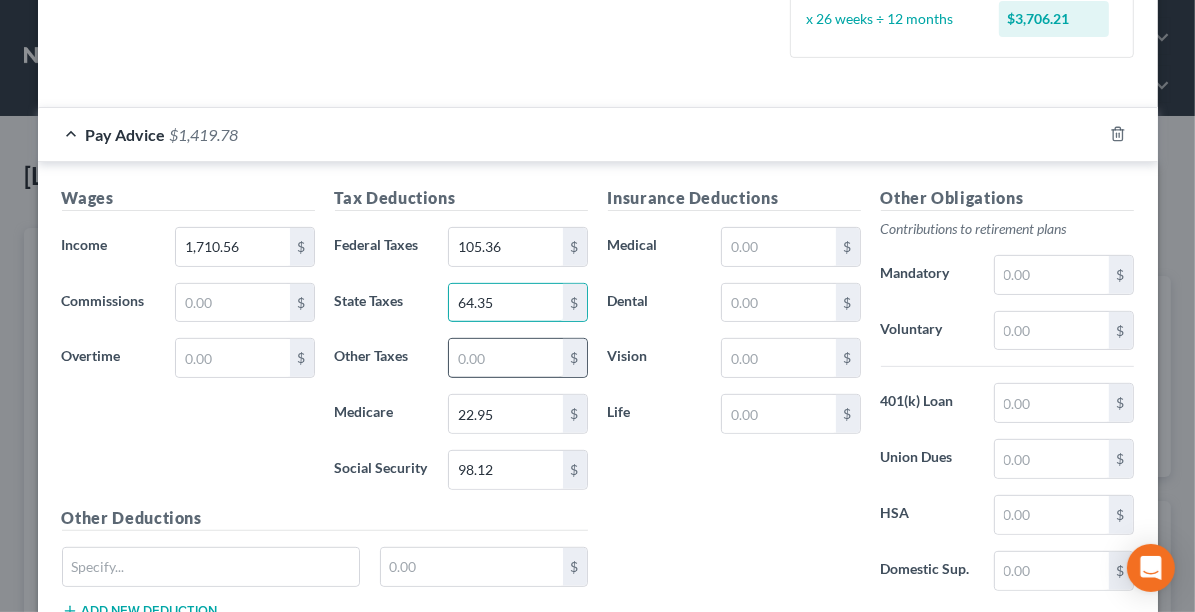 type on "64.35" 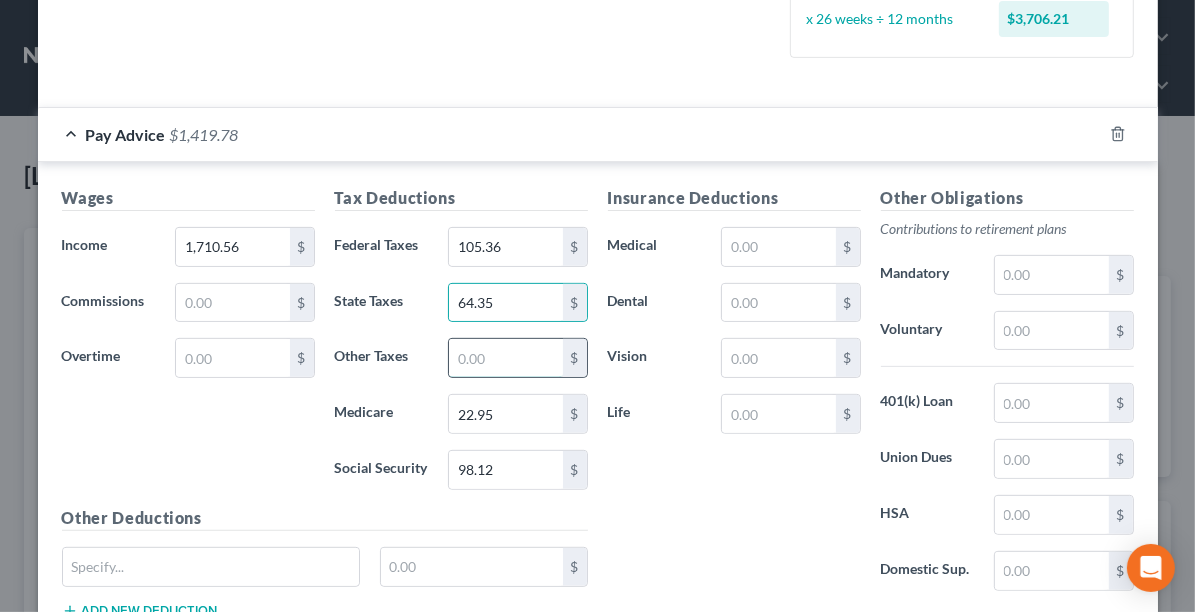 click at bounding box center [505, 358] 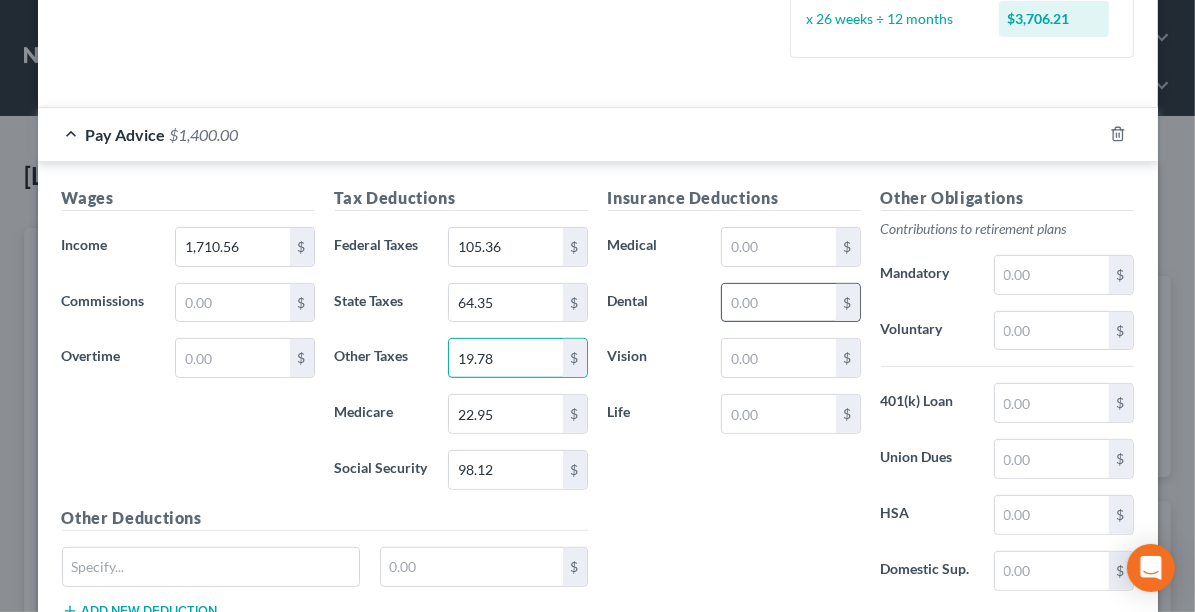 type on "19.78" 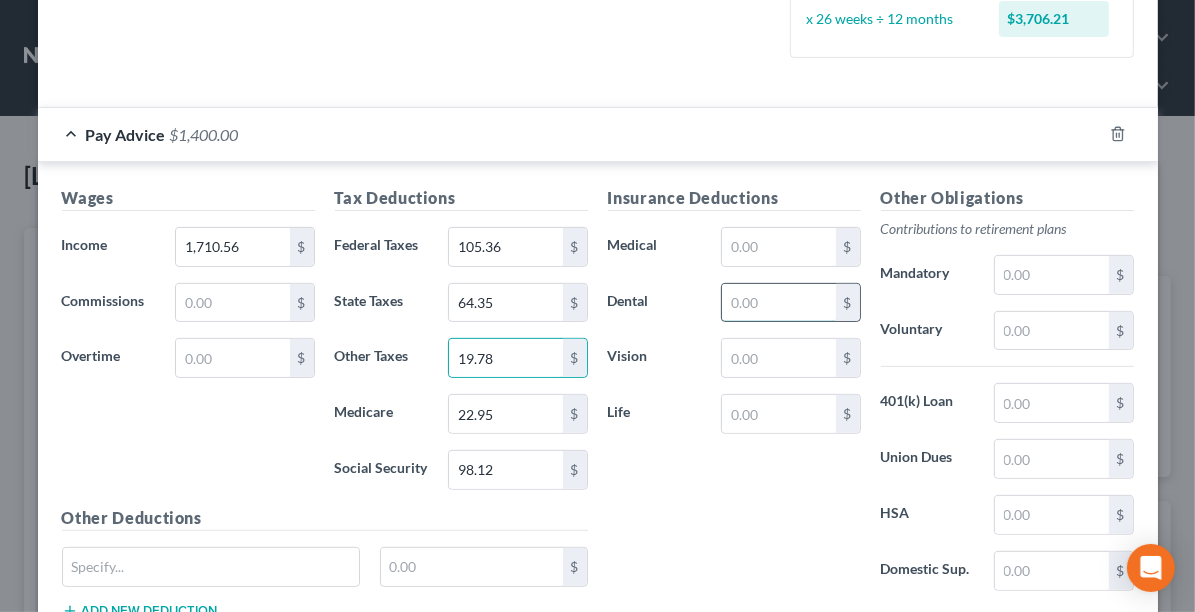 click at bounding box center [778, 303] 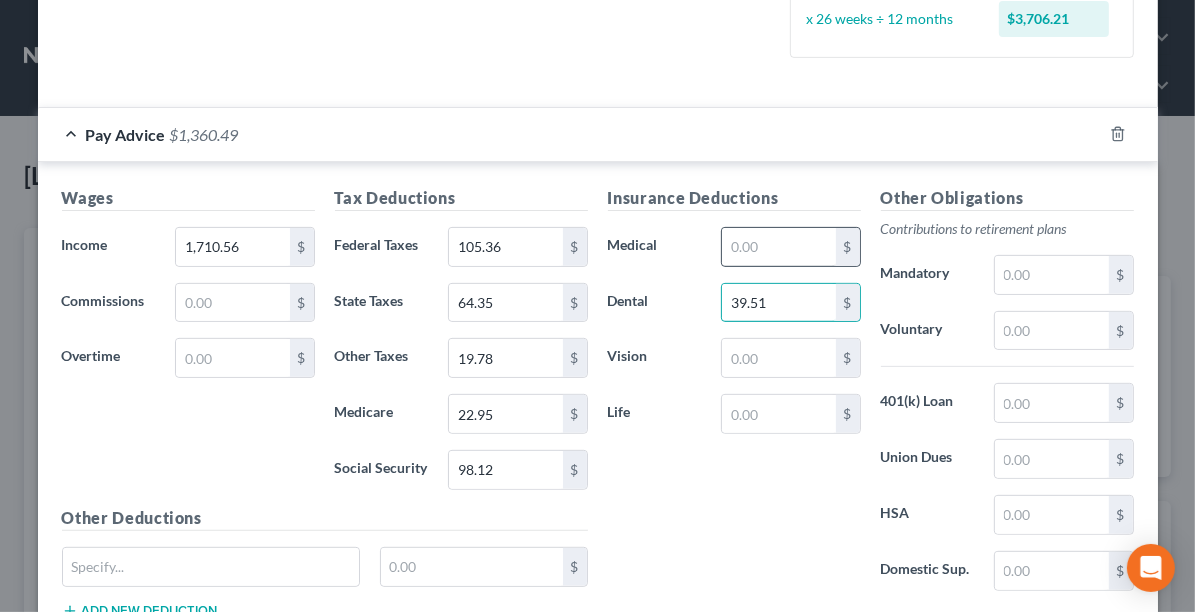 type on "39.51" 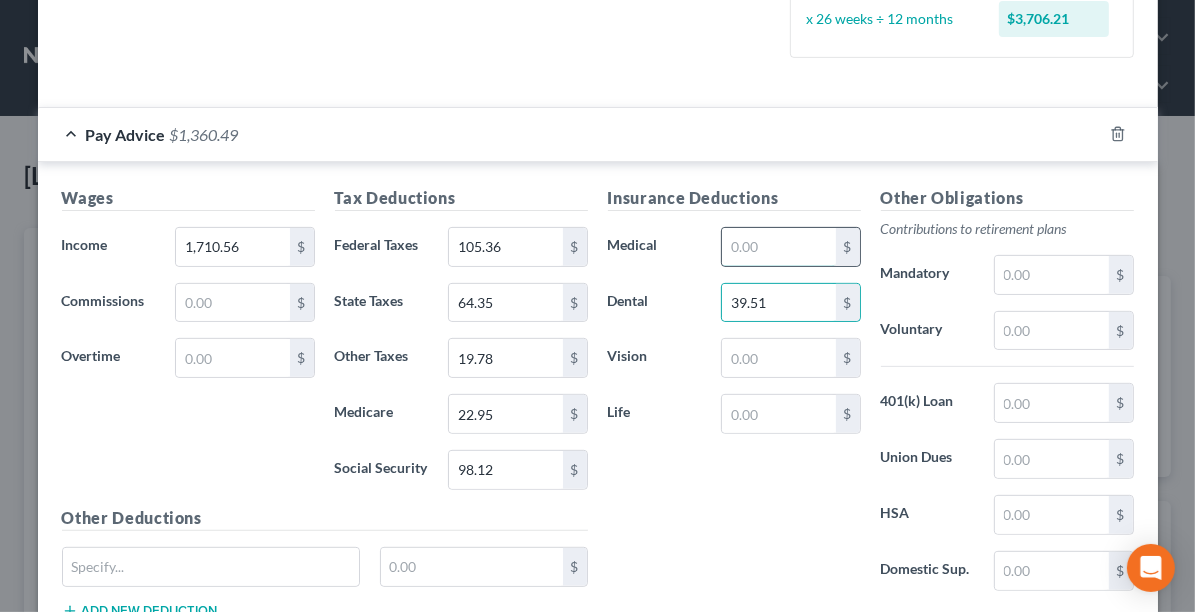 click at bounding box center (778, 247) 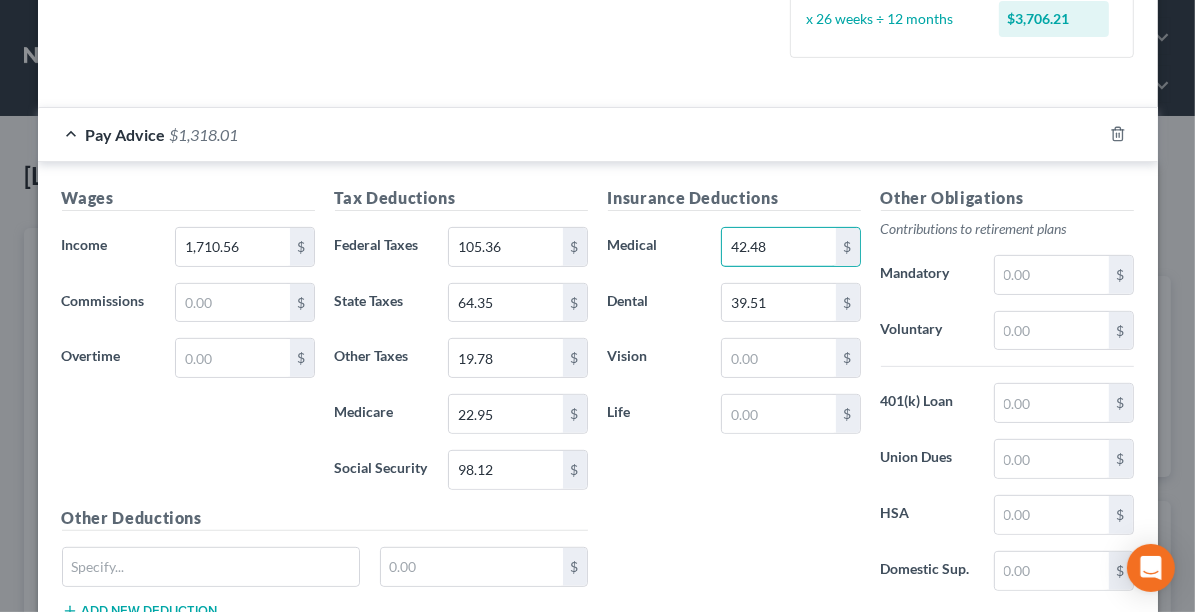 type on "42.48" 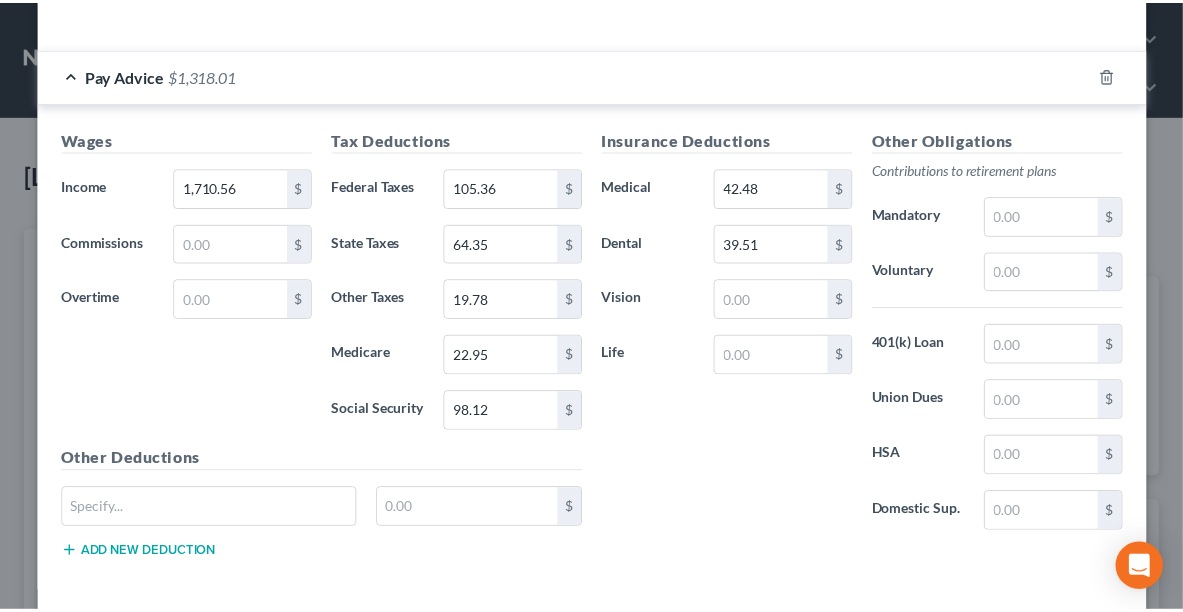 scroll, scrollTop: 612, scrollLeft: 0, axis: vertical 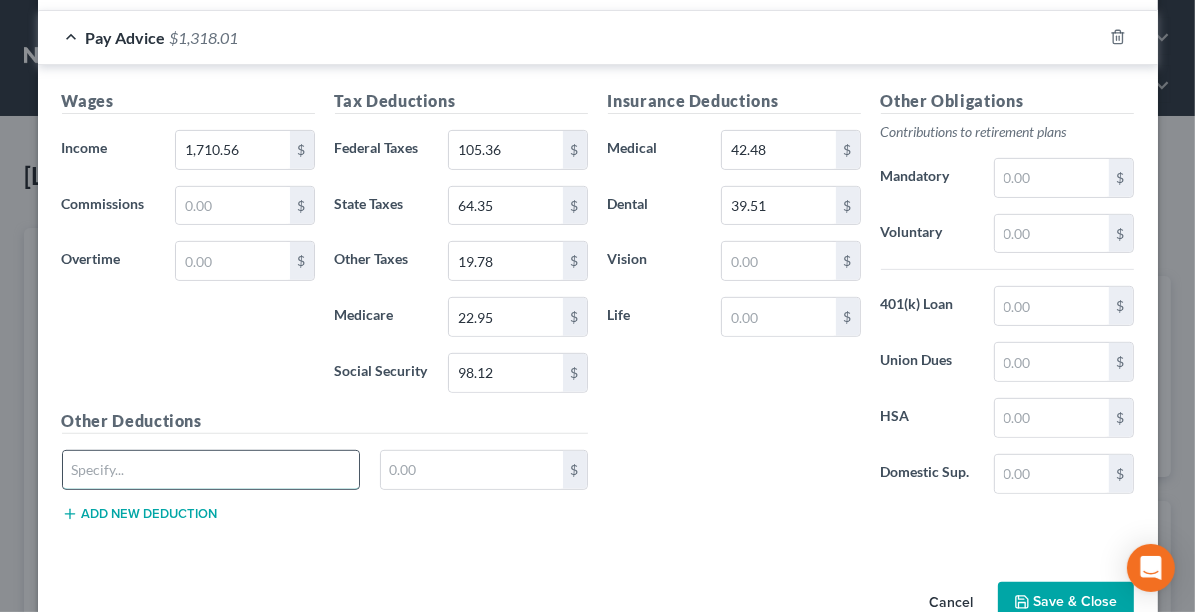 click at bounding box center [211, 470] 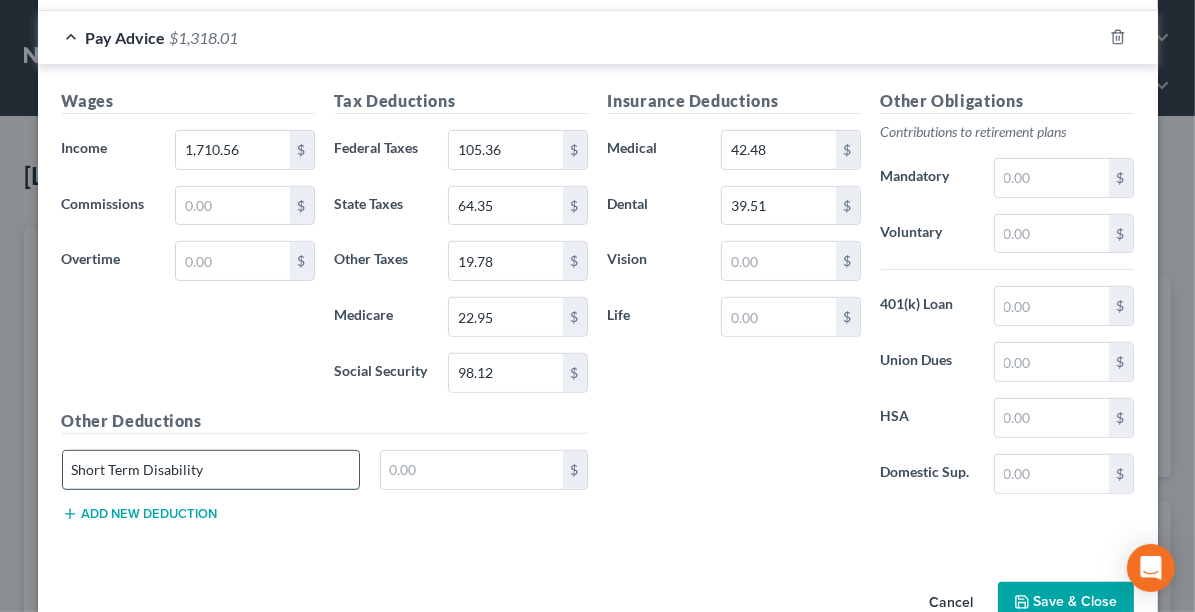 type on "Short Term Disability" 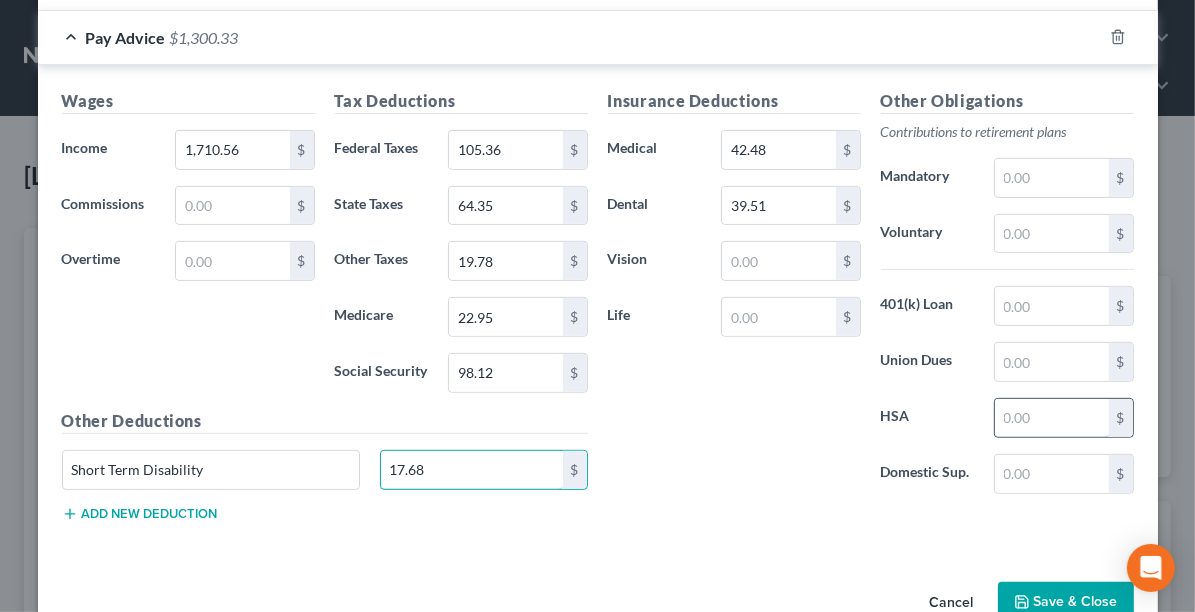 type on "17.68" 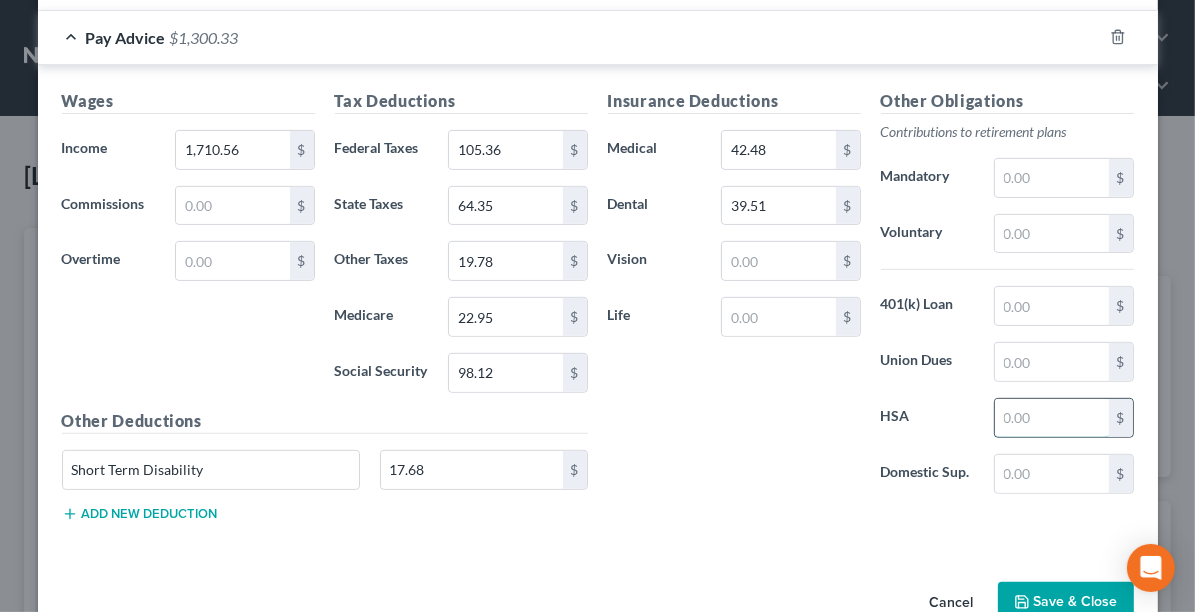 click at bounding box center (1051, 418) 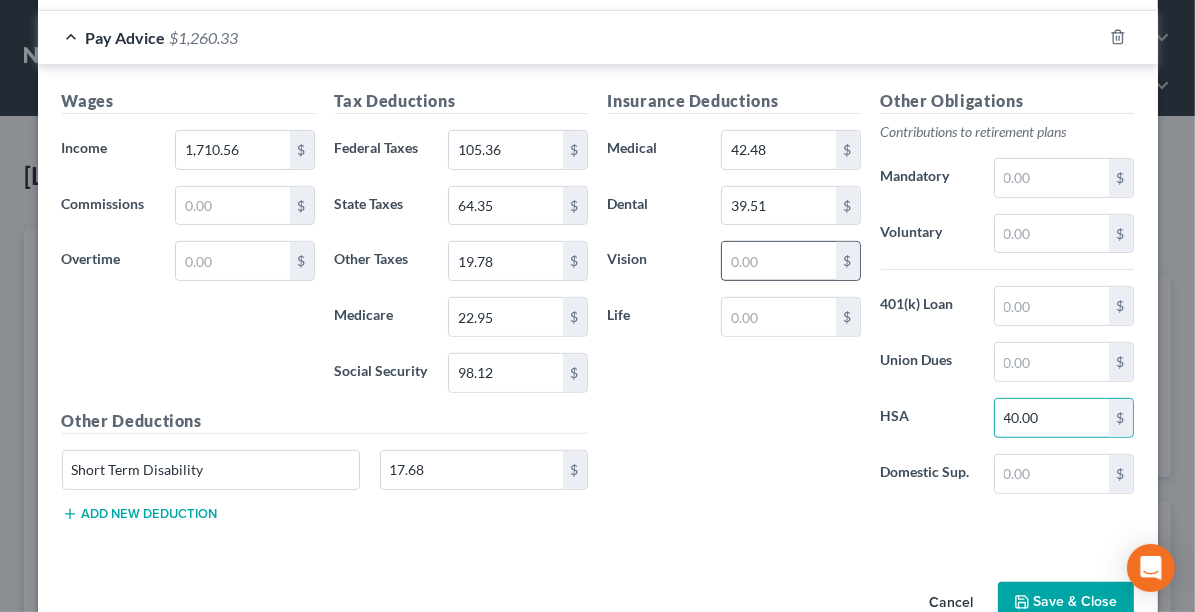 type on "40.00" 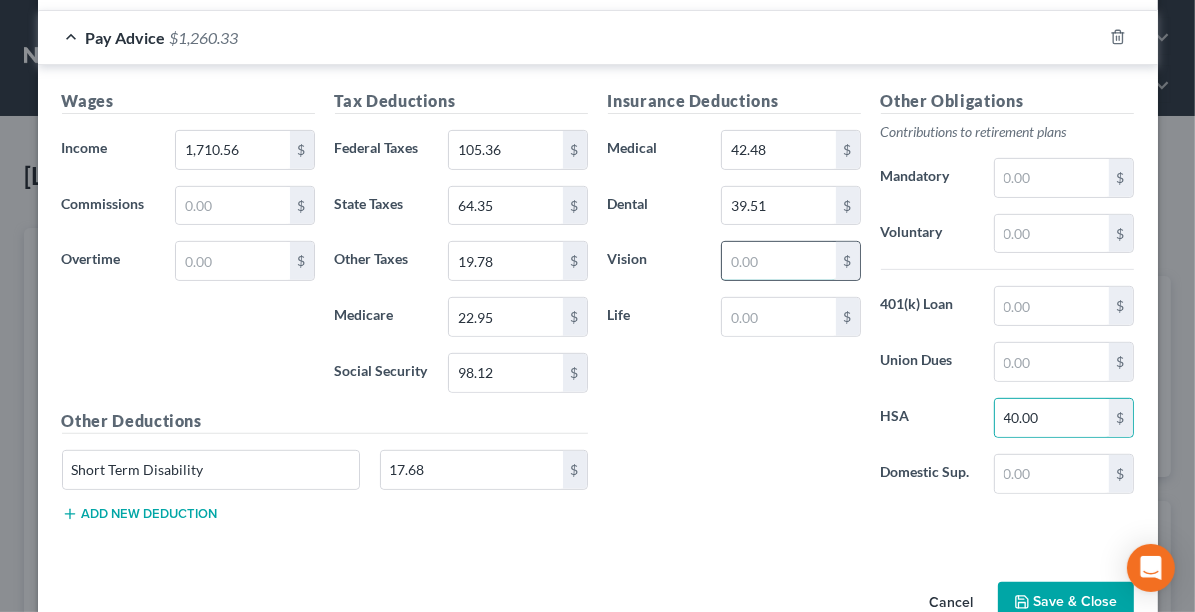 click at bounding box center (778, 261) 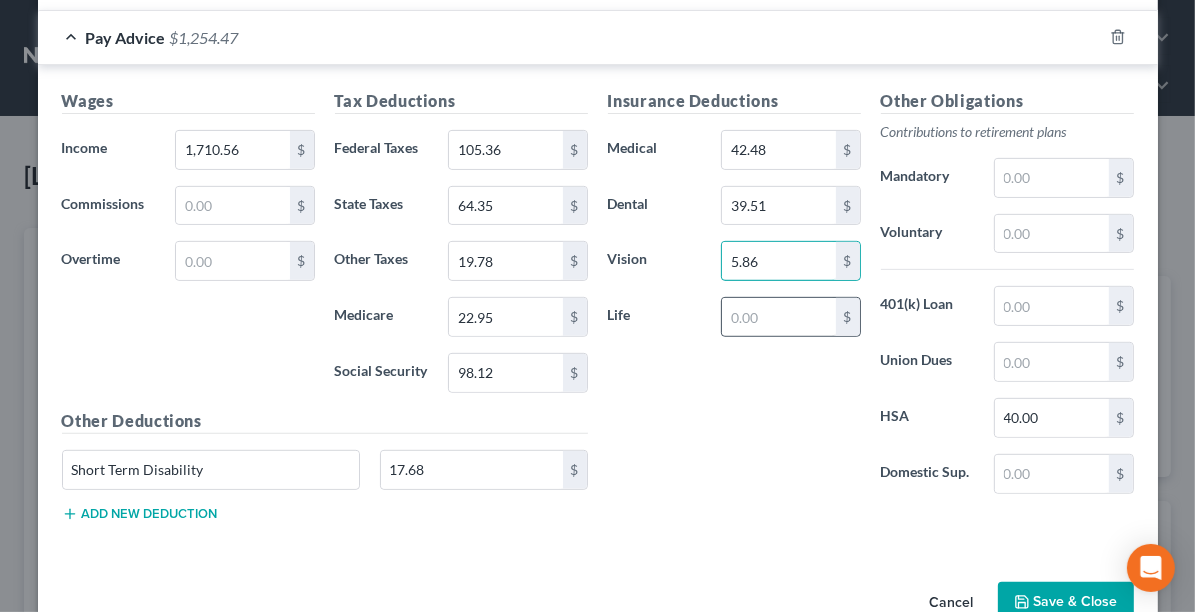 type on "5.86" 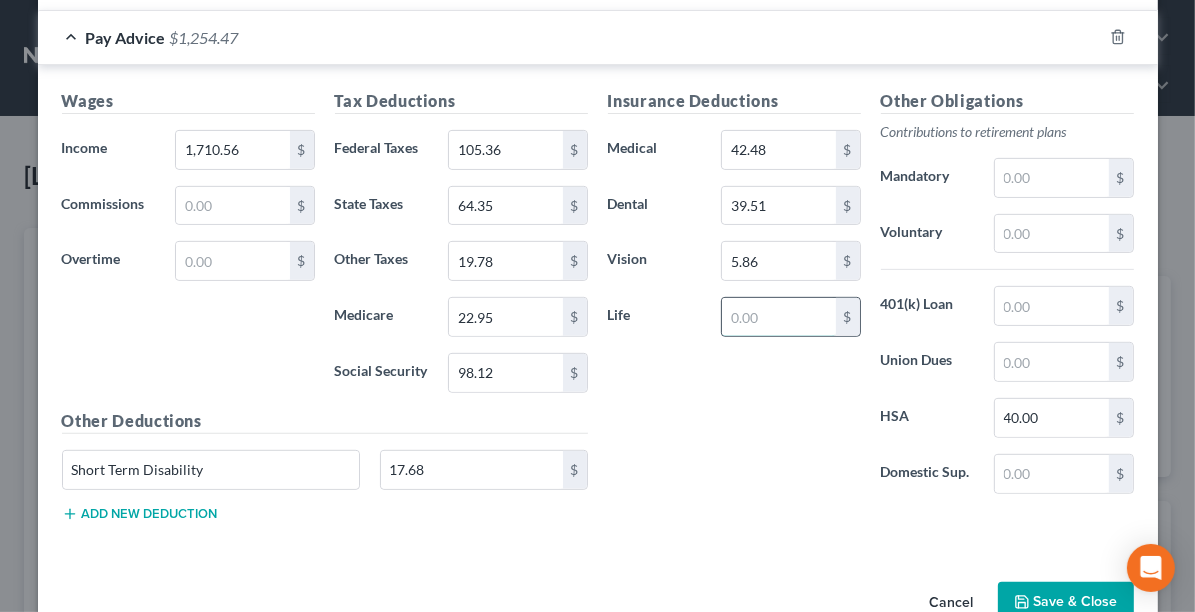 click at bounding box center [778, 317] 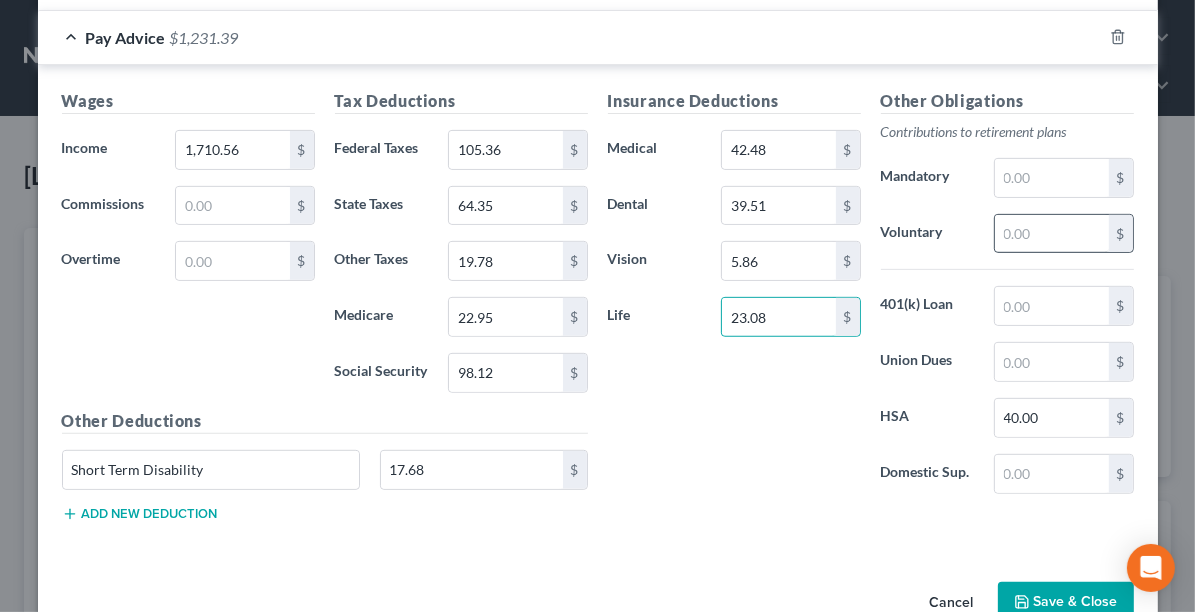 type on "23.08" 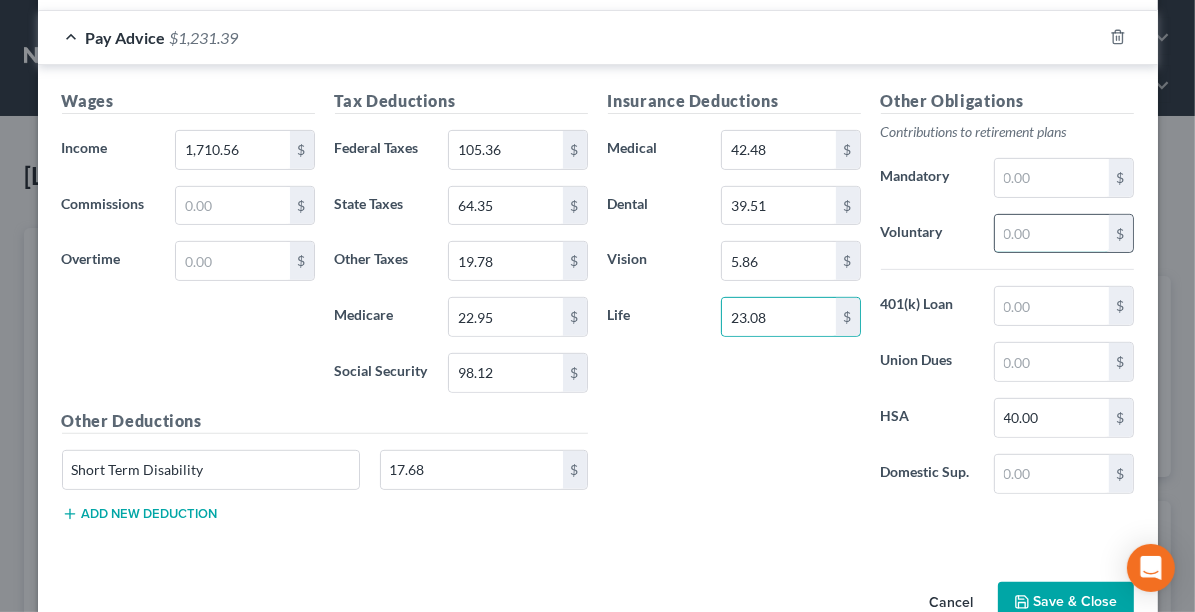 click at bounding box center [1051, 234] 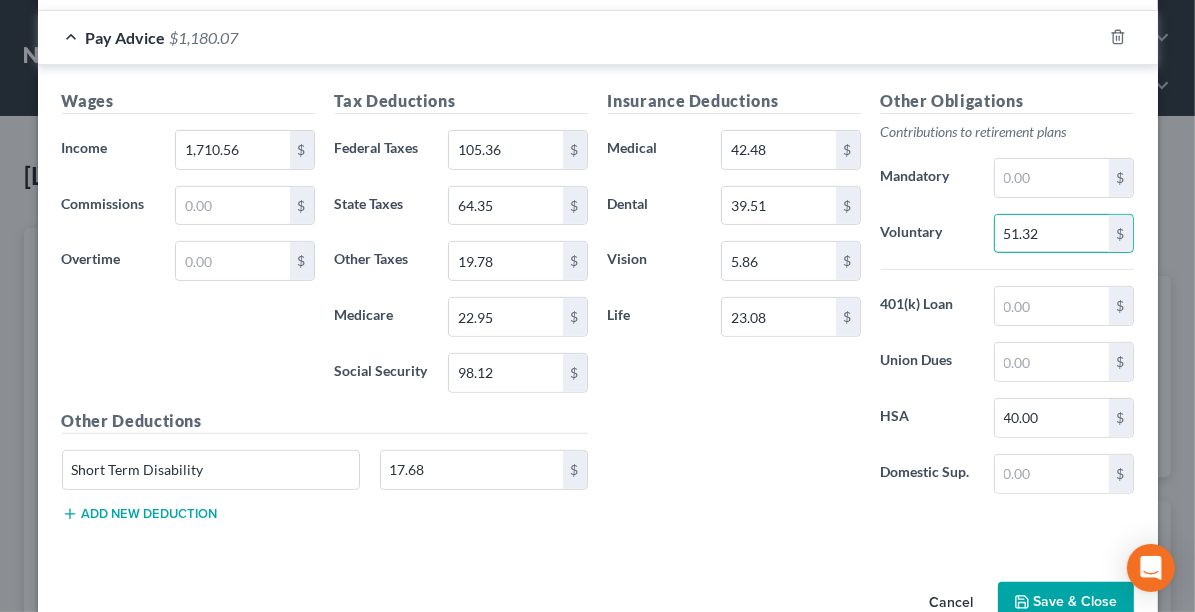 type on "51.32" 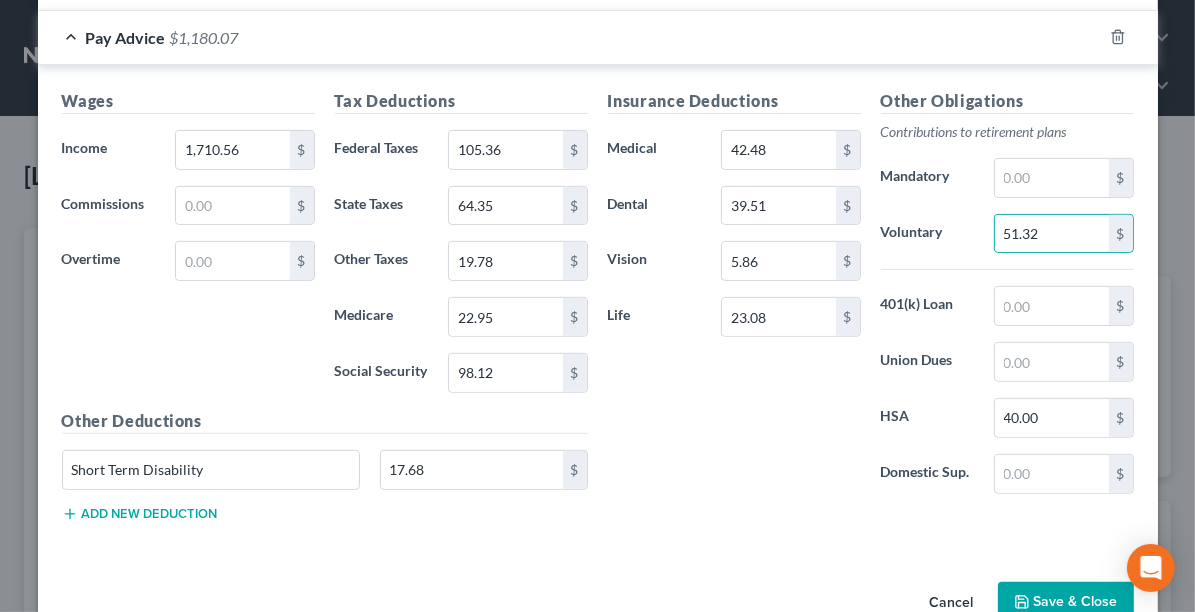 click on "Save & Close" at bounding box center (1066, 603) 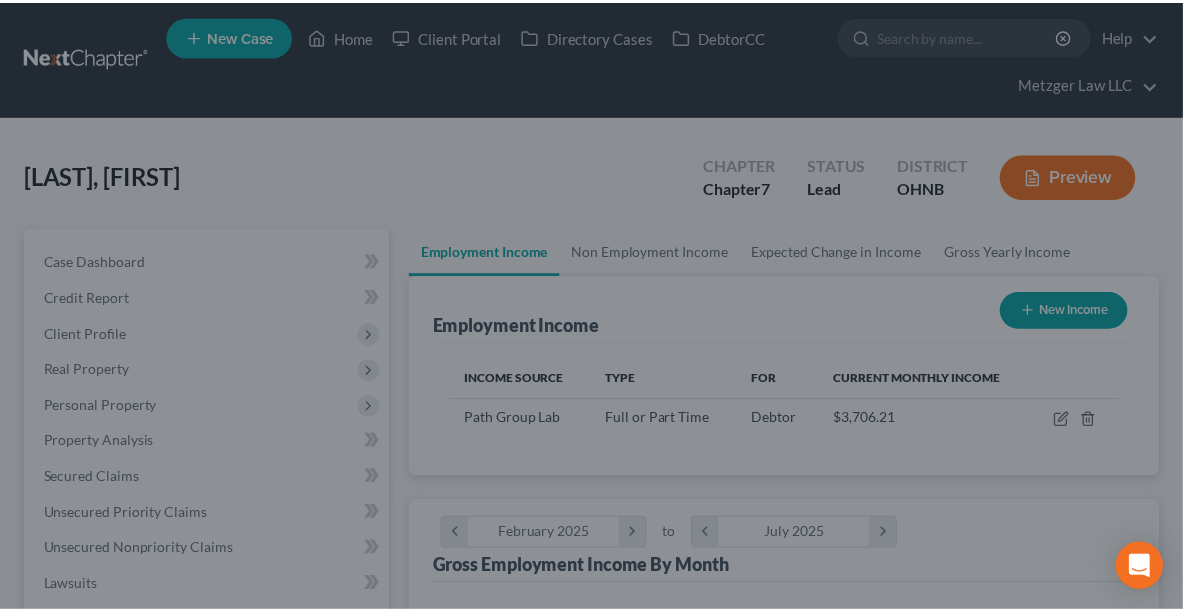 scroll, scrollTop: 334, scrollLeft: 709, axis: both 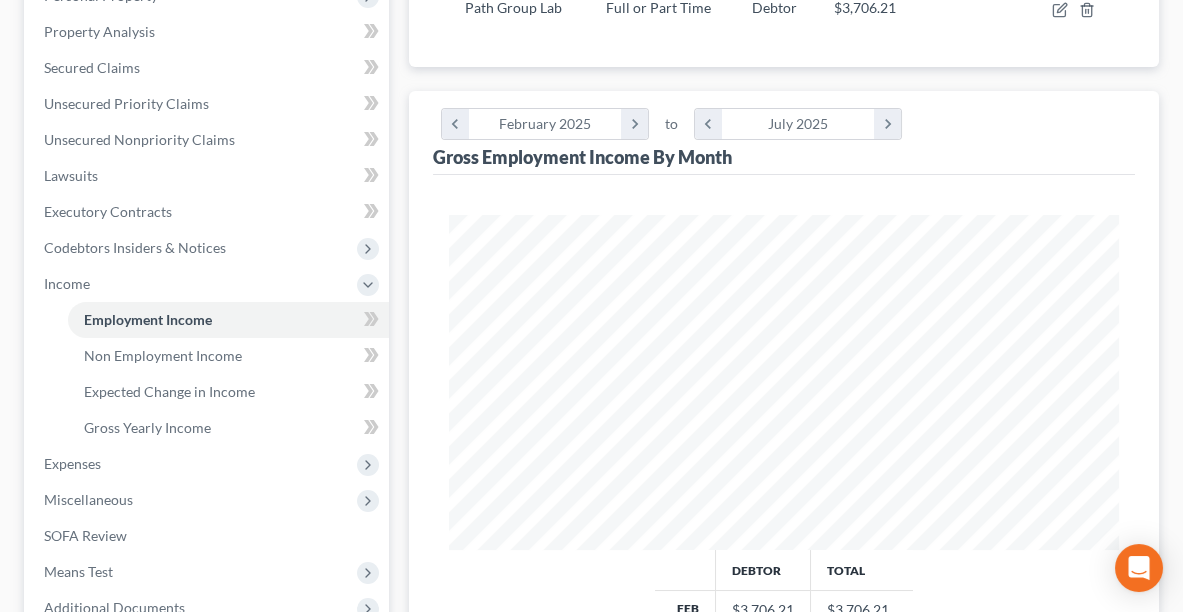 click on "Gross Yearly Income" at bounding box center (228, 428) 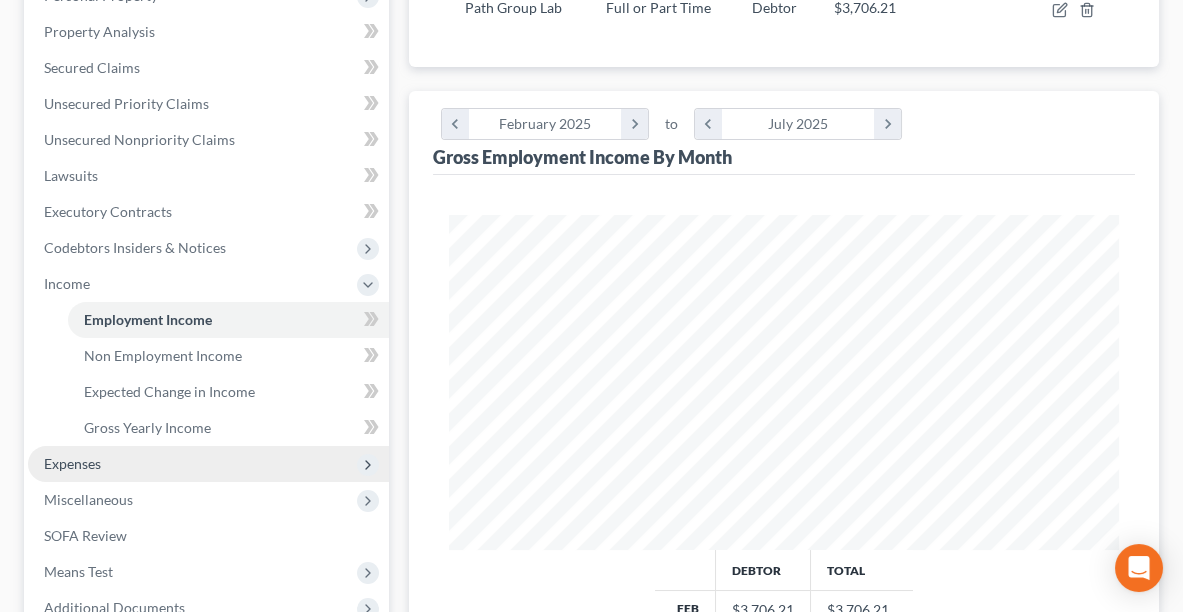 click on "Expenses" at bounding box center (72, 463) 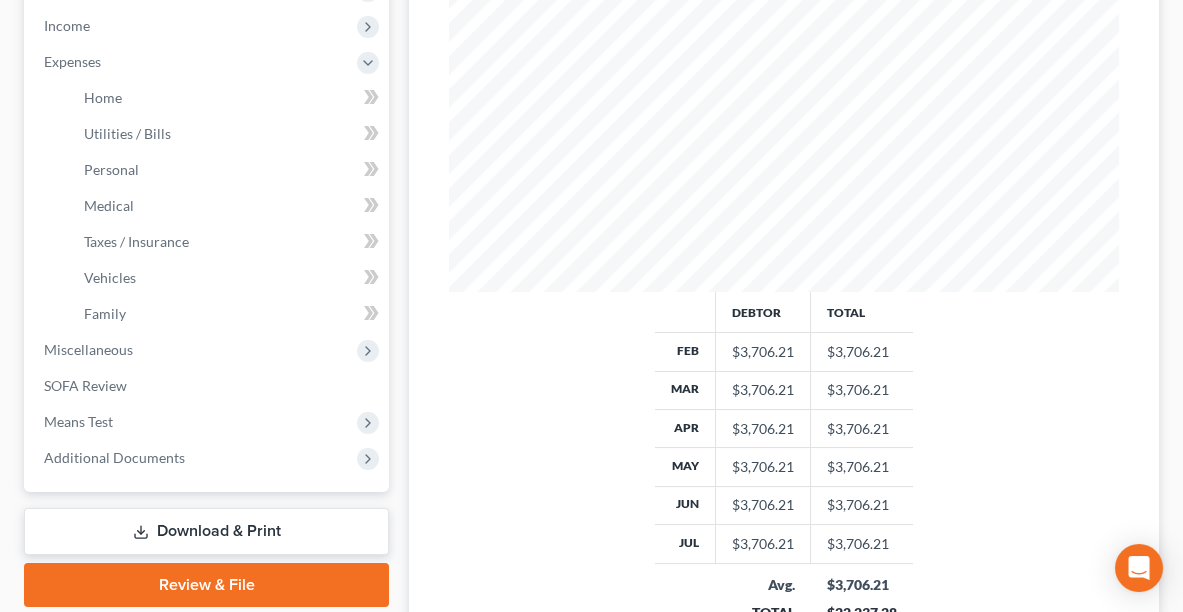 scroll, scrollTop: 678, scrollLeft: 0, axis: vertical 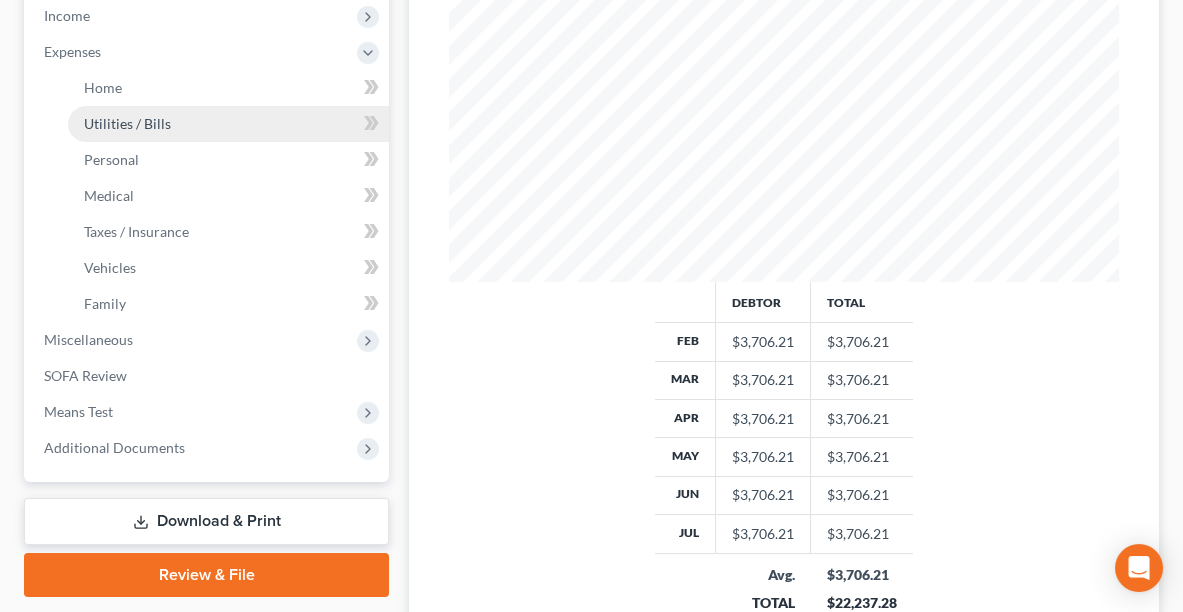 click on "Utilities / Bills" at bounding box center (228, 124) 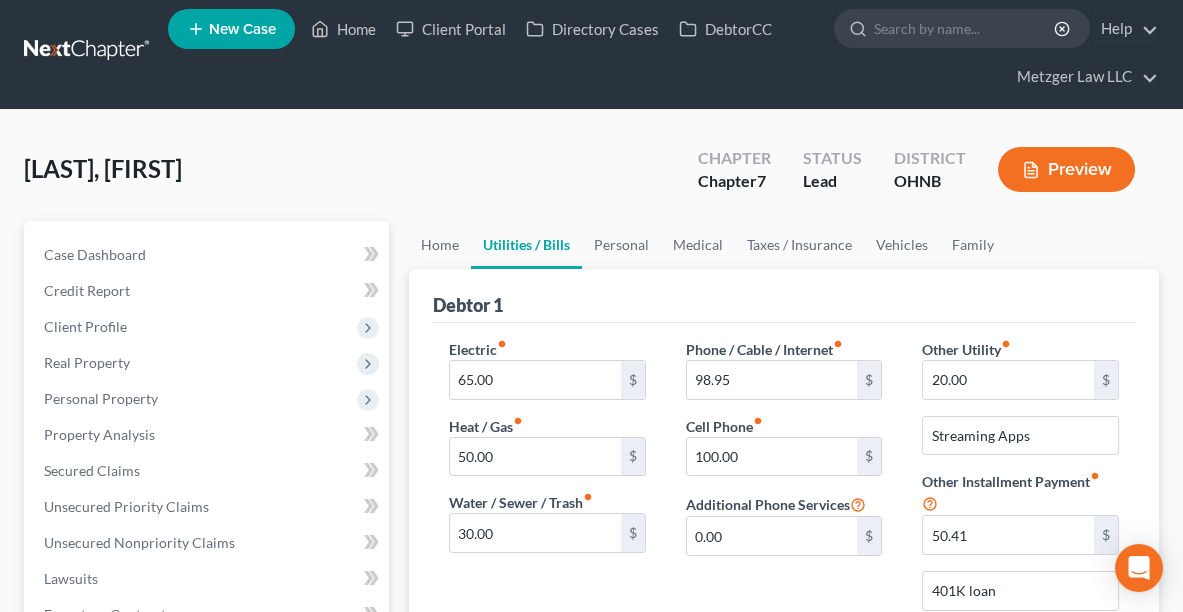 scroll, scrollTop: 0, scrollLeft: 0, axis: both 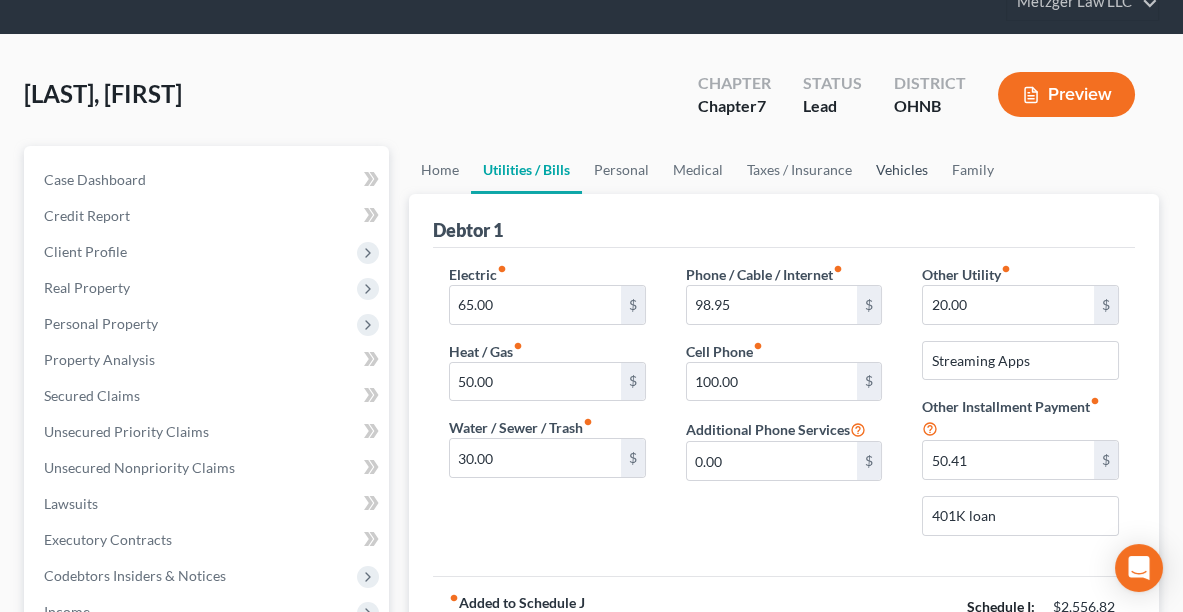 click on "Vehicles" at bounding box center (902, 170) 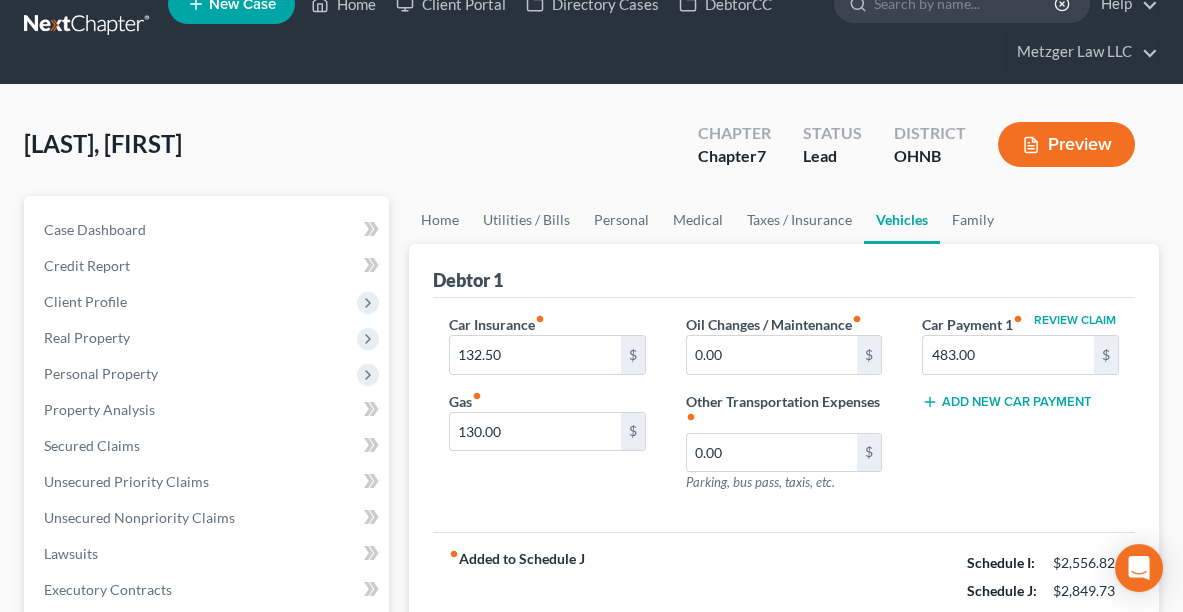 scroll, scrollTop: 0, scrollLeft: 0, axis: both 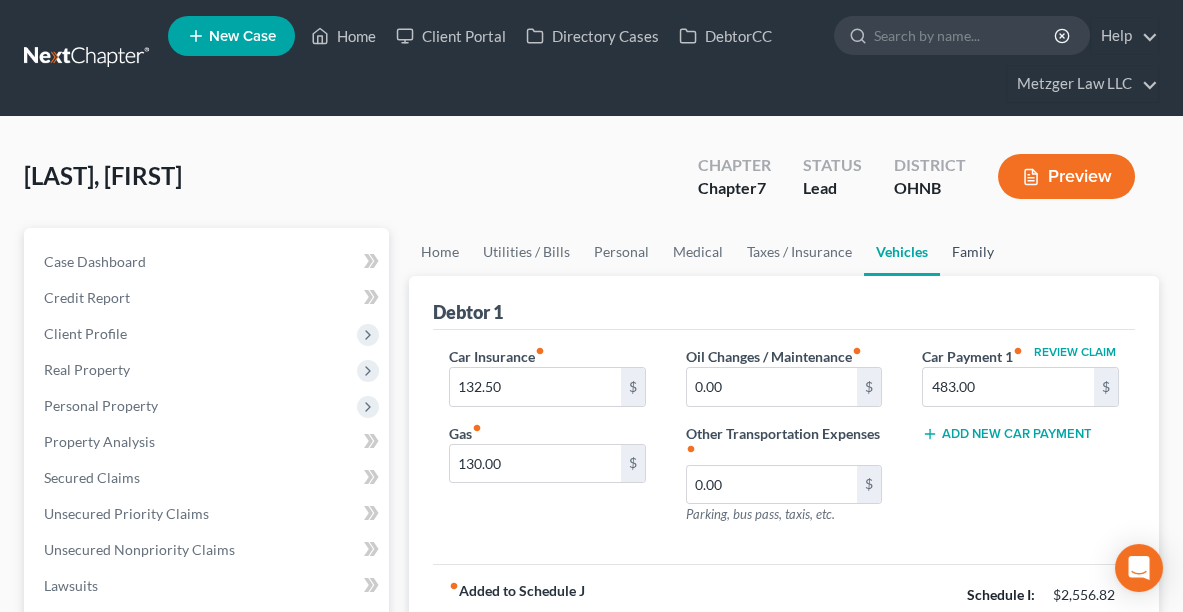 click on "Family" at bounding box center (973, 252) 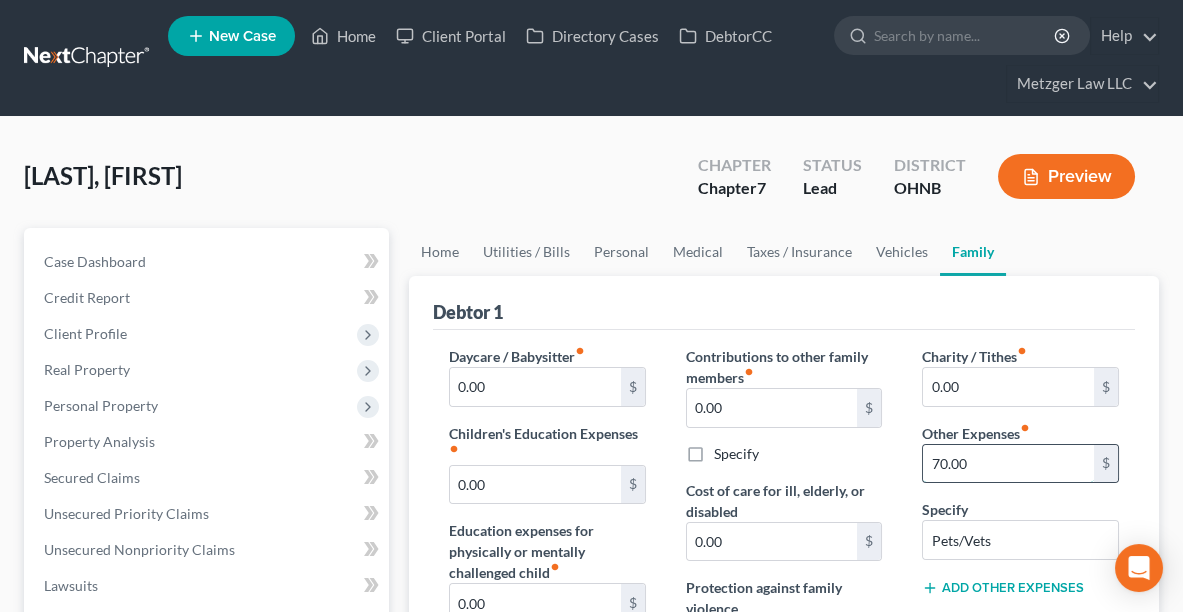 click on "70.00" at bounding box center [1008, 464] 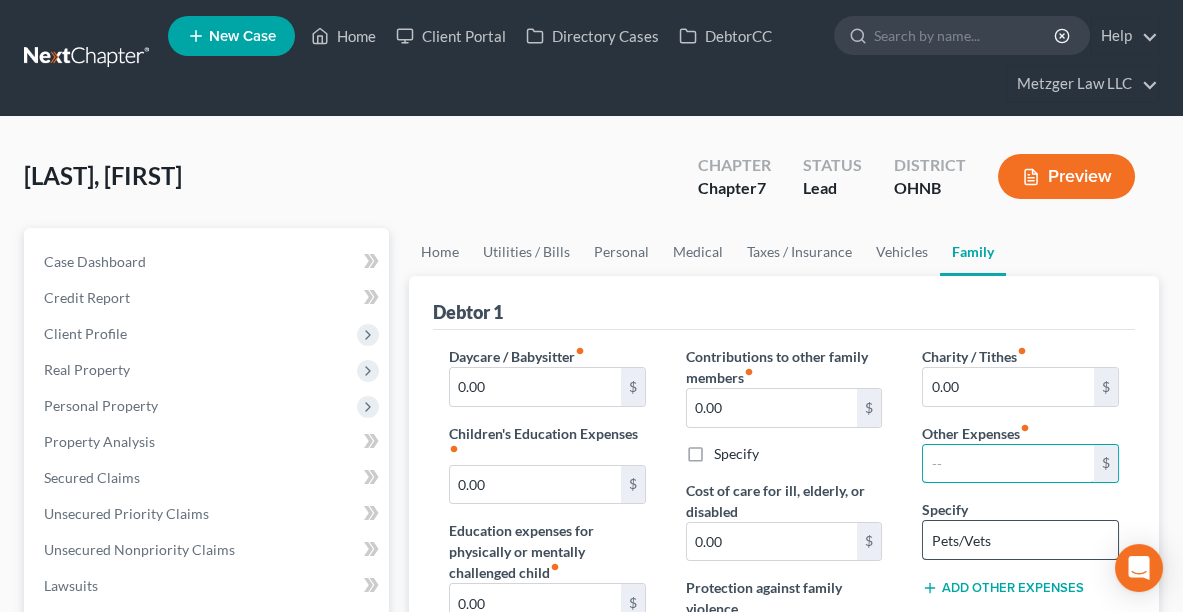 type 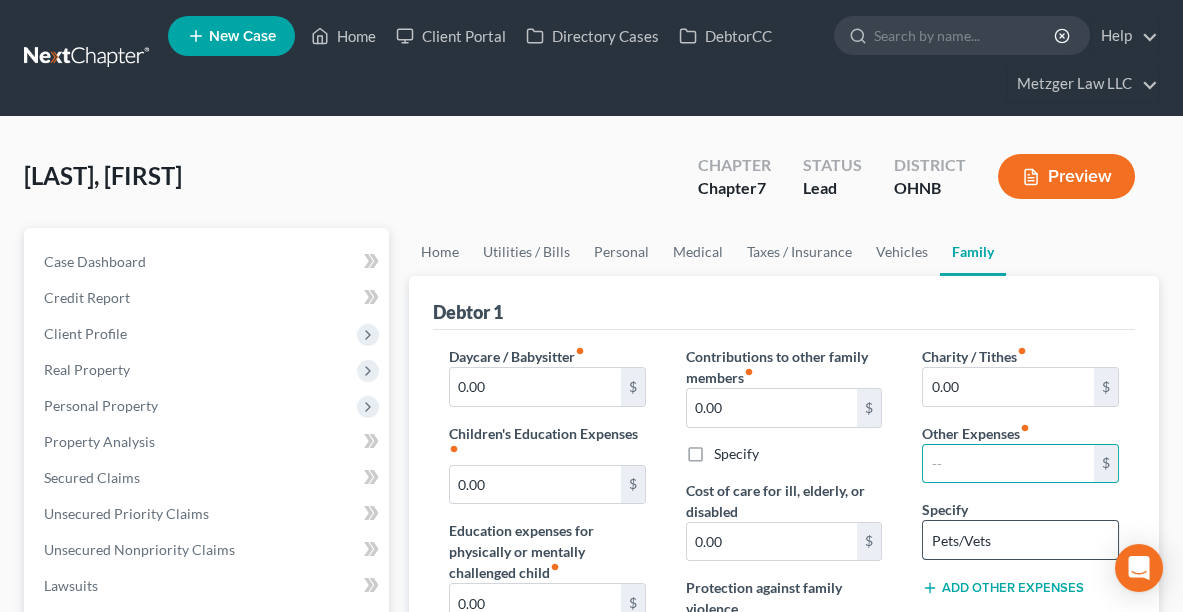 click on "Pets/Vets" at bounding box center [1020, 540] 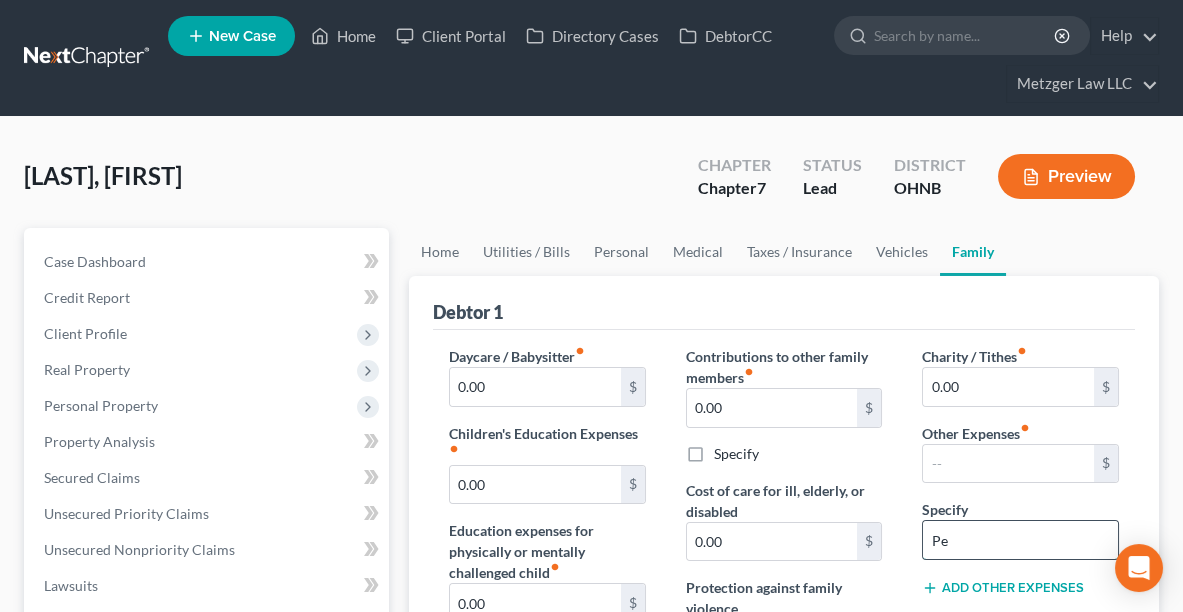 type on "P" 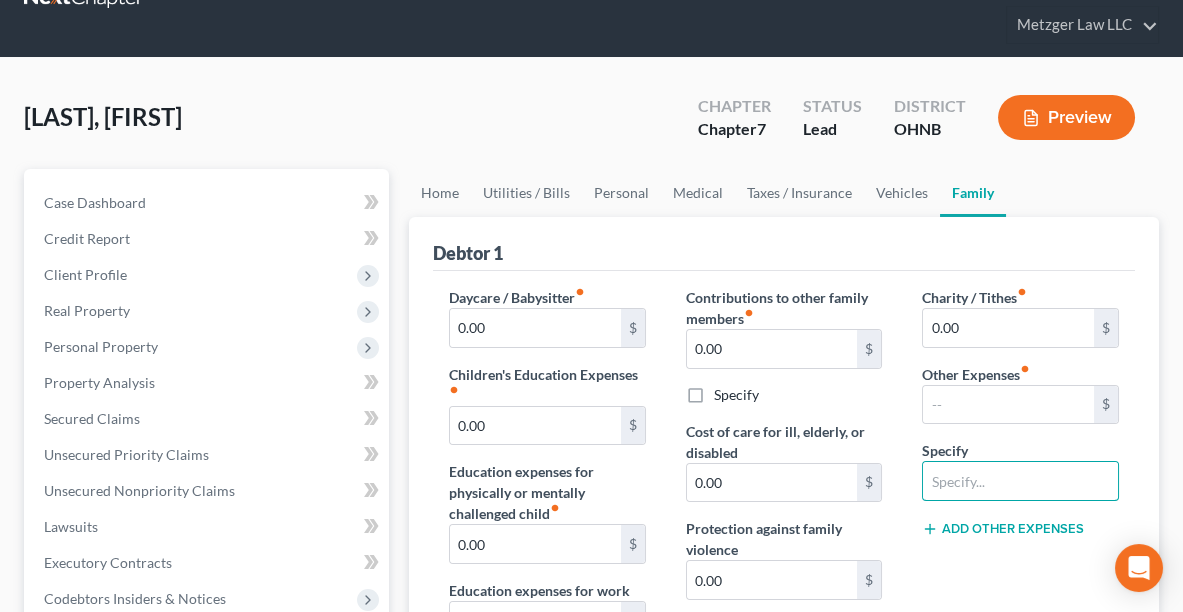 scroll, scrollTop: 0, scrollLeft: 0, axis: both 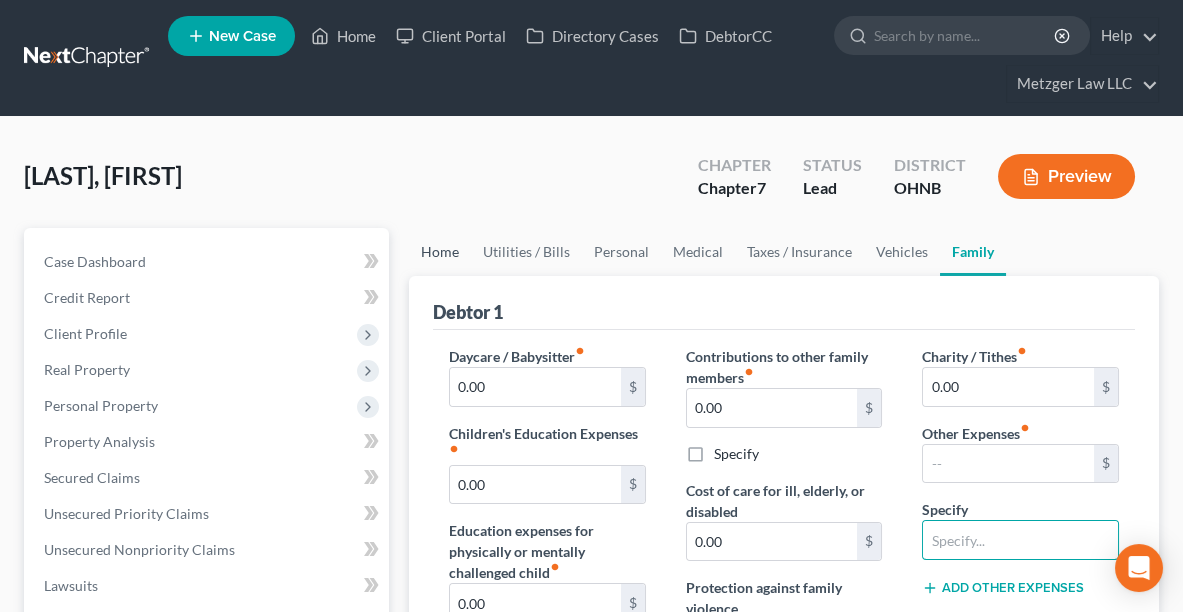 type 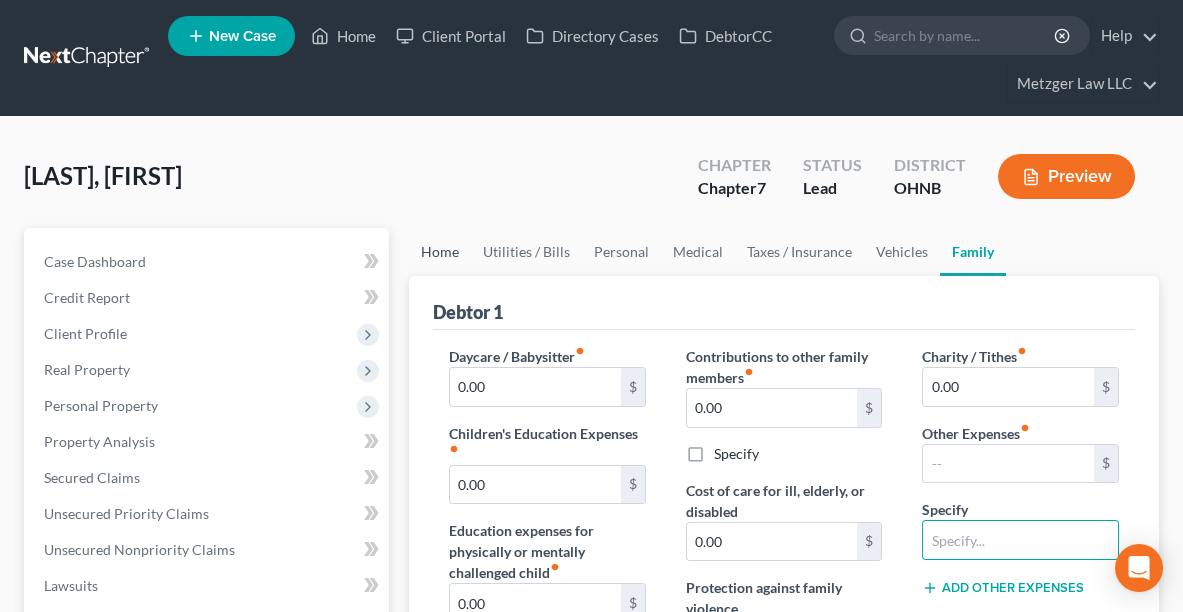 click on "Home" at bounding box center (440, 252) 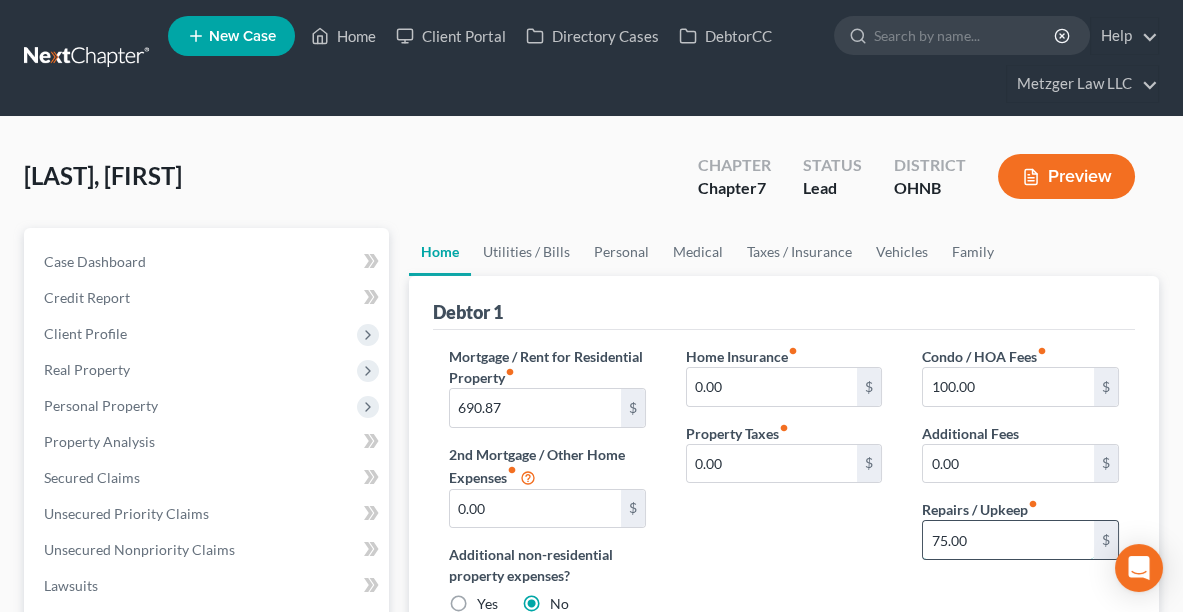 click on "75.00" at bounding box center [1008, 540] 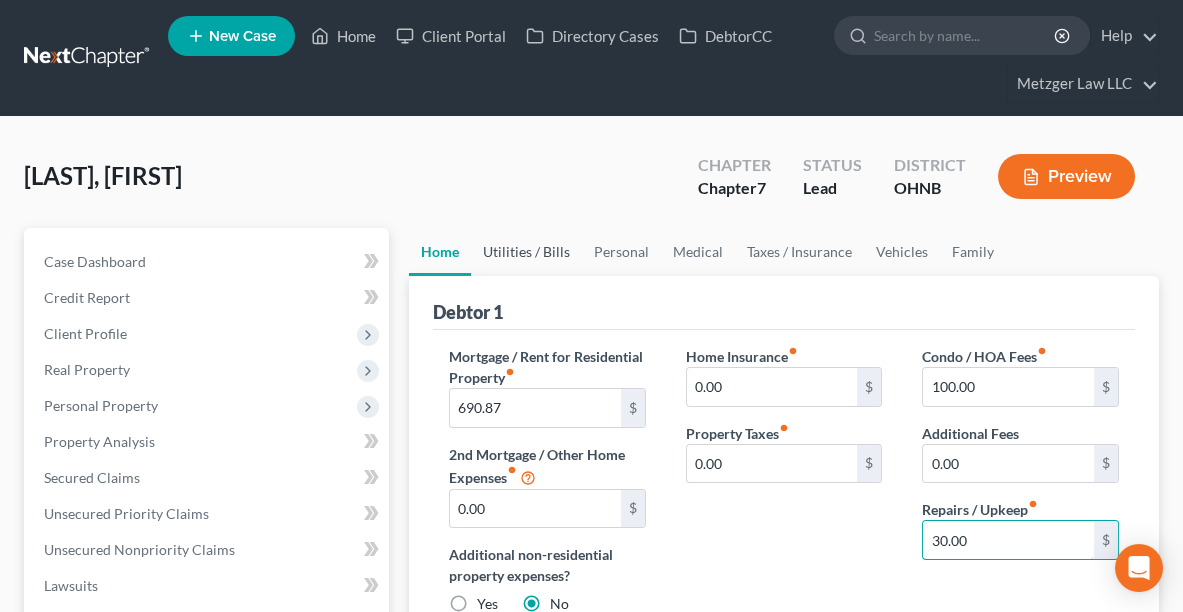 type on "30.00" 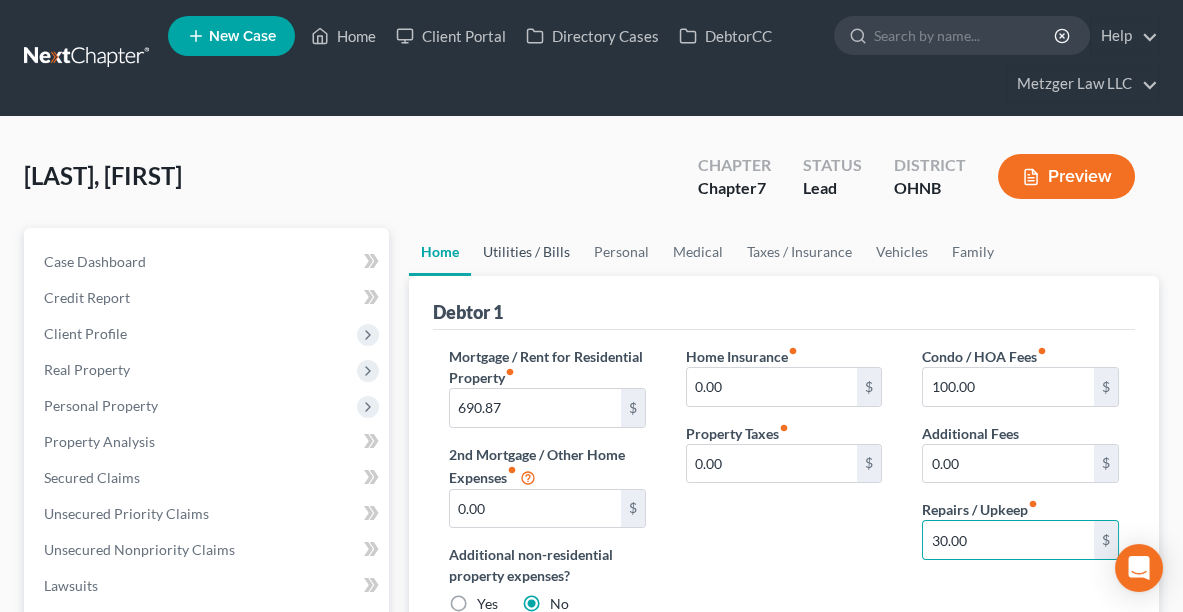 click on "Utilities / Bills" at bounding box center (526, 252) 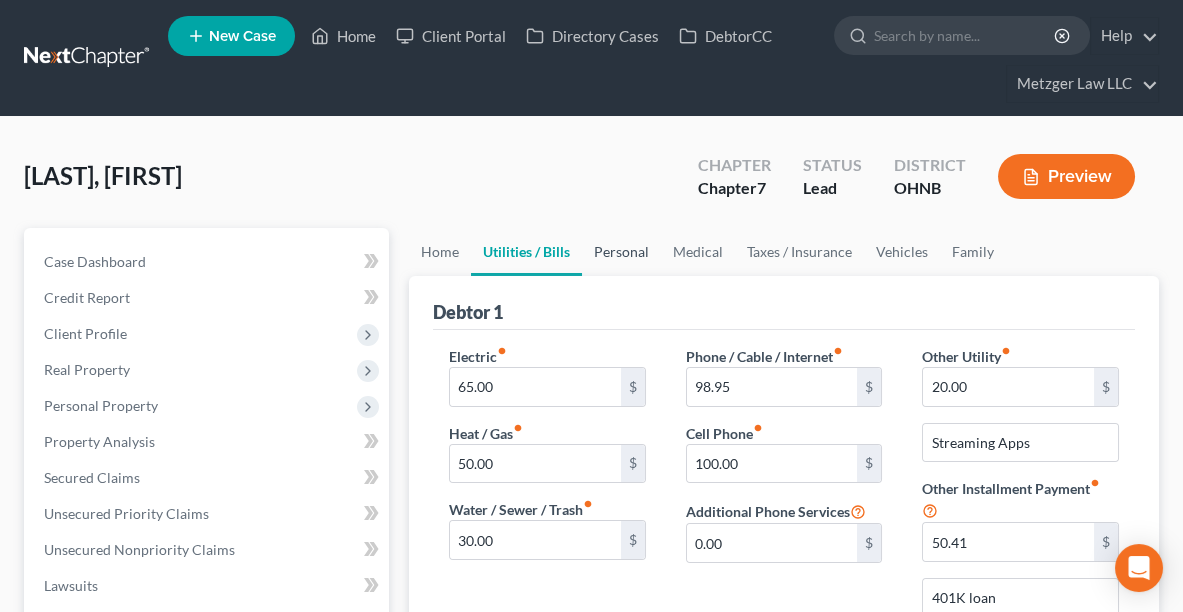 click on "Personal" at bounding box center [621, 252] 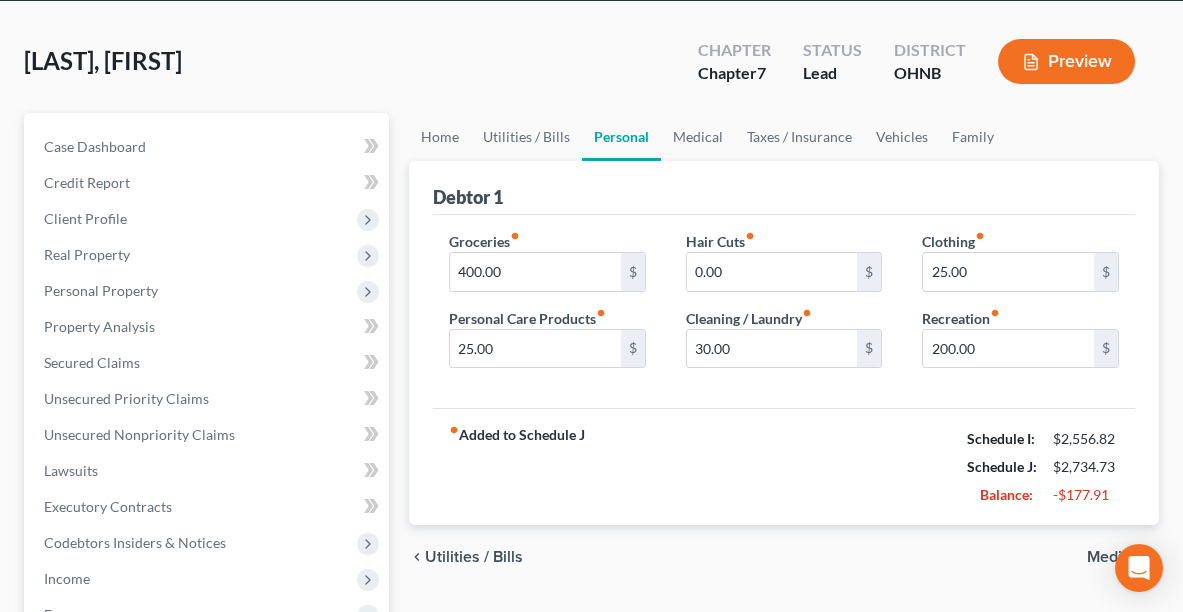 scroll, scrollTop: 120, scrollLeft: 0, axis: vertical 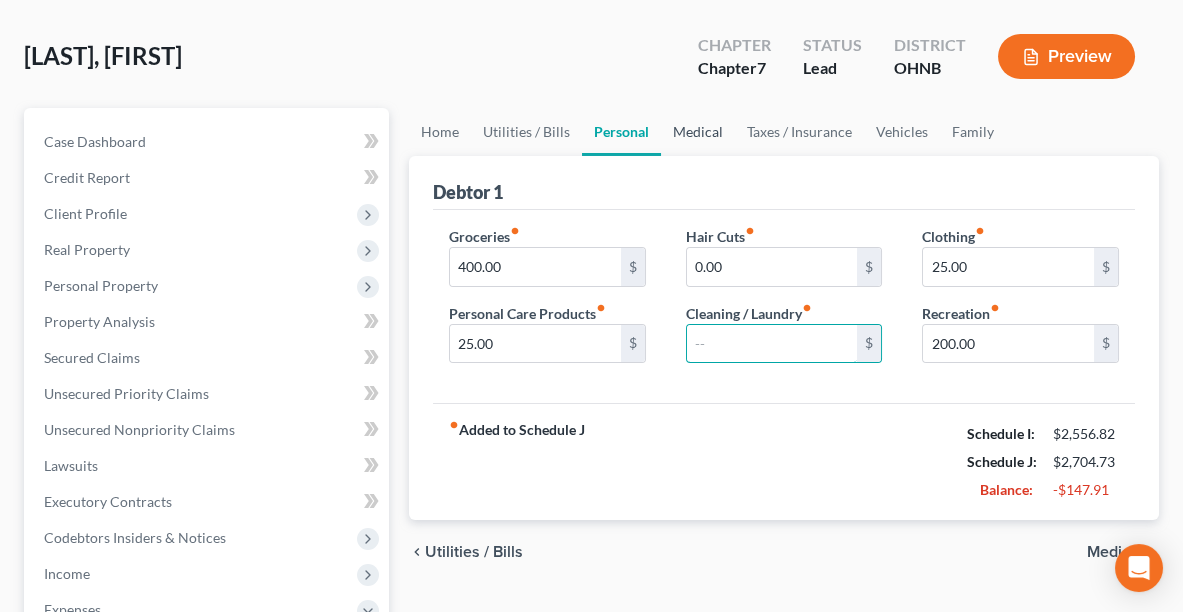 type 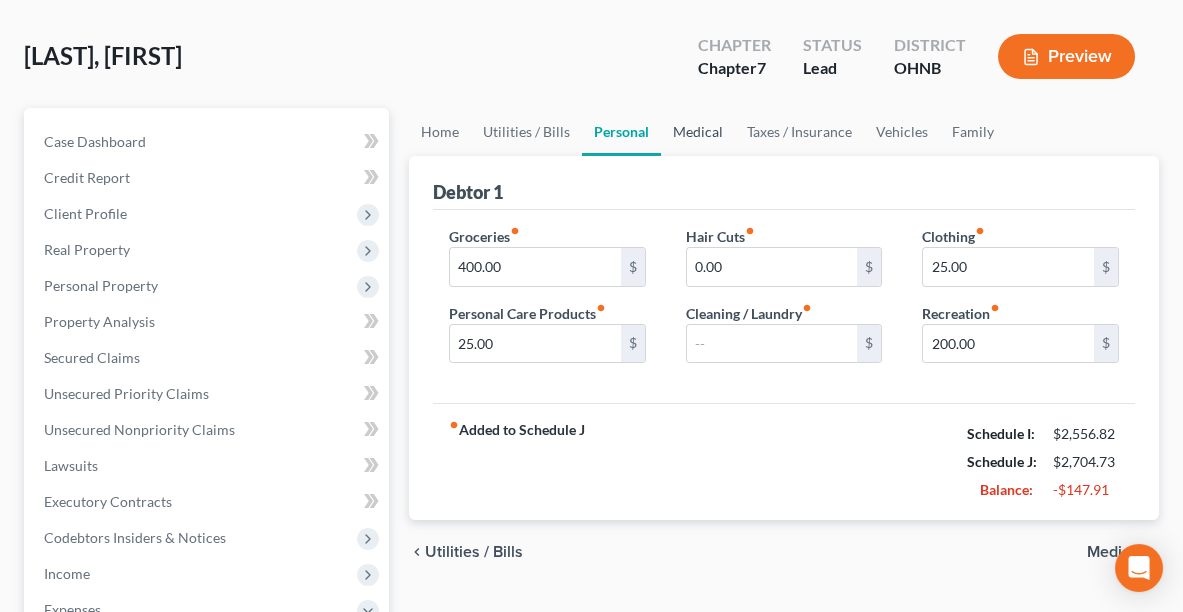 click on "Medical" at bounding box center (698, 132) 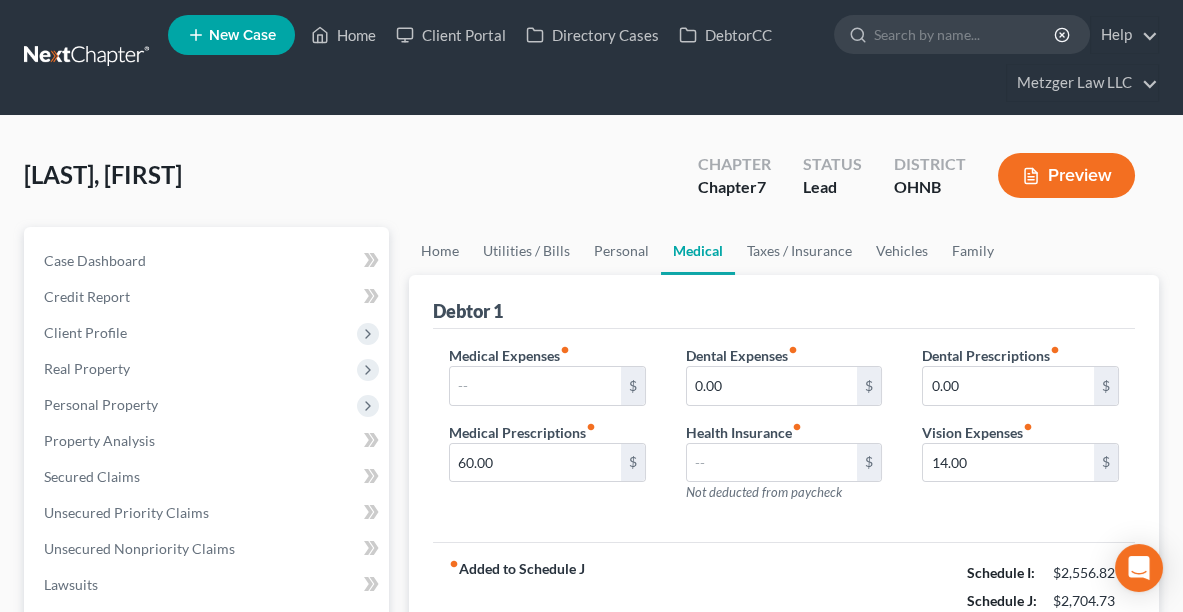scroll, scrollTop: 0, scrollLeft: 0, axis: both 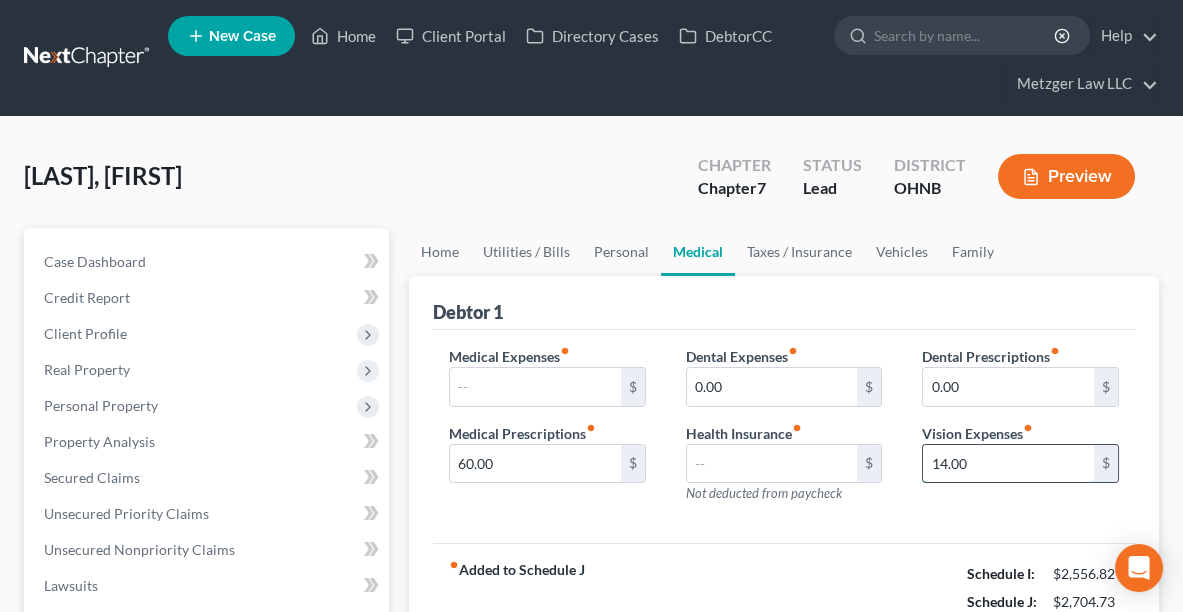click on "14.00" at bounding box center (1008, 464) 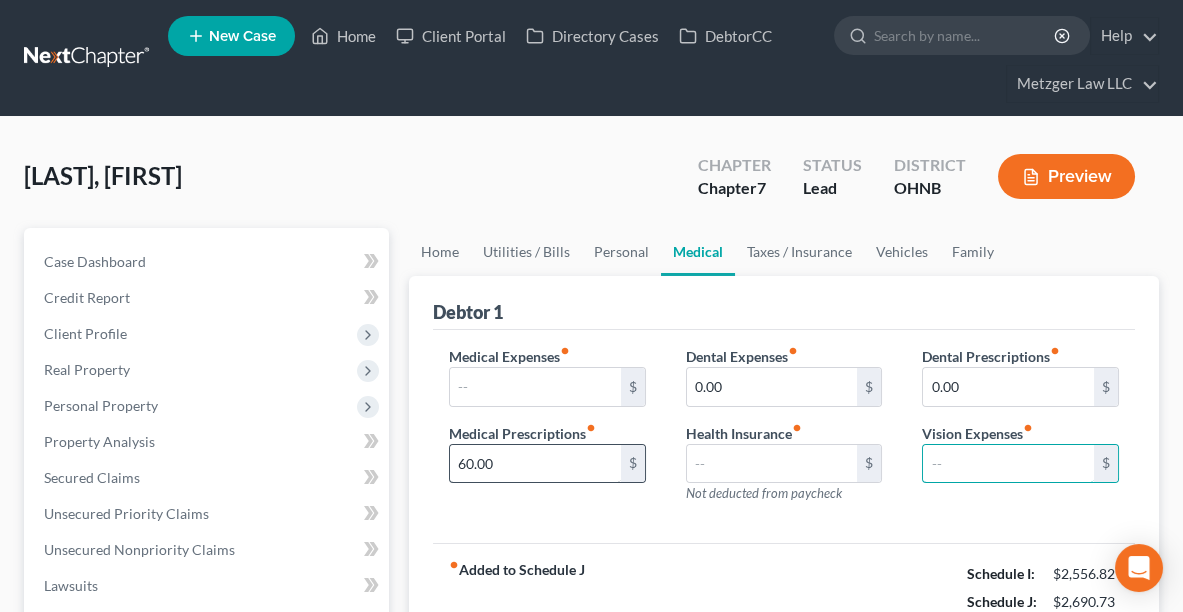 type 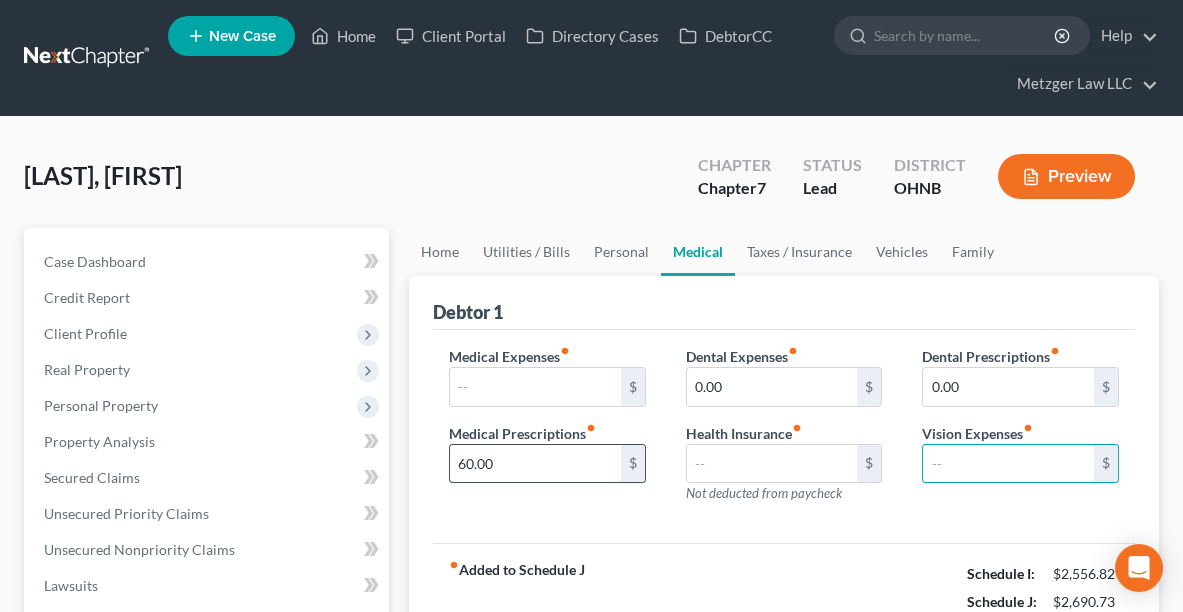 click on "60.00" at bounding box center [535, 464] 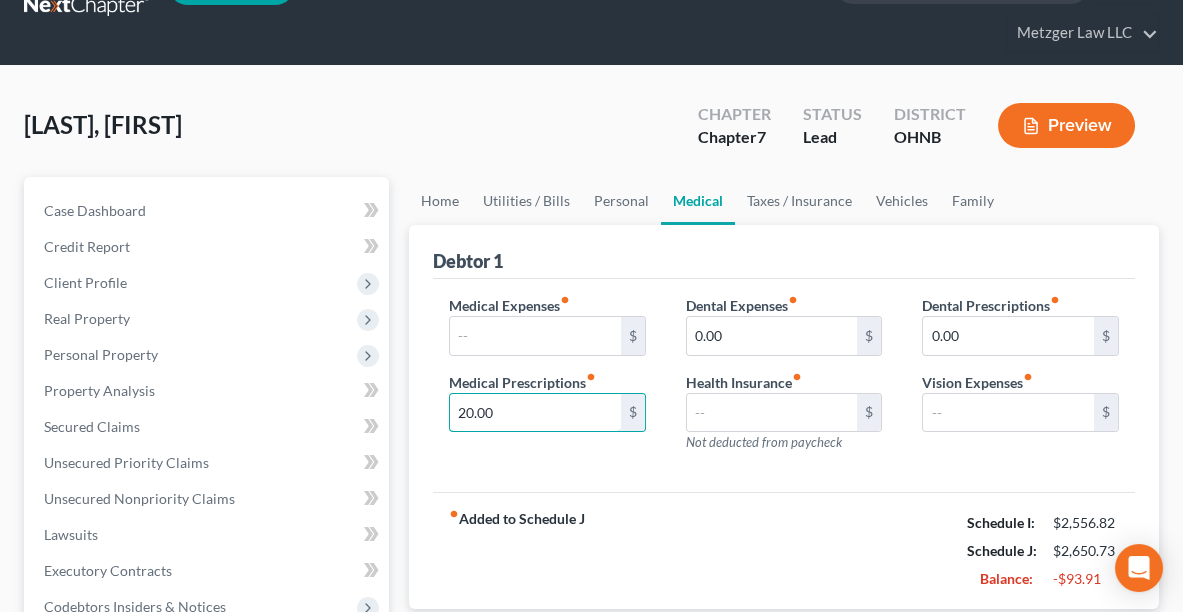 scroll, scrollTop: 0, scrollLeft: 0, axis: both 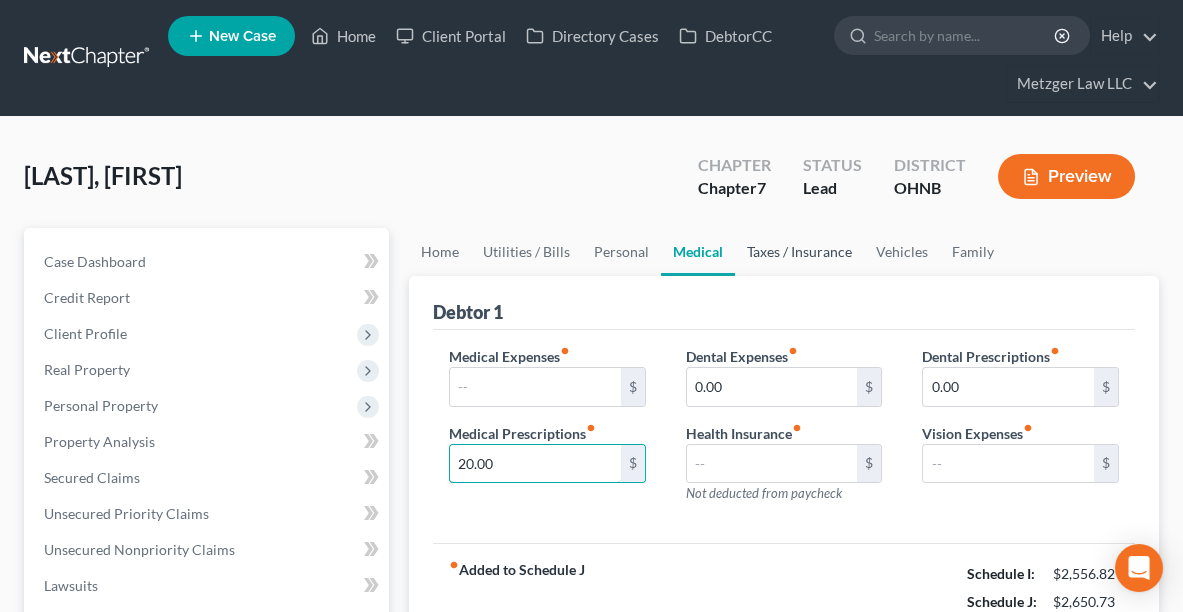 type on "20.00" 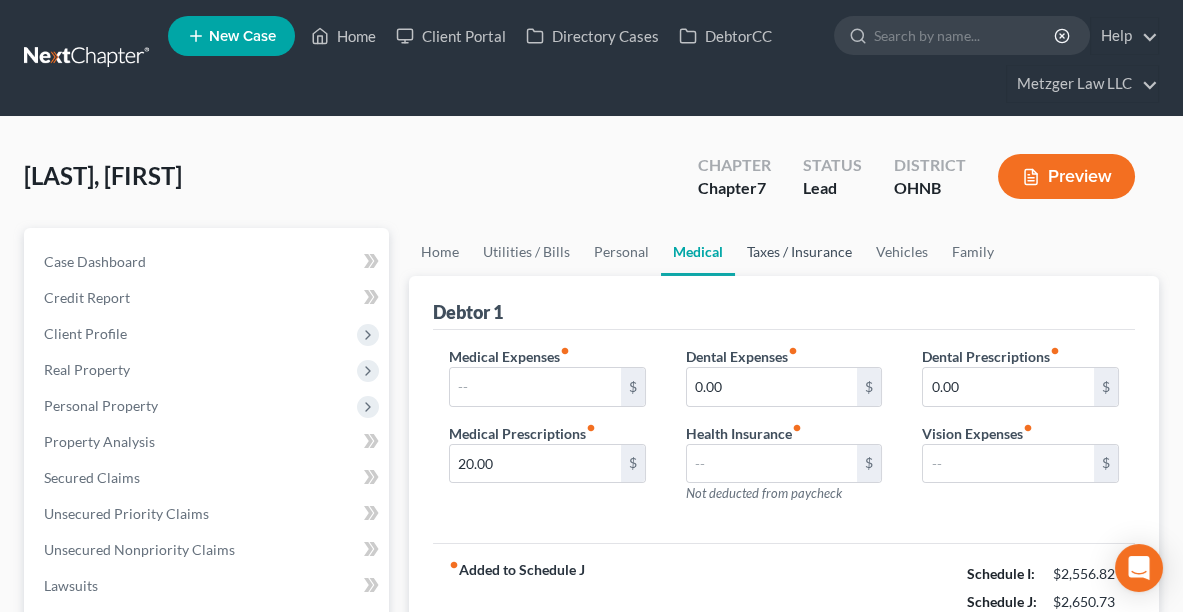 click on "Taxes / Insurance" at bounding box center [799, 252] 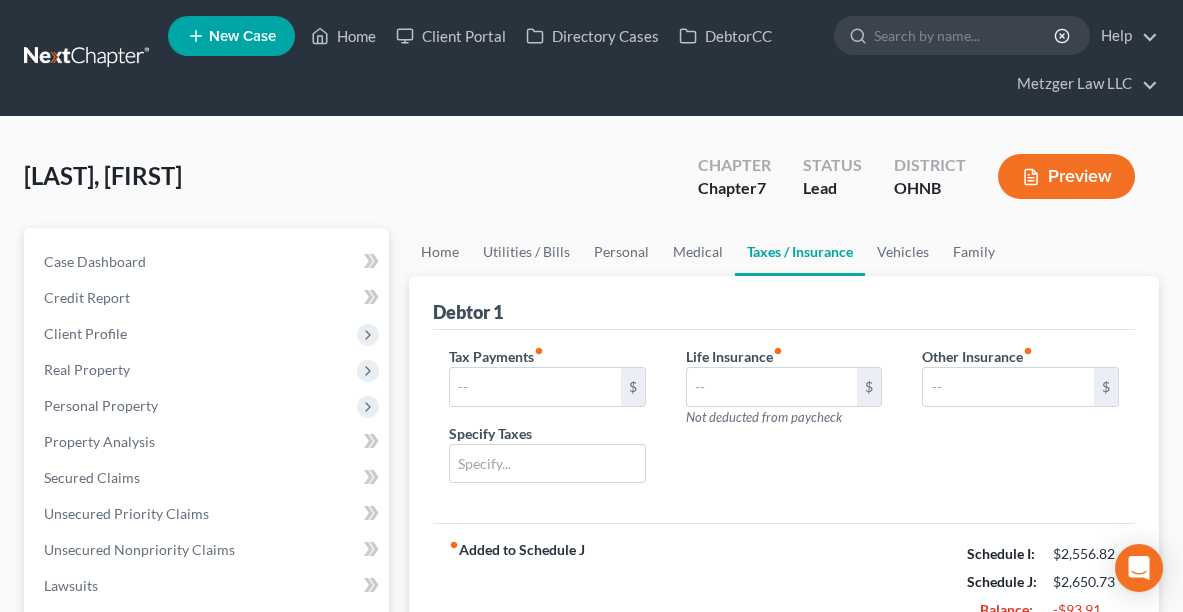 click on "Taxes / Insurance" at bounding box center [800, 252] 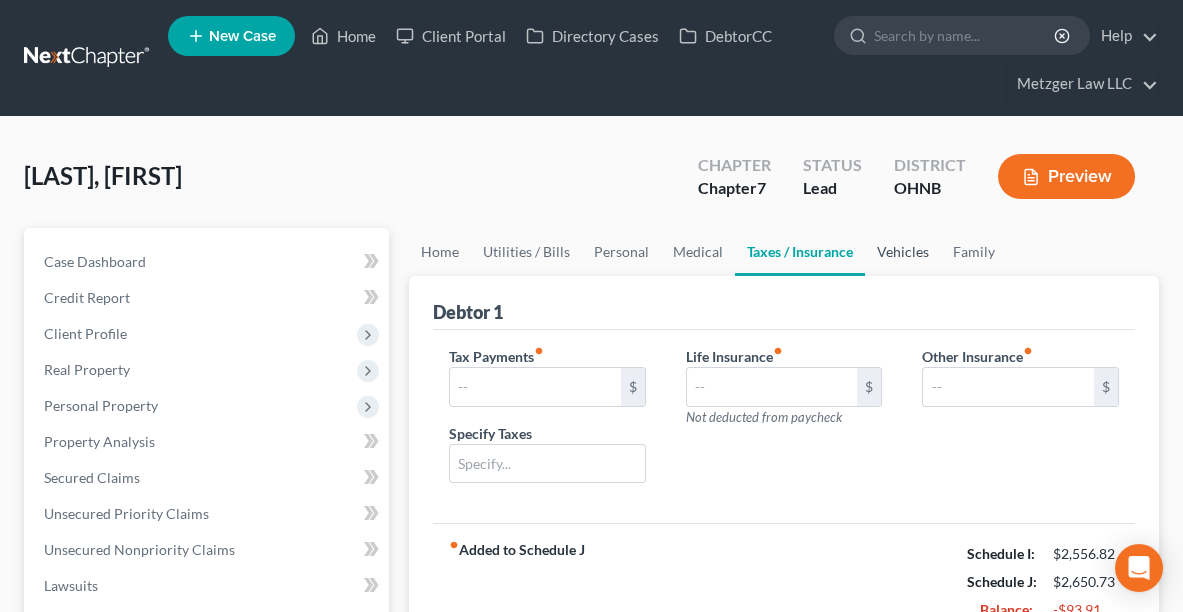 click on "Vehicles" at bounding box center [903, 252] 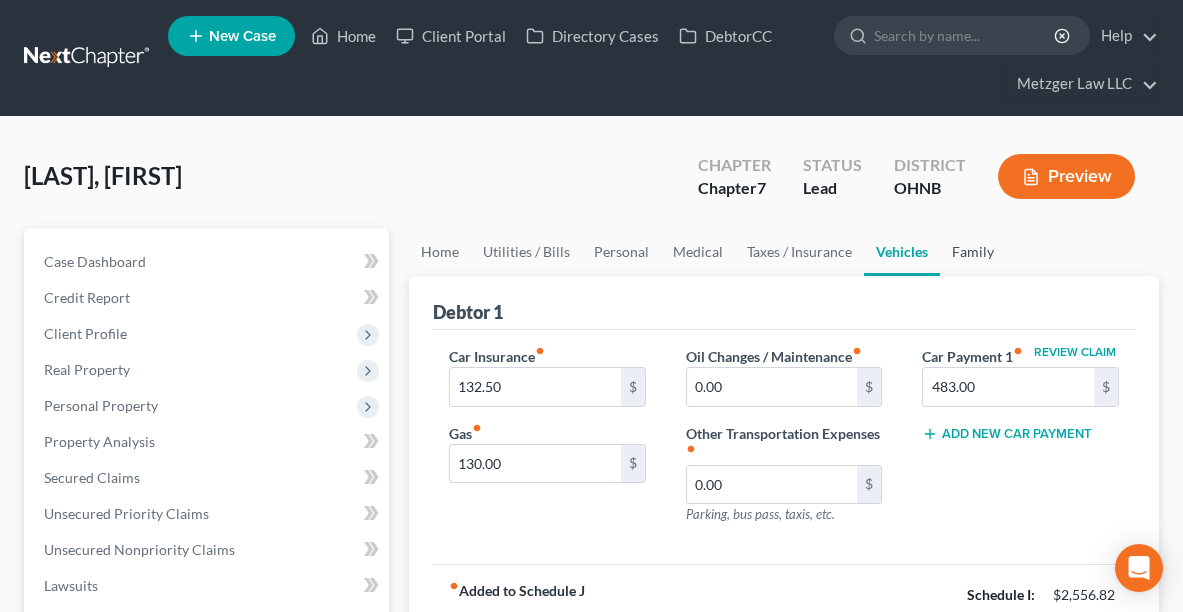 click on "Family" at bounding box center [973, 252] 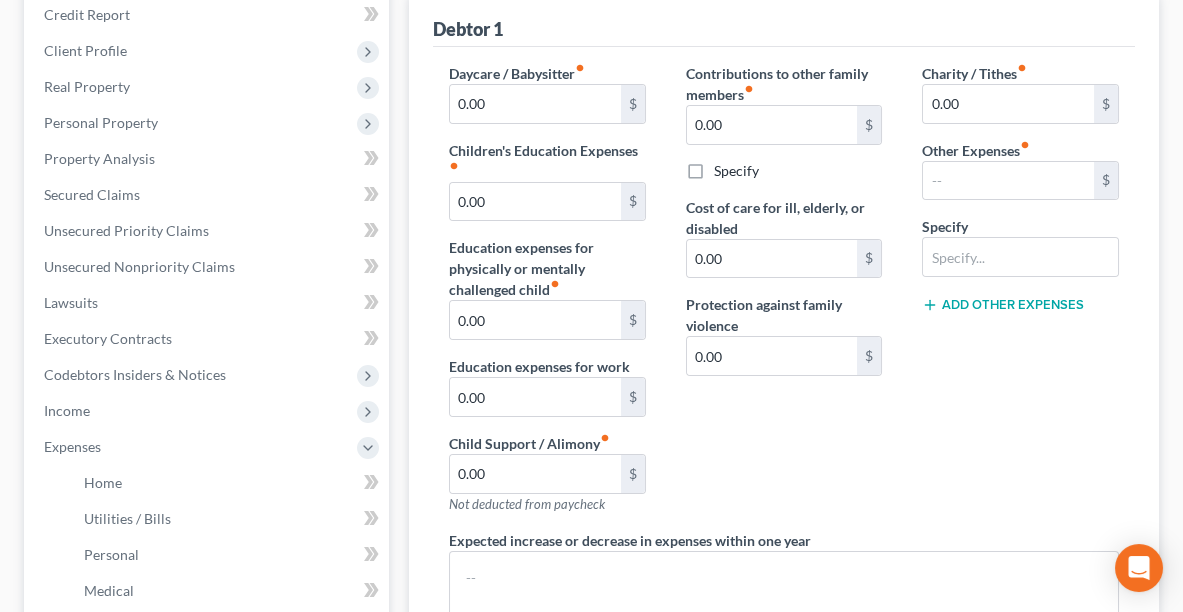 scroll, scrollTop: 0, scrollLeft: 0, axis: both 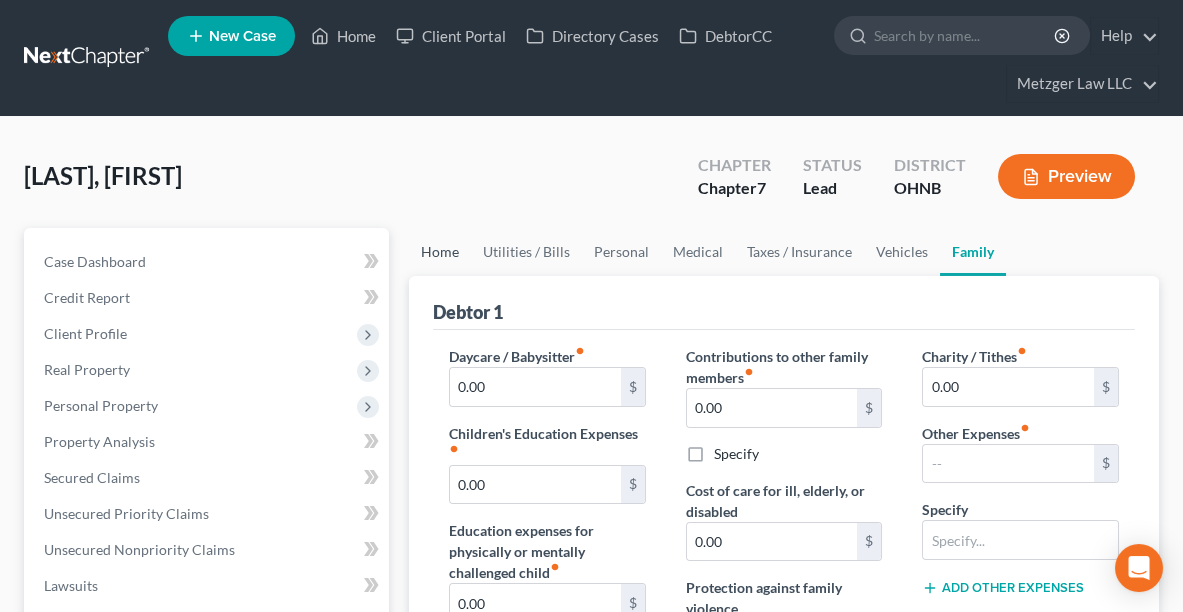 click on "Home" at bounding box center [440, 252] 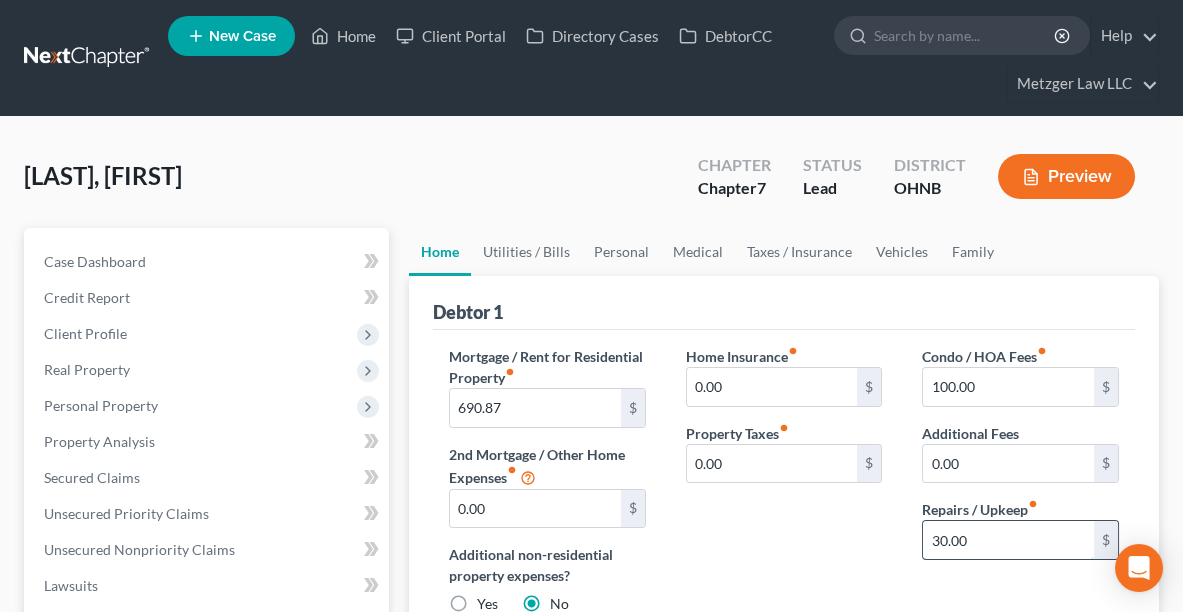 click on "30.00" at bounding box center (1008, 540) 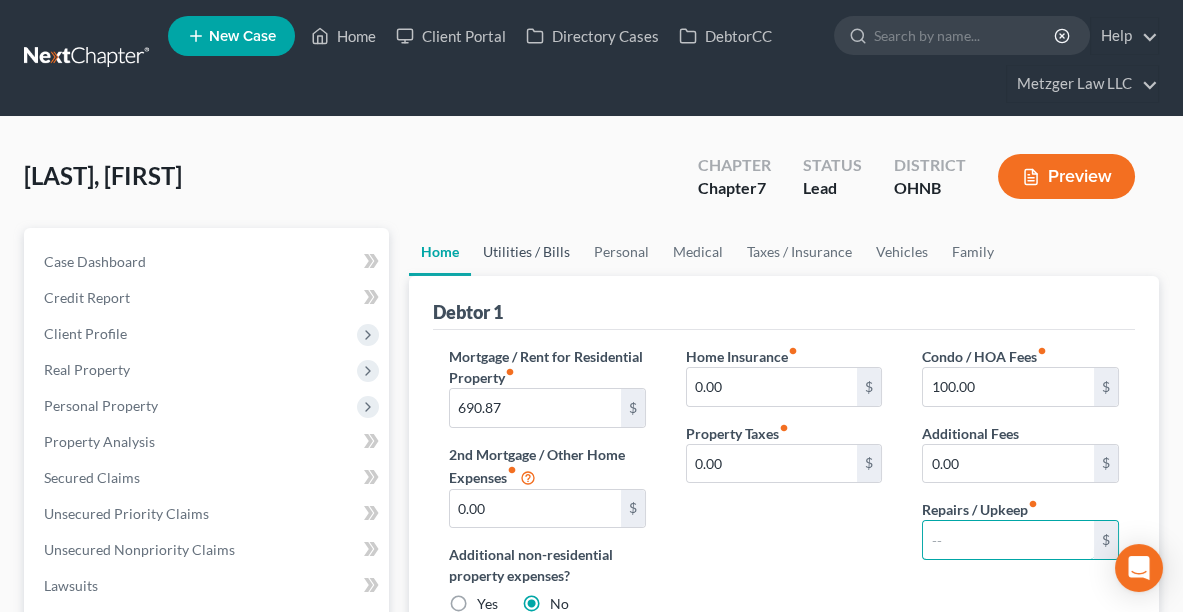 type 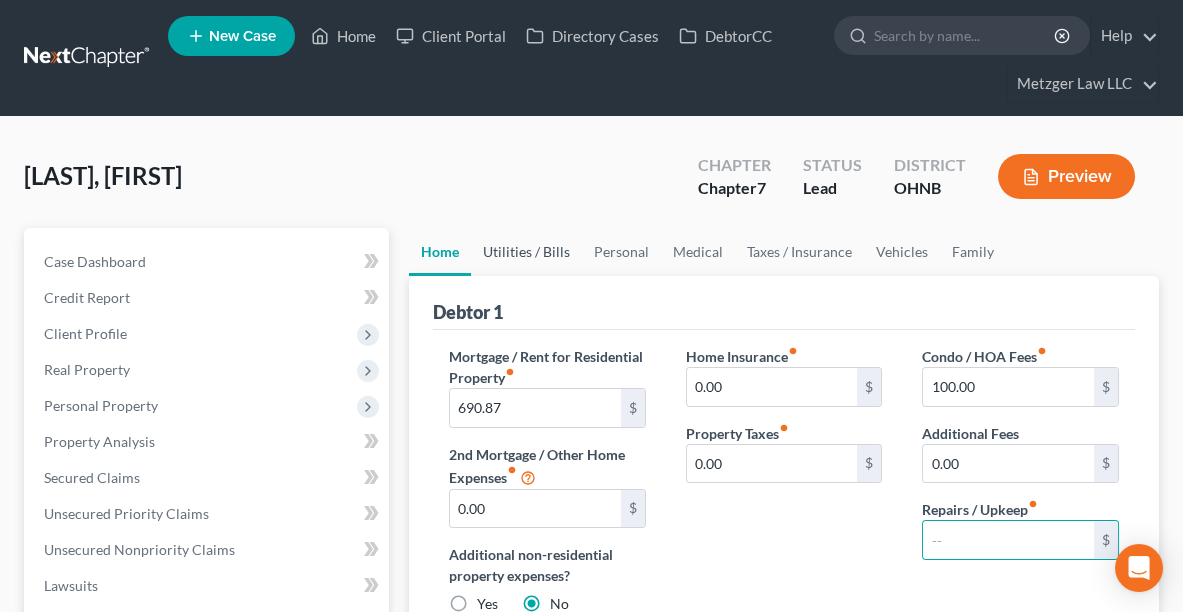click on "Utilities / Bills" at bounding box center (526, 252) 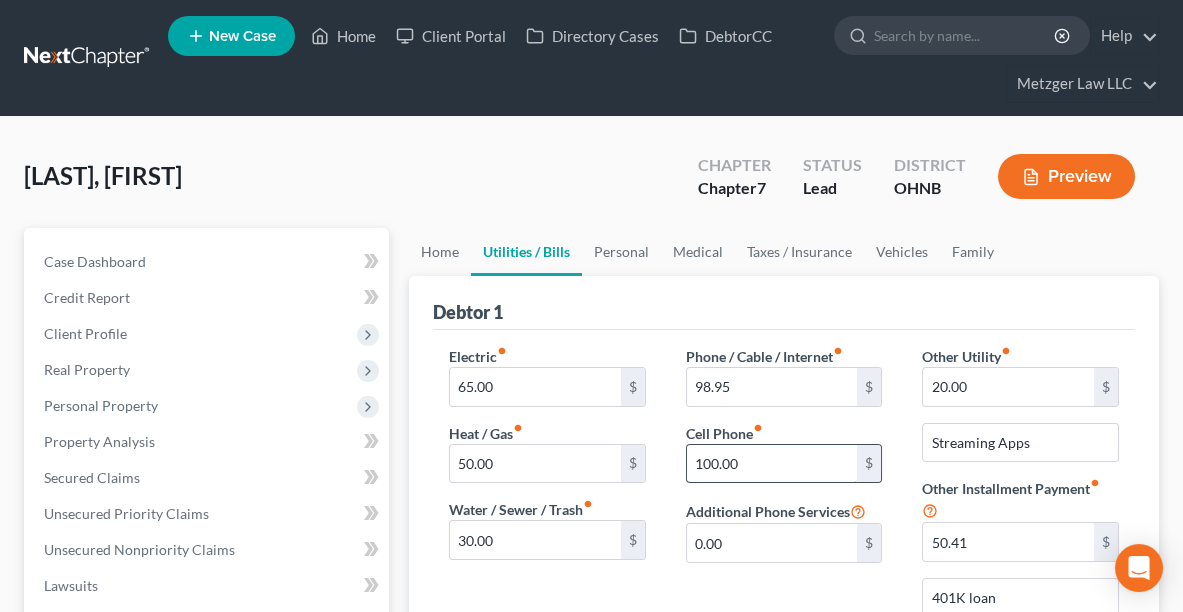 click on "100.00" at bounding box center (772, 464) 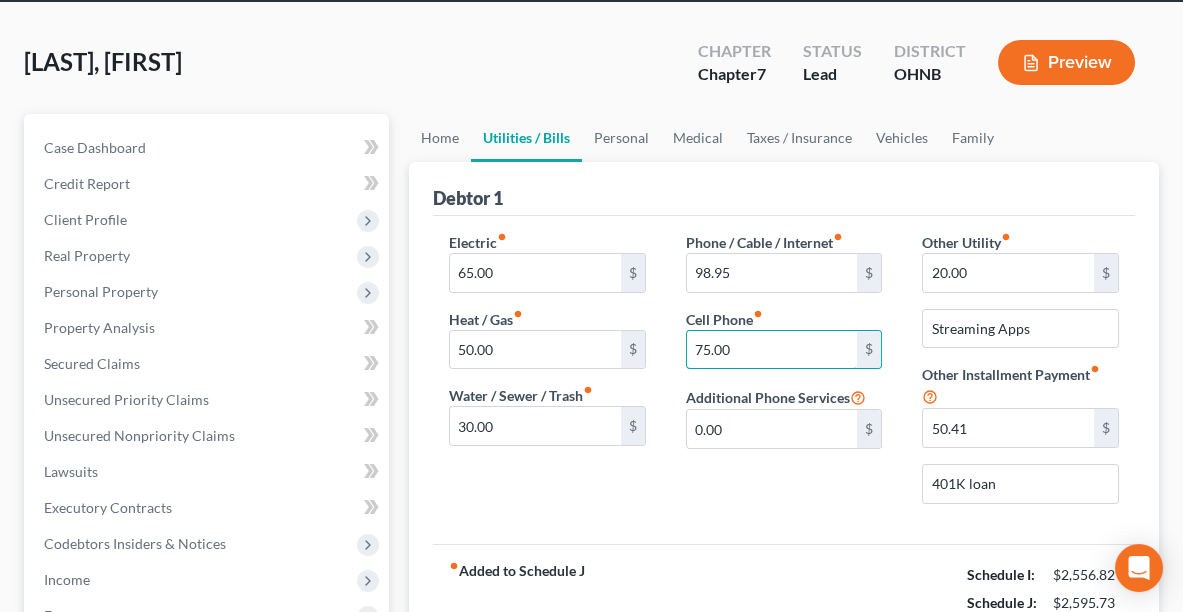 scroll, scrollTop: 108, scrollLeft: 0, axis: vertical 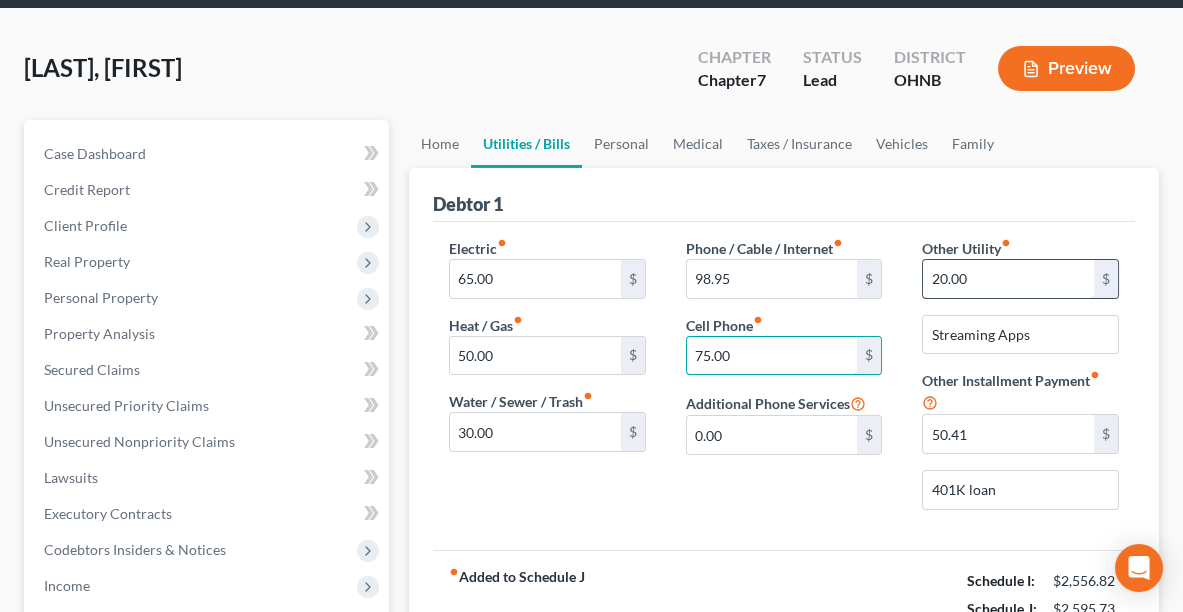 type on "75.00" 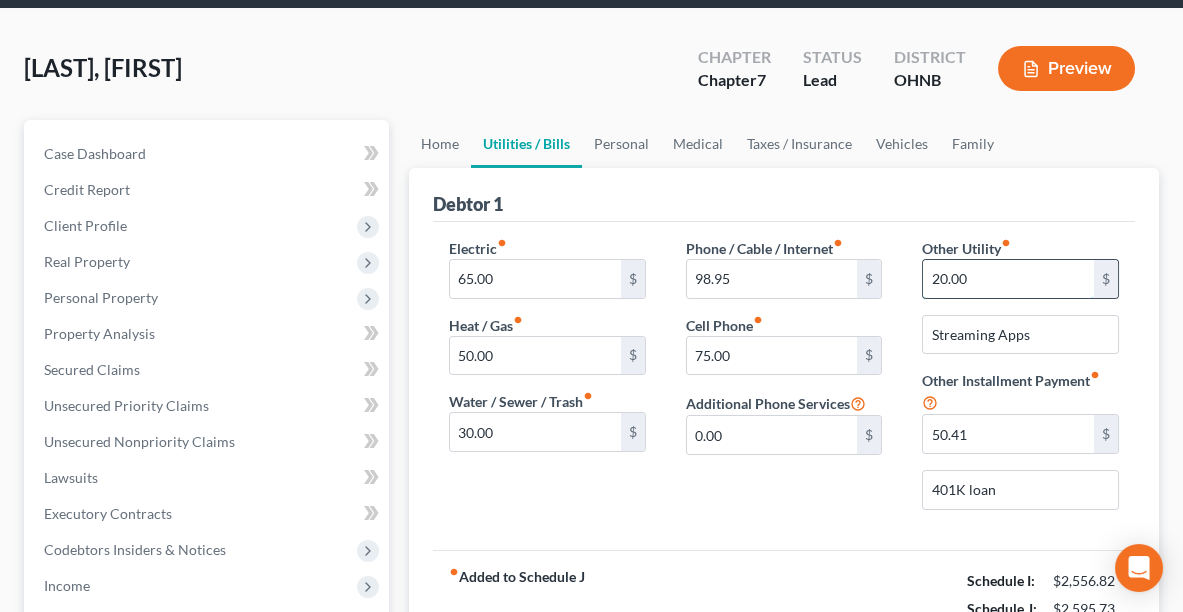click on "20.00" at bounding box center [1008, 279] 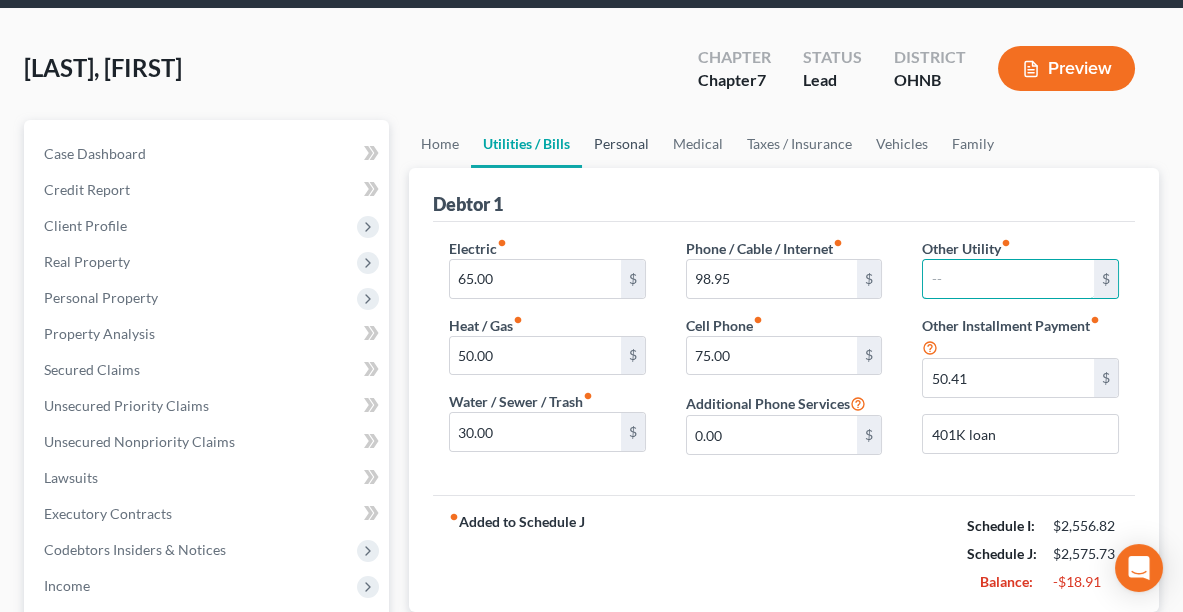 type 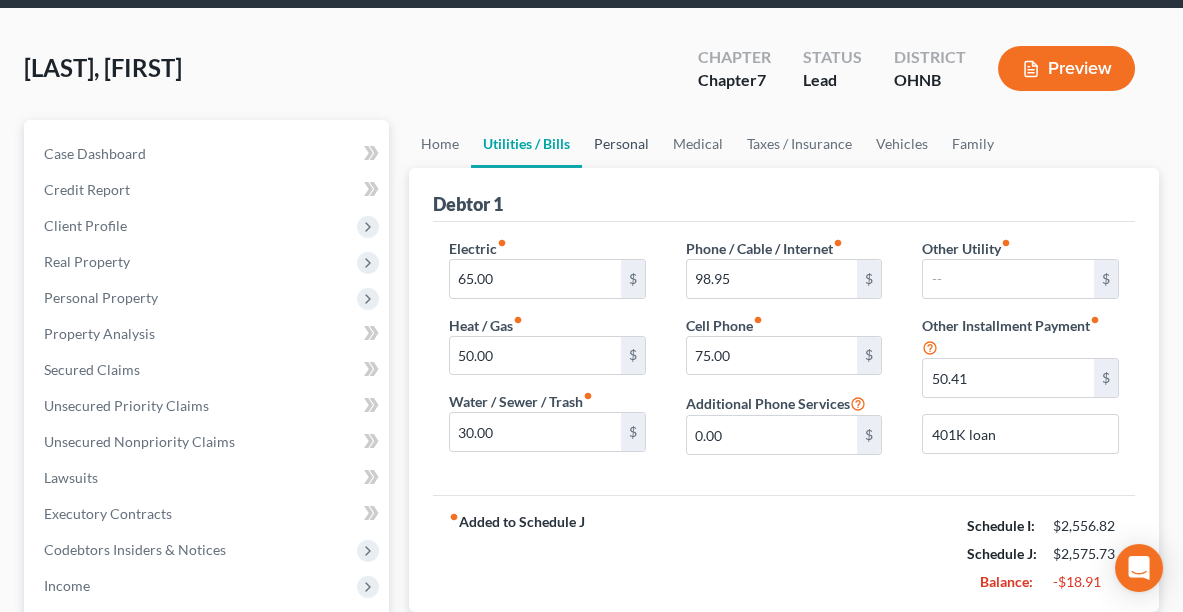 click on "Personal" at bounding box center (621, 144) 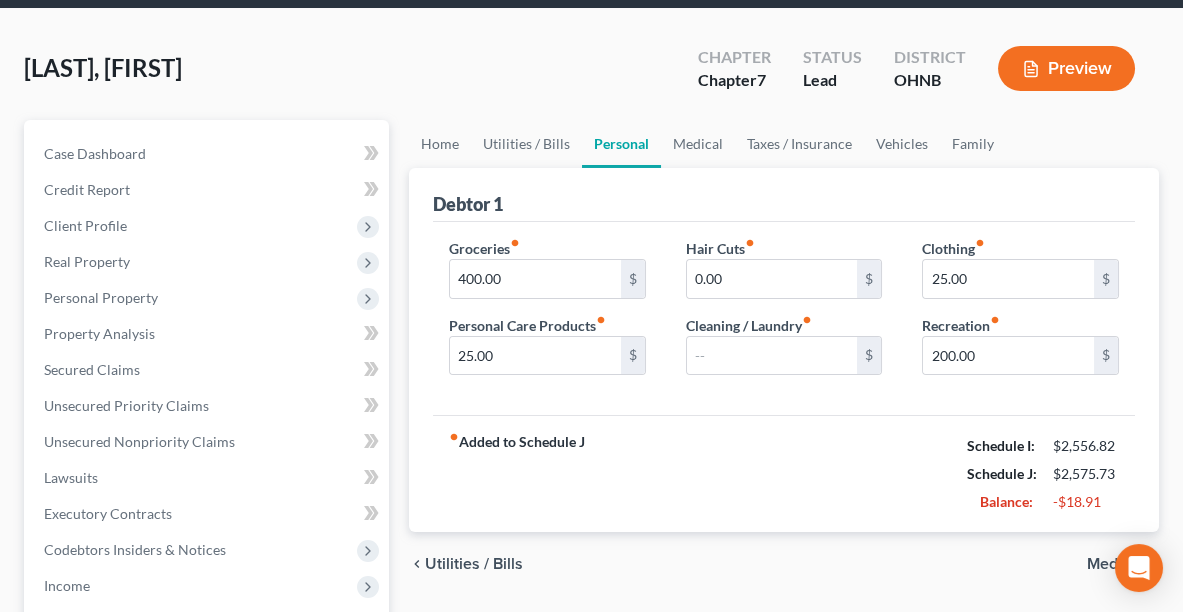 scroll, scrollTop: 0, scrollLeft: 0, axis: both 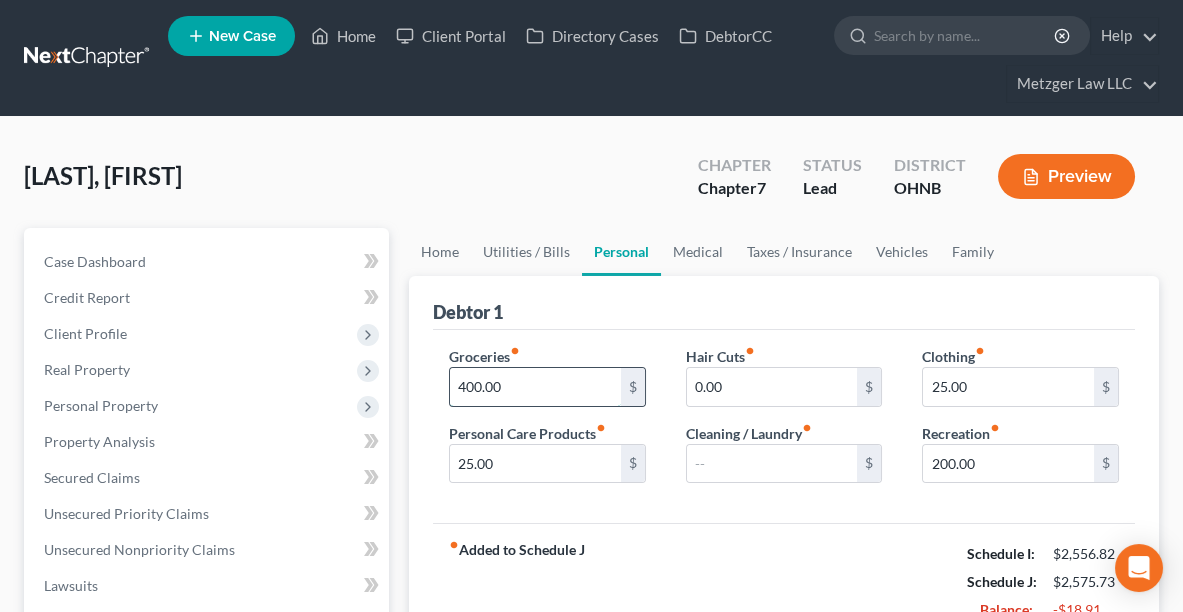 click on "400.00" at bounding box center (535, 387) 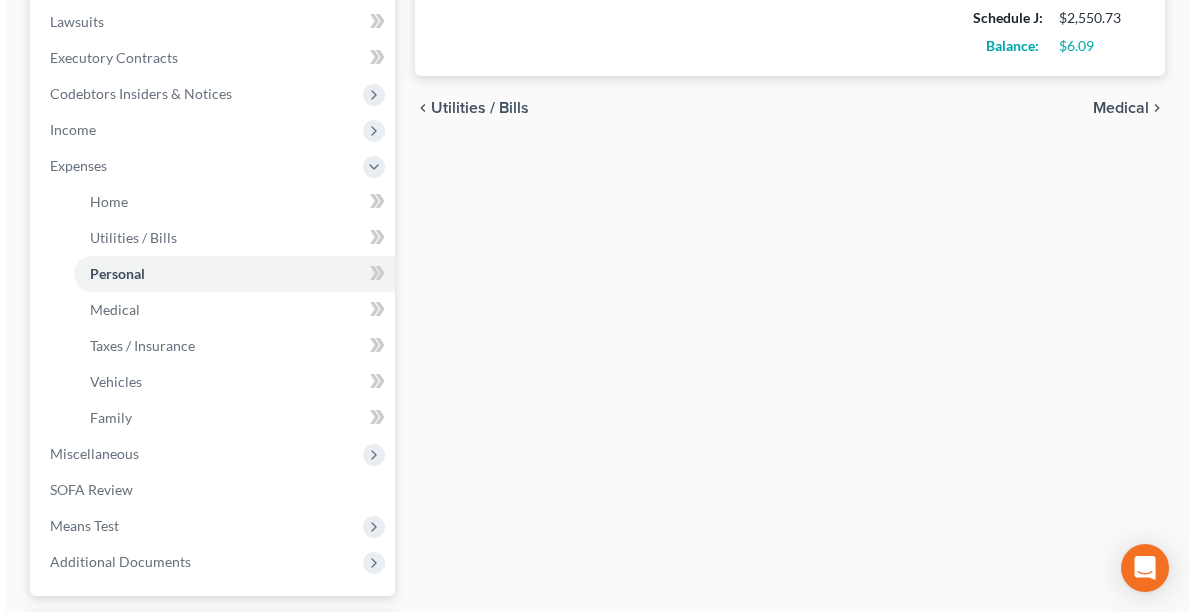 scroll, scrollTop: 567, scrollLeft: 0, axis: vertical 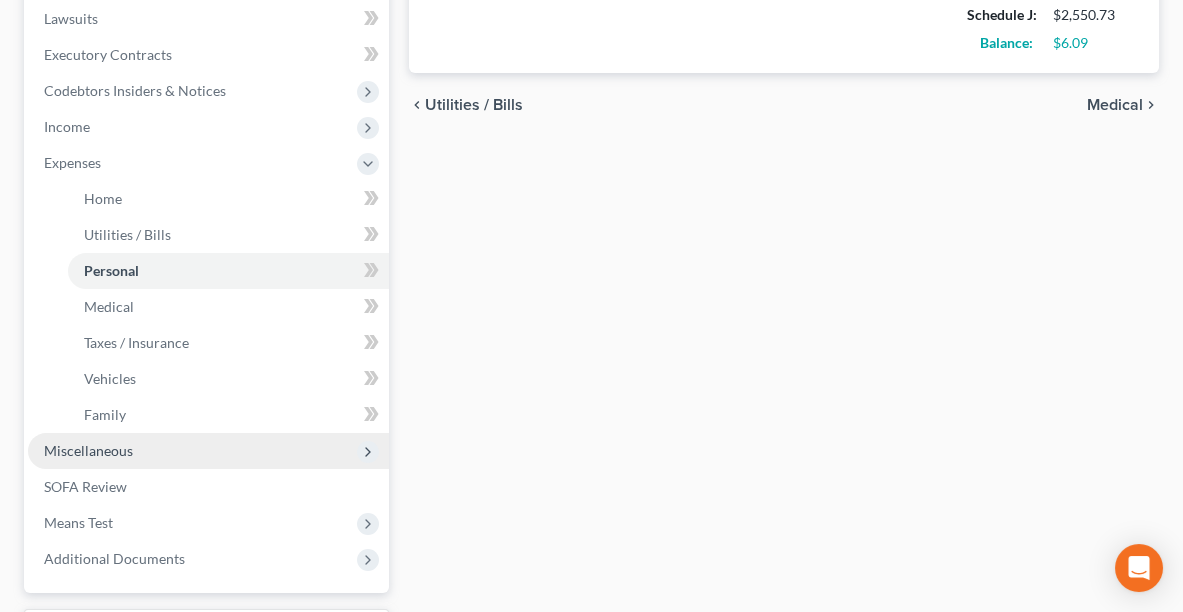 type on "375.00" 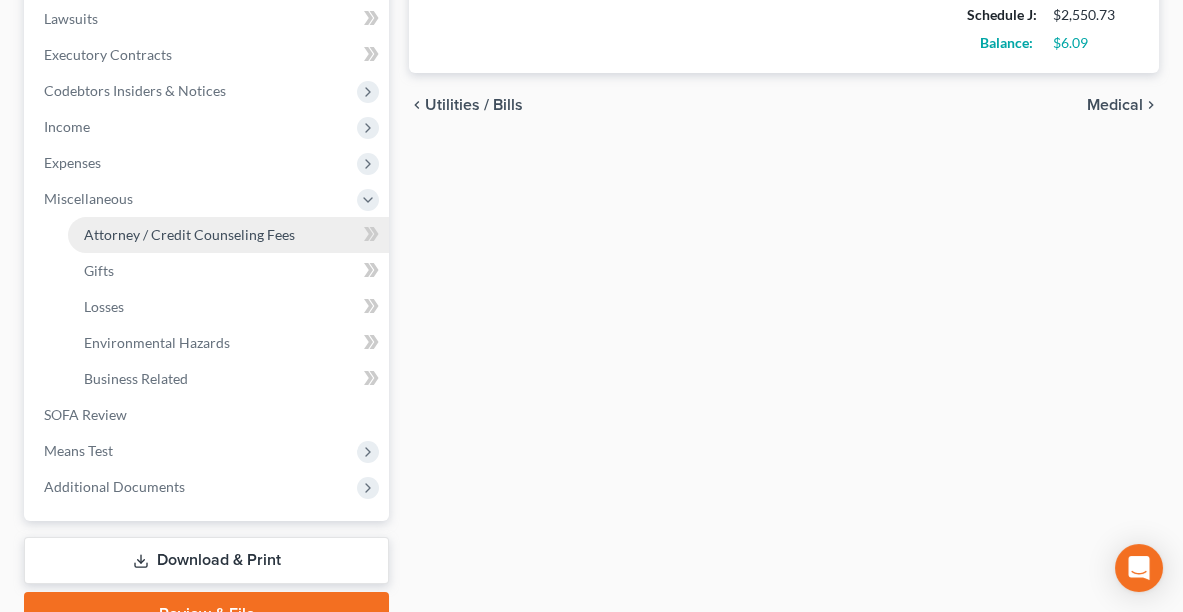 click on "Attorney / Credit Counseling Fees" at bounding box center [228, 235] 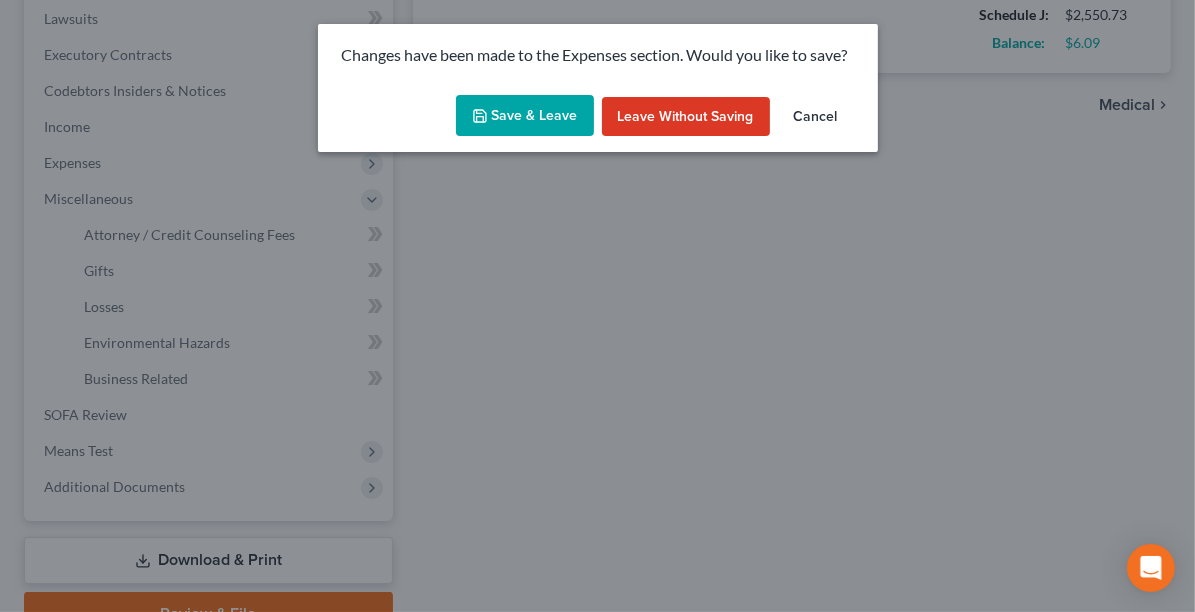 click on "Save & Leave" at bounding box center [525, 116] 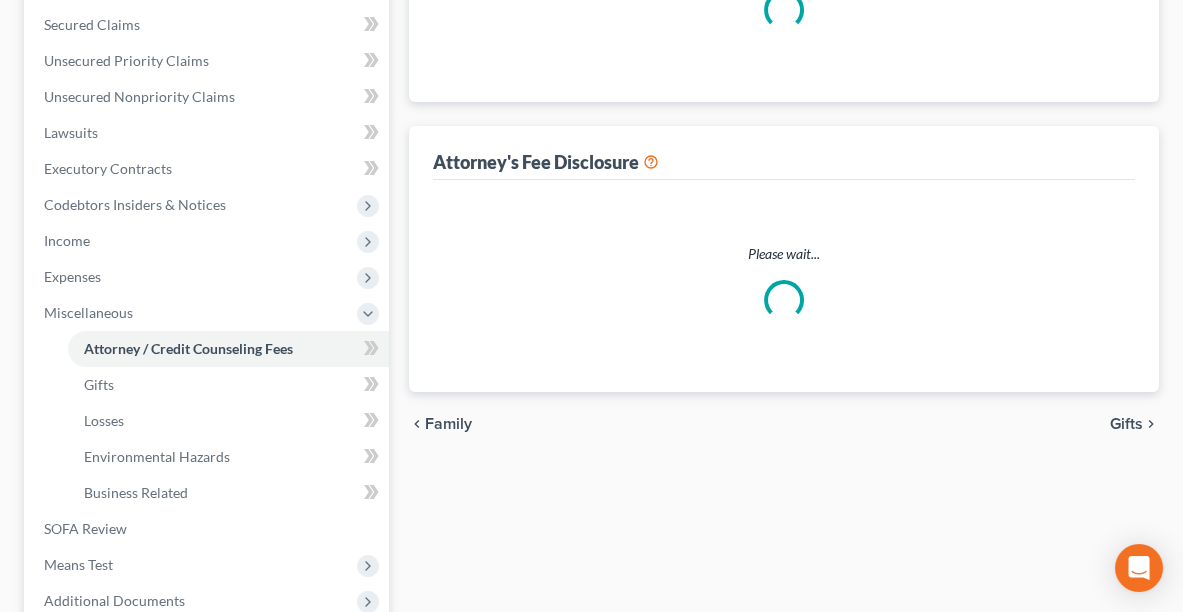 select on "0" 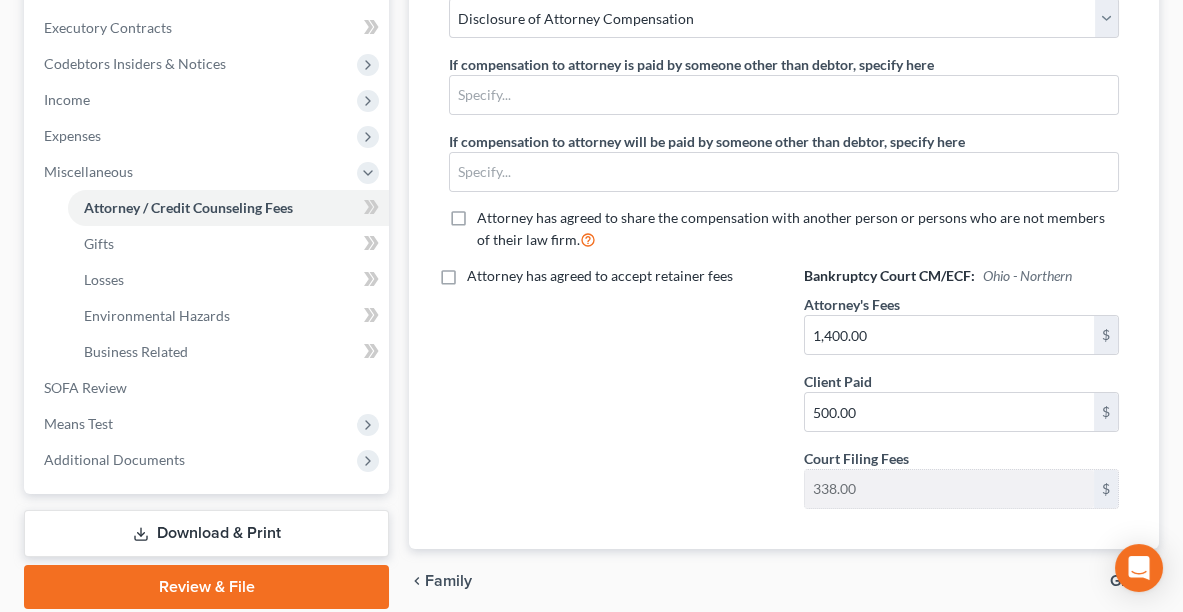 scroll, scrollTop: 595, scrollLeft: 0, axis: vertical 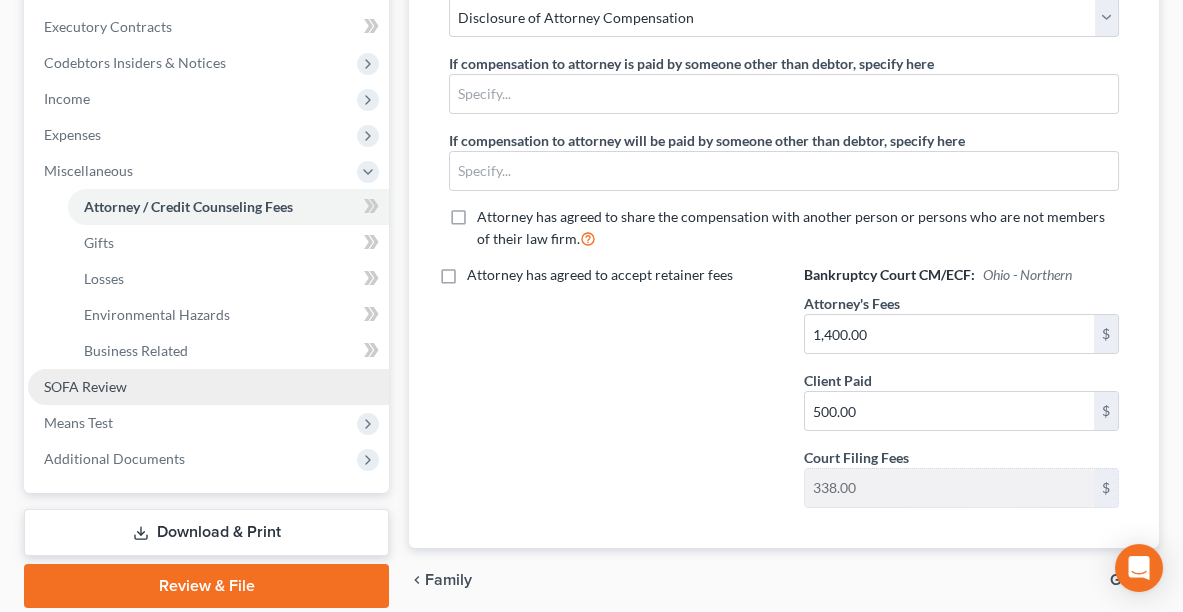 click on "SOFA Review" at bounding box center [85, 386] 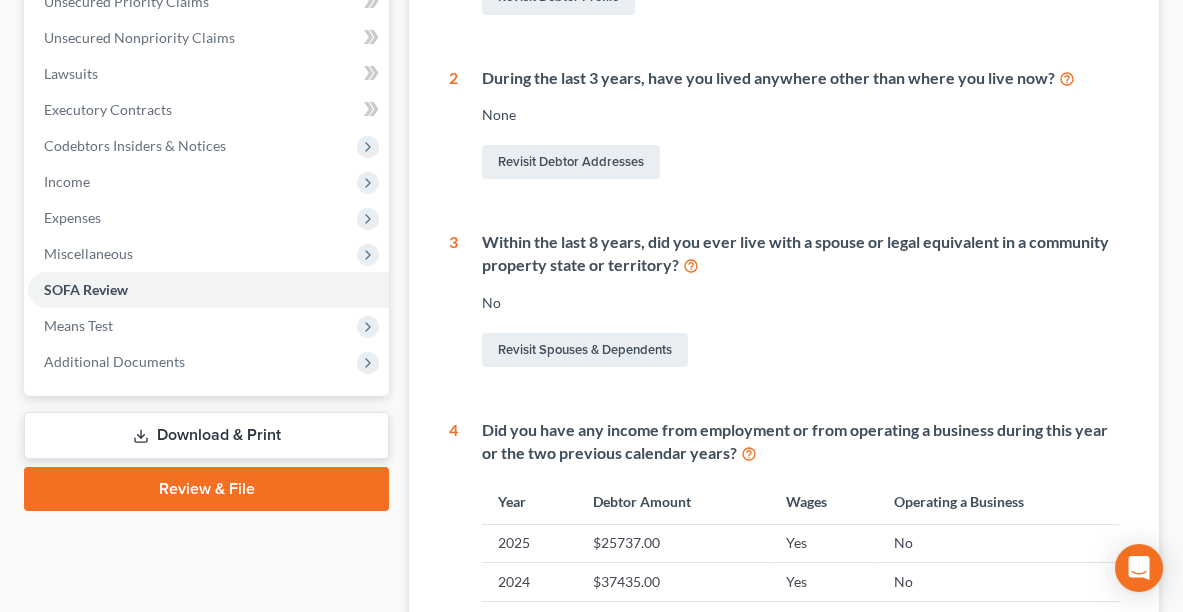 scroll, scrollTop: 510, scrollLeft: 0, axis: vertical 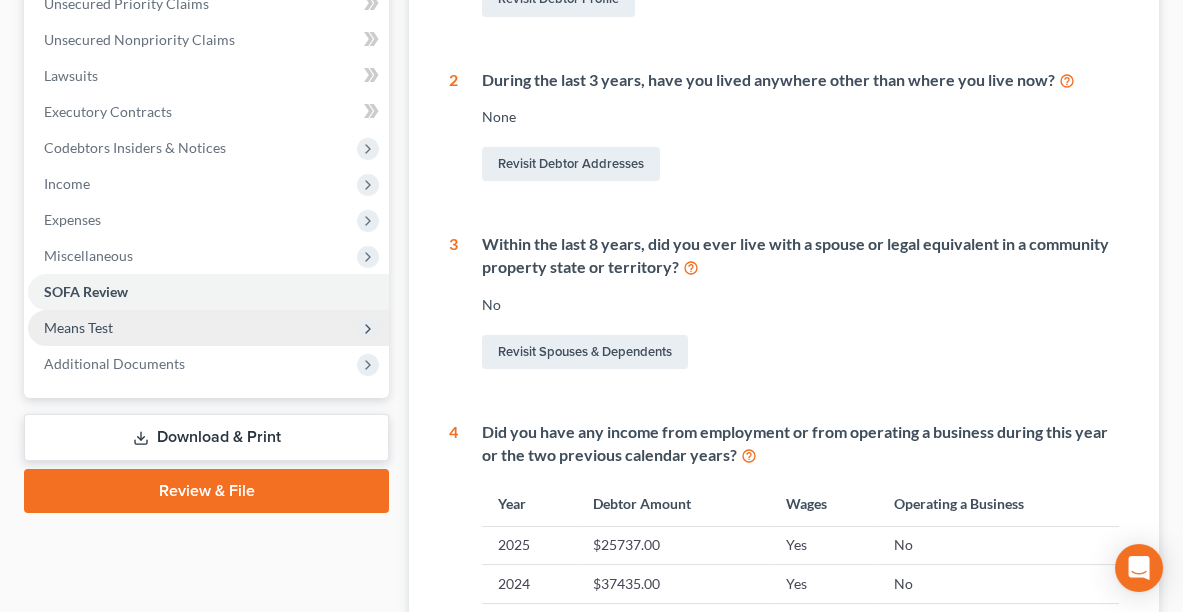 click on "Means Test" at bounding box center (208, 328) 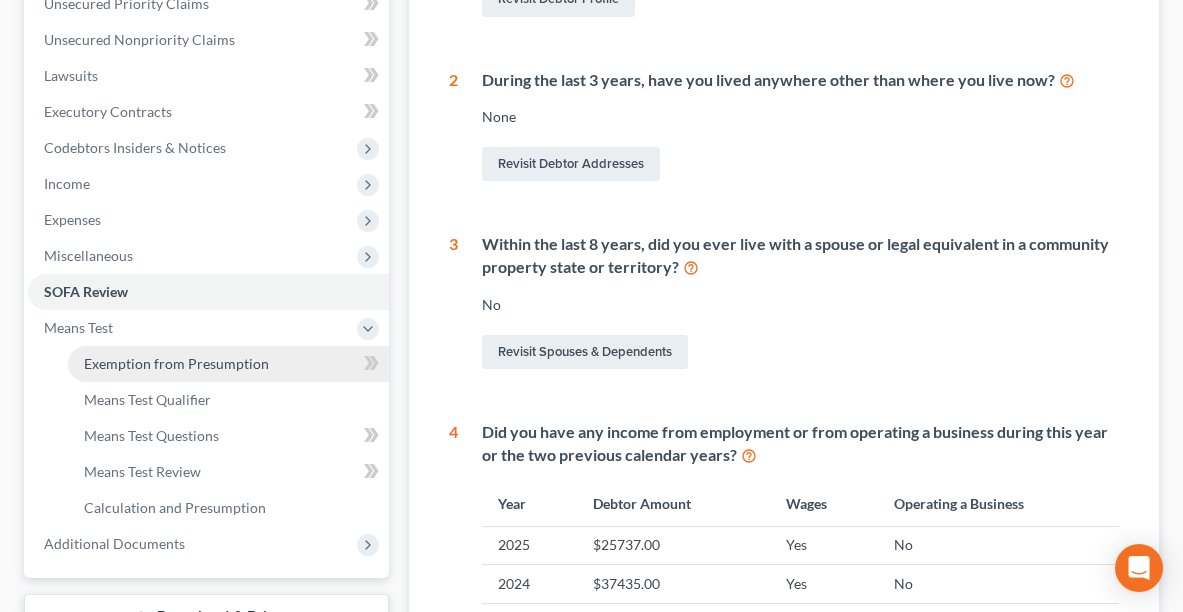 click on "Exemption from Presumption" at bounding box center [176, 363] 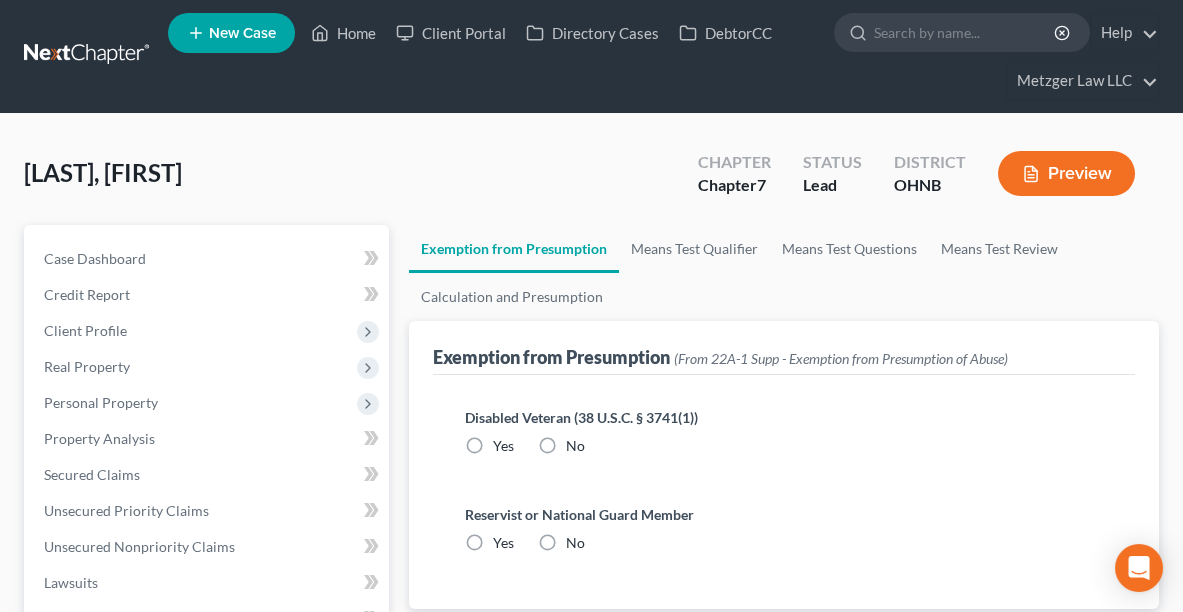 scroll, scrollTop: 0, scrollLeft: 0, axis: both 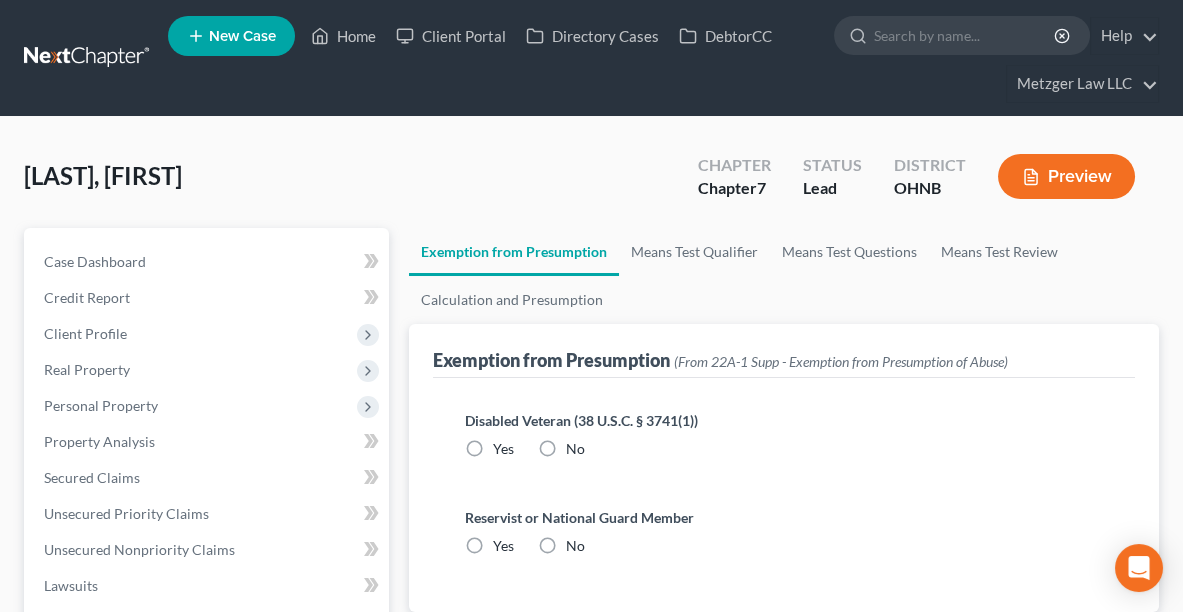 click on "No" at bounding box center [575, 449] 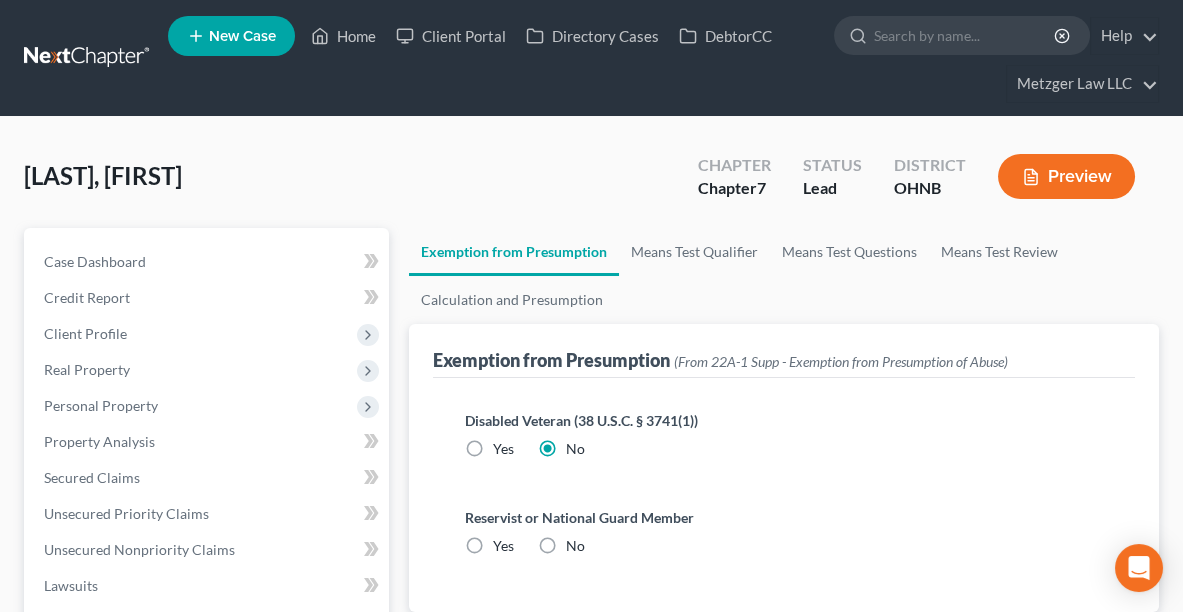 click on "No" at bounding box center (575, 546) 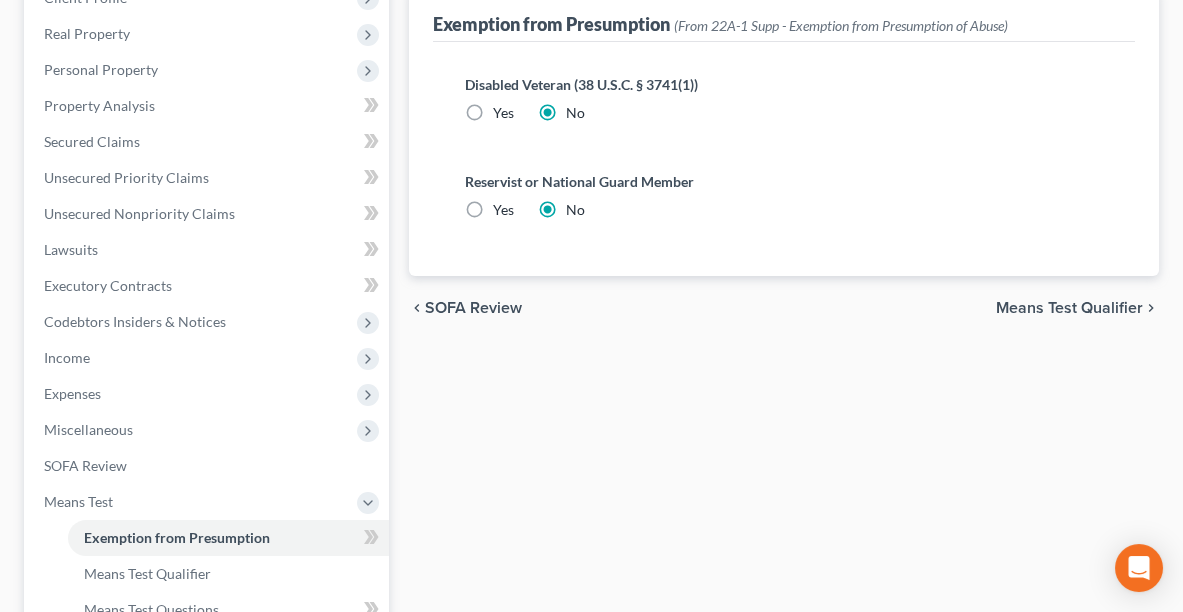 scroll, scrollTop: 454, scrollLeft: 0, axis: vertical 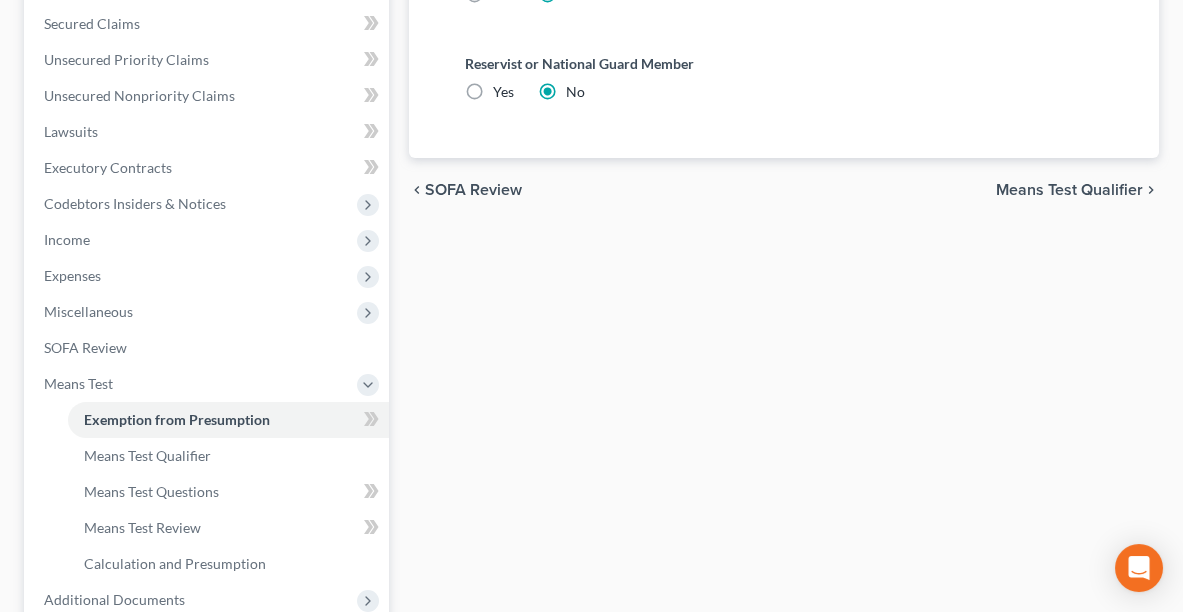 click on "Means Test Qualifier" at bounding box center (1069, 190) 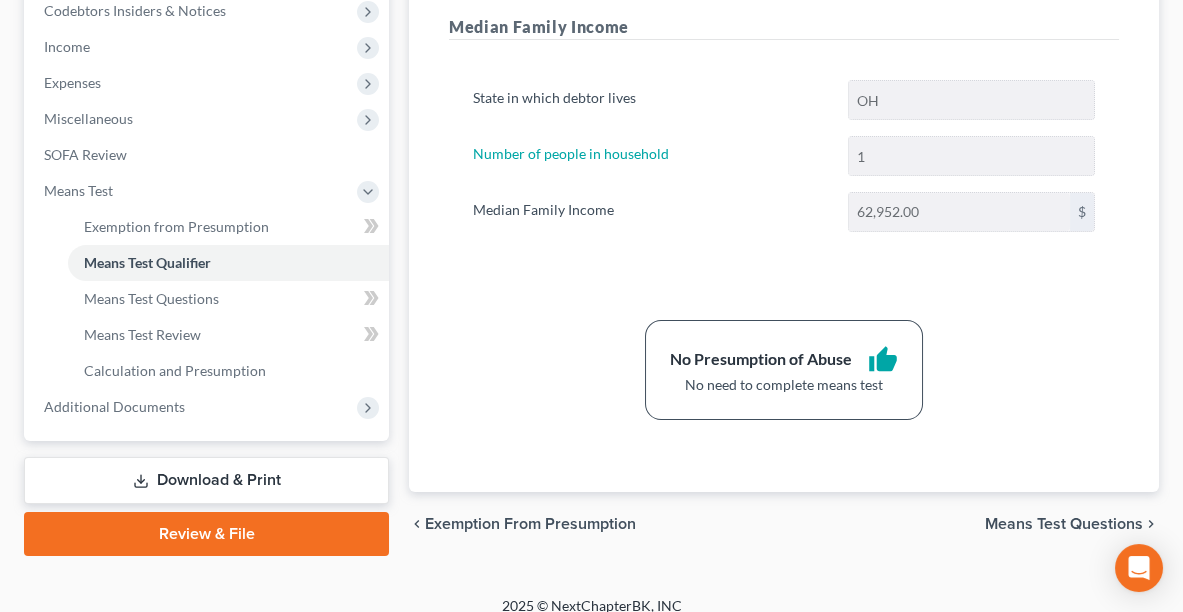 scroll, scrollTop: 651, scrollLeft: 0, axis: vertical 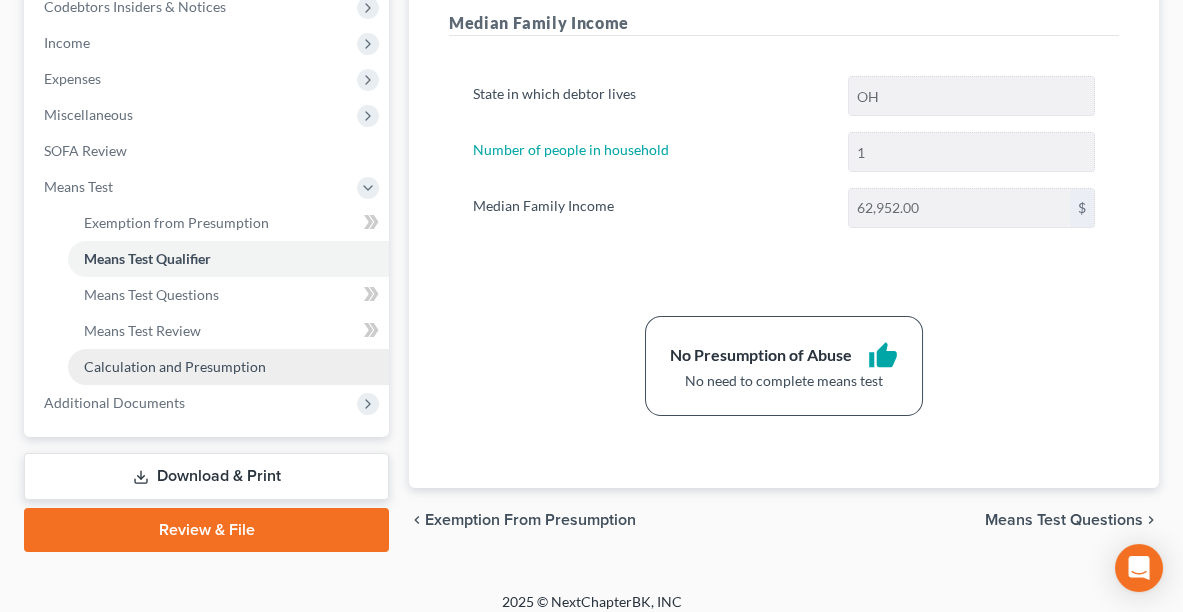 click on "Calculation and Presumption" at bounding box center [175, 366] 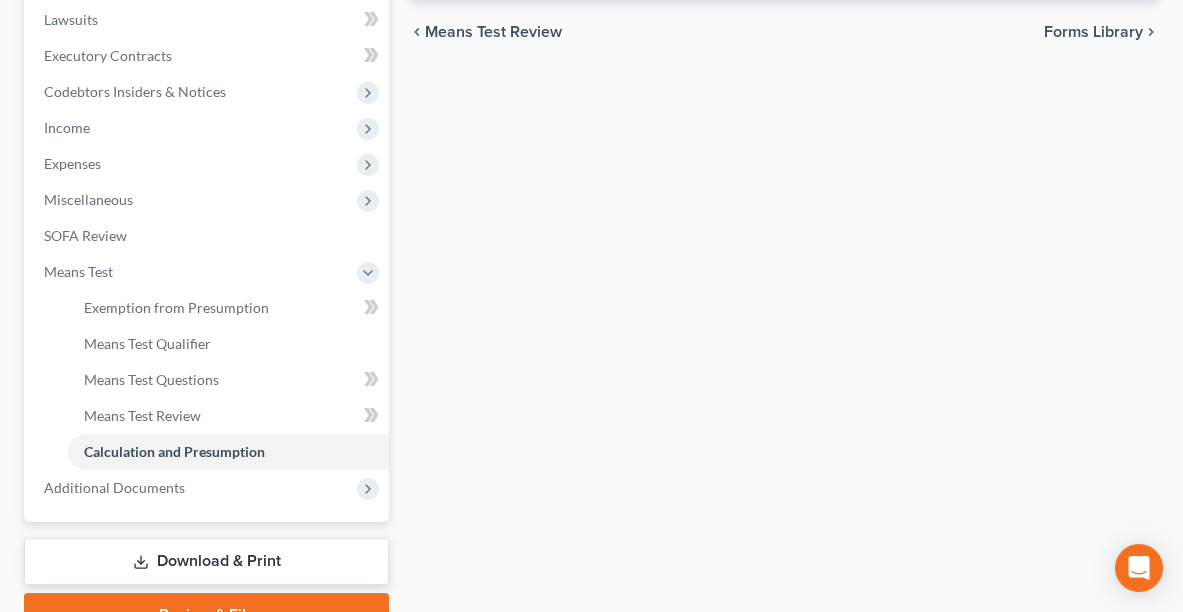 scroll, scrollTop: 565, scrollLeft: 0, axis: vertical 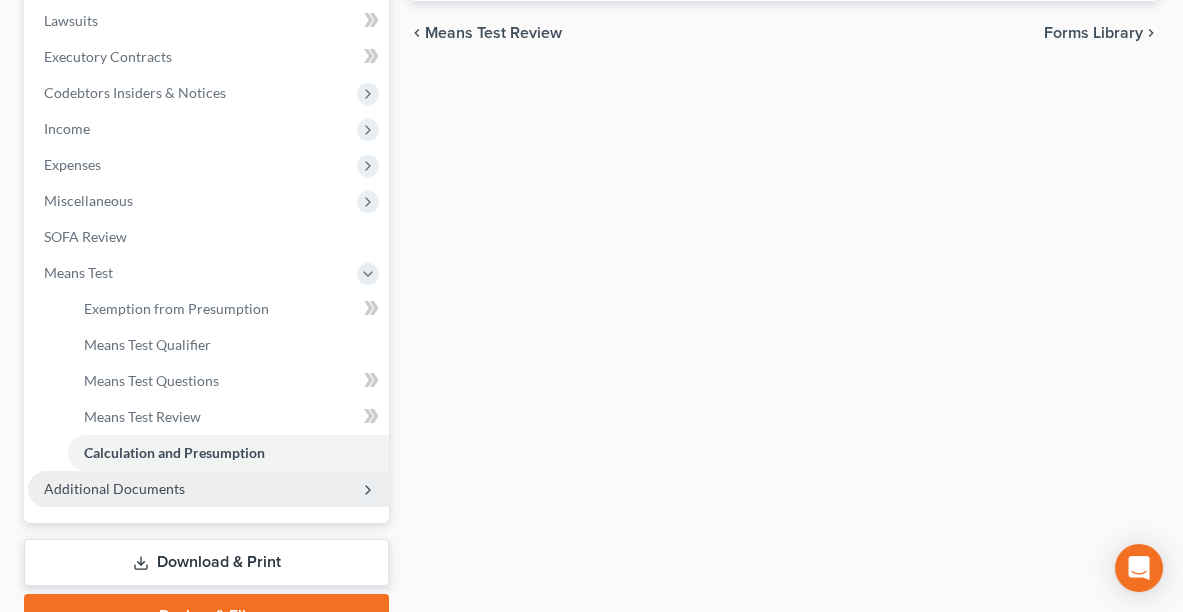 click on "Additional Documents" at bounding box center [114, 488] 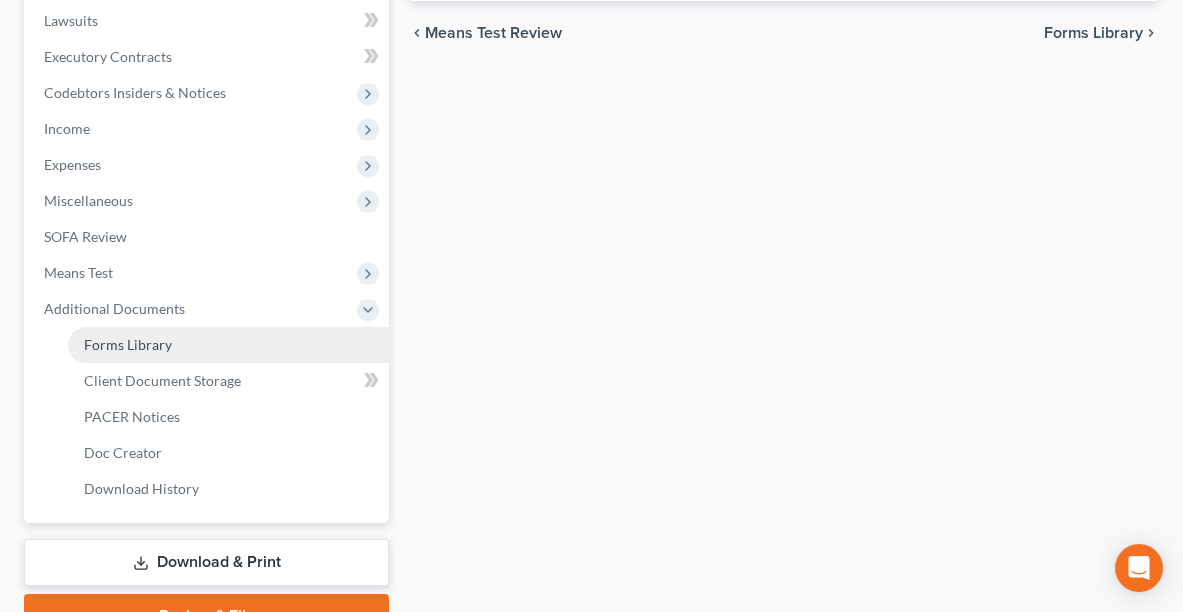 click on "Forms Library" at bounding box center (128, 344) 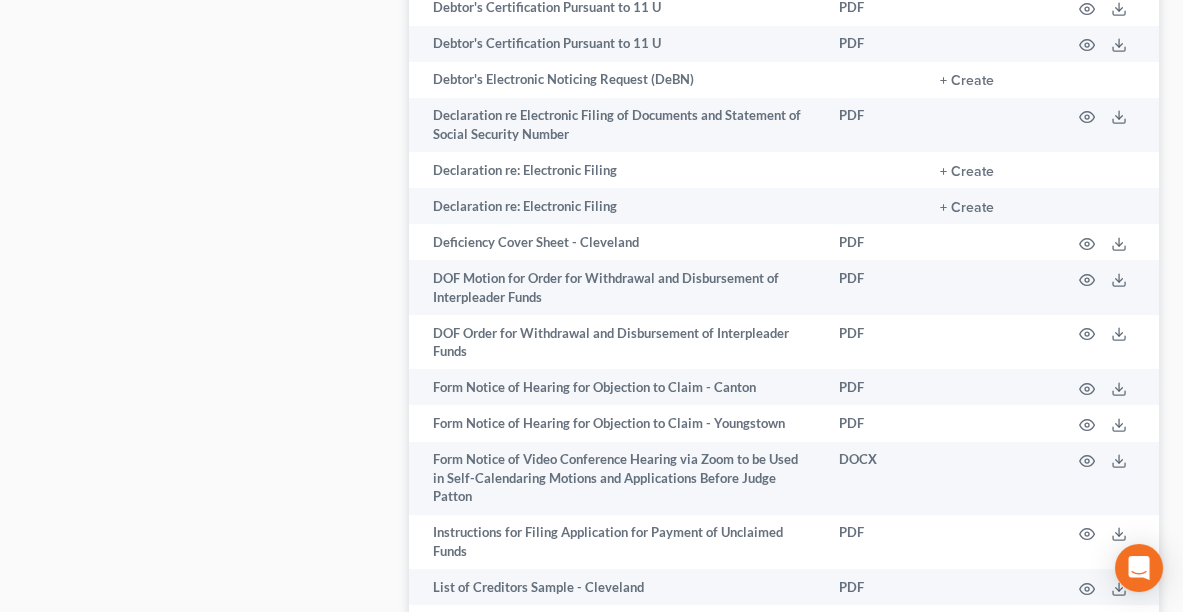 scroll, scrollTop: 1514, scrollLeft: 0, axis: vertical 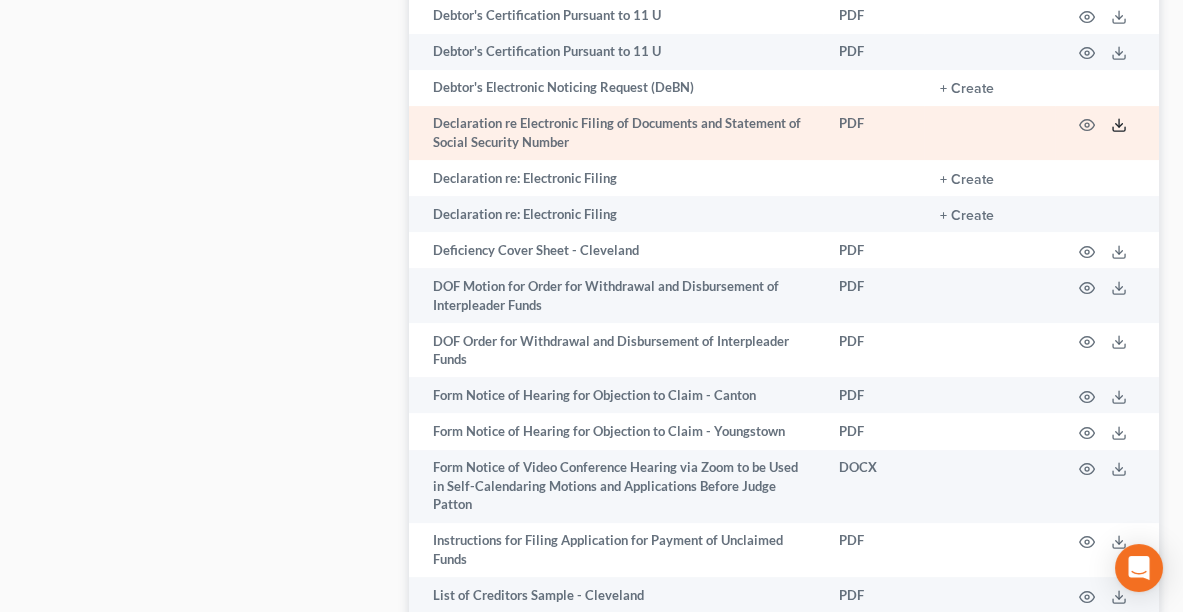 click 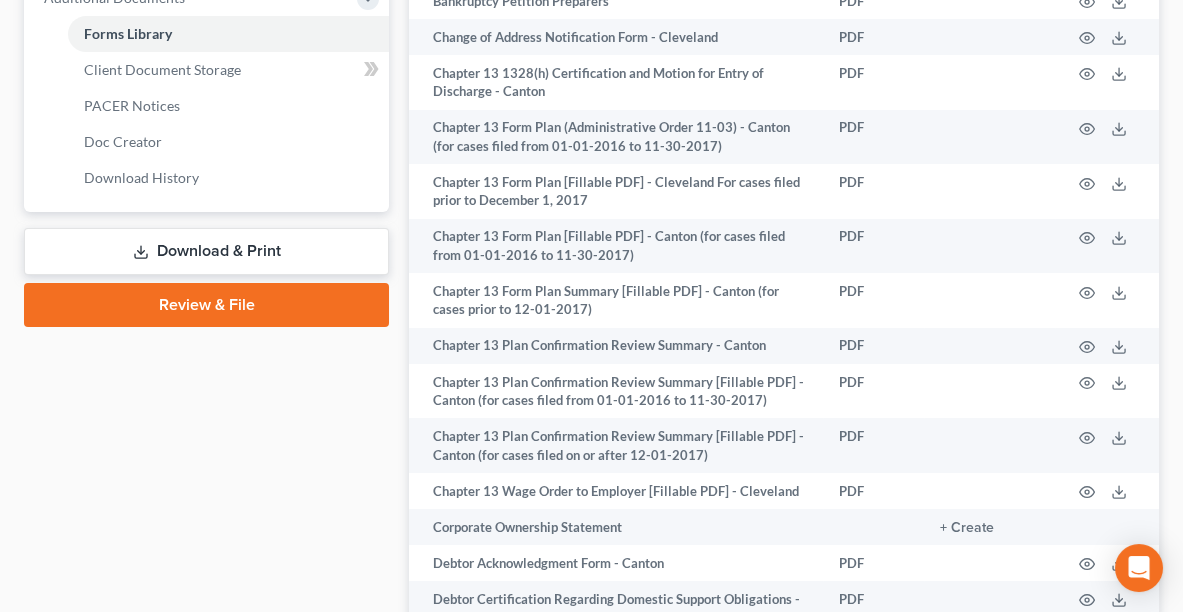 scroll, scrollTop: 825, scrollLeft: 0, axis: vertical 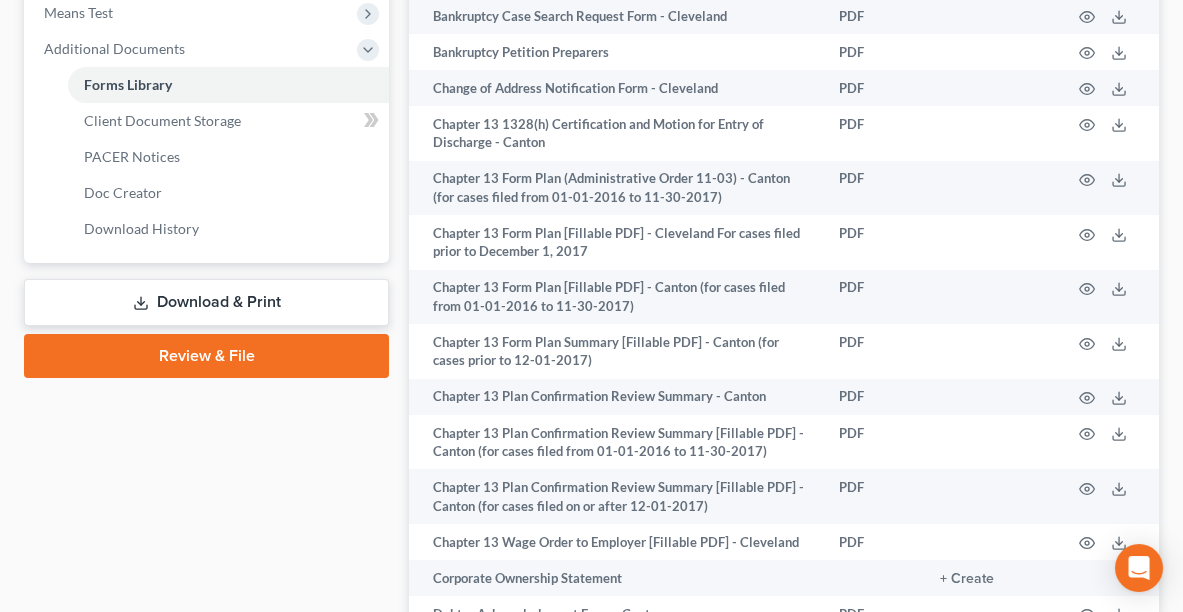 click on "Download & Print" at bounding box center [206, 302] 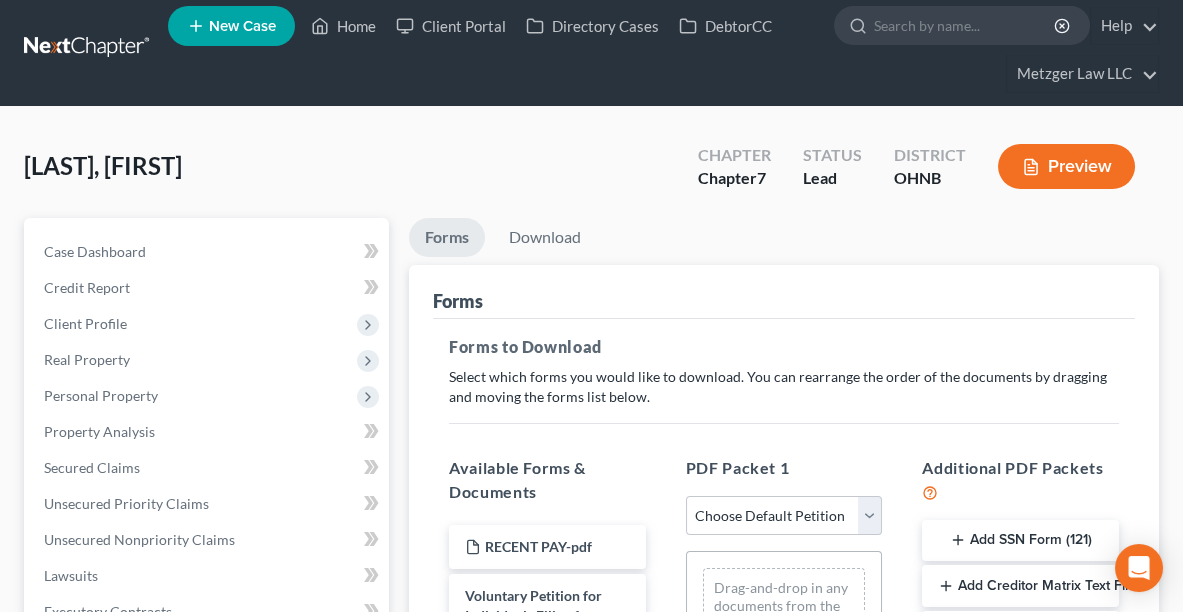 scroll, scrollTop: 0, scrollLeft: 0, axis: both 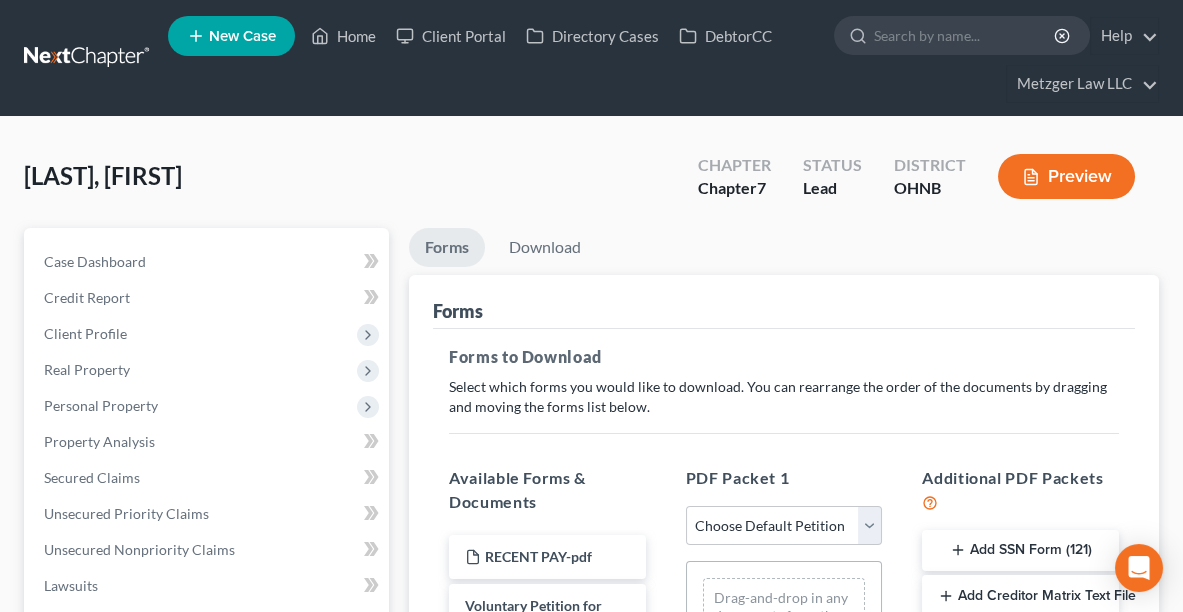 click on "Add SSN Form (121)" at bounding box center (1020, 551) 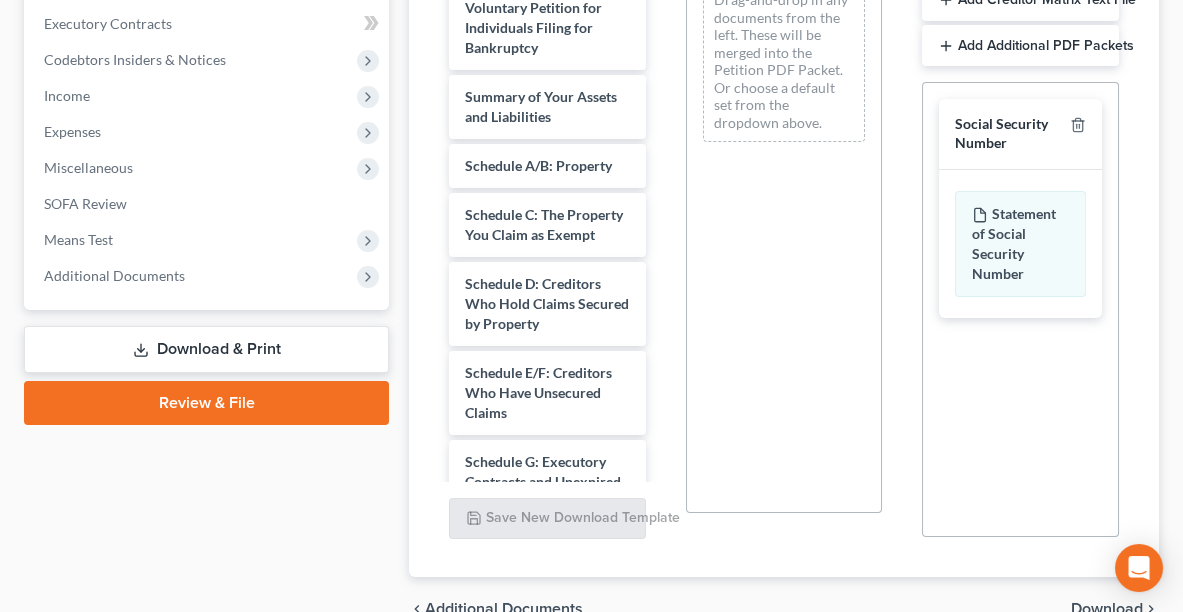 scroll, scrollTop: 678, scrollLeft: 0, axis: vertical 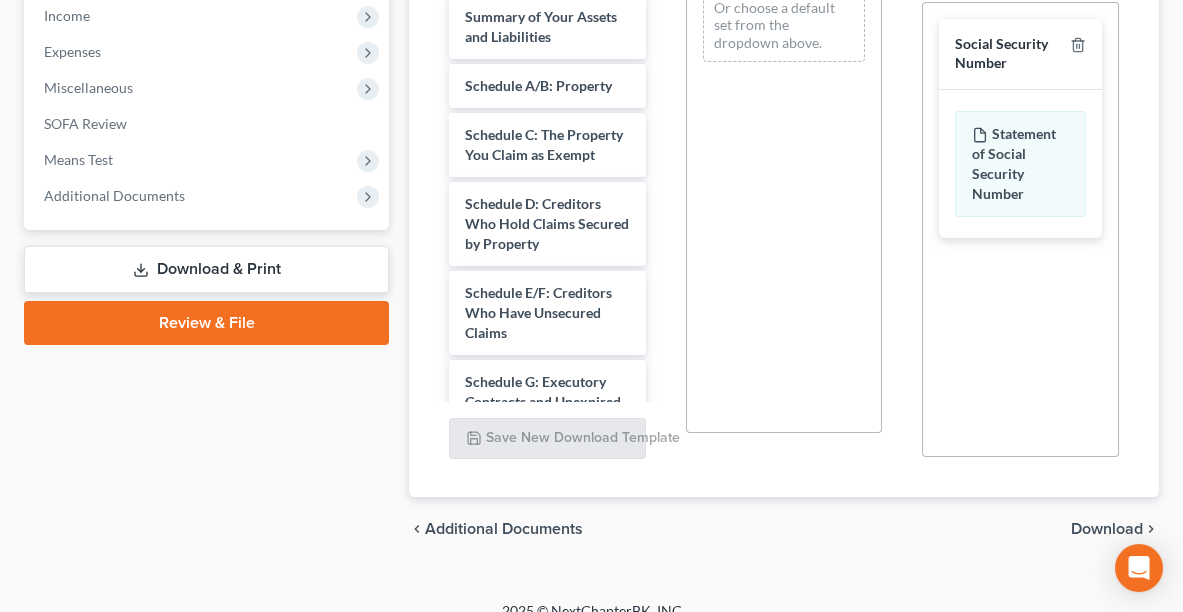 click on "Download" at bounding box center [1107, 529] 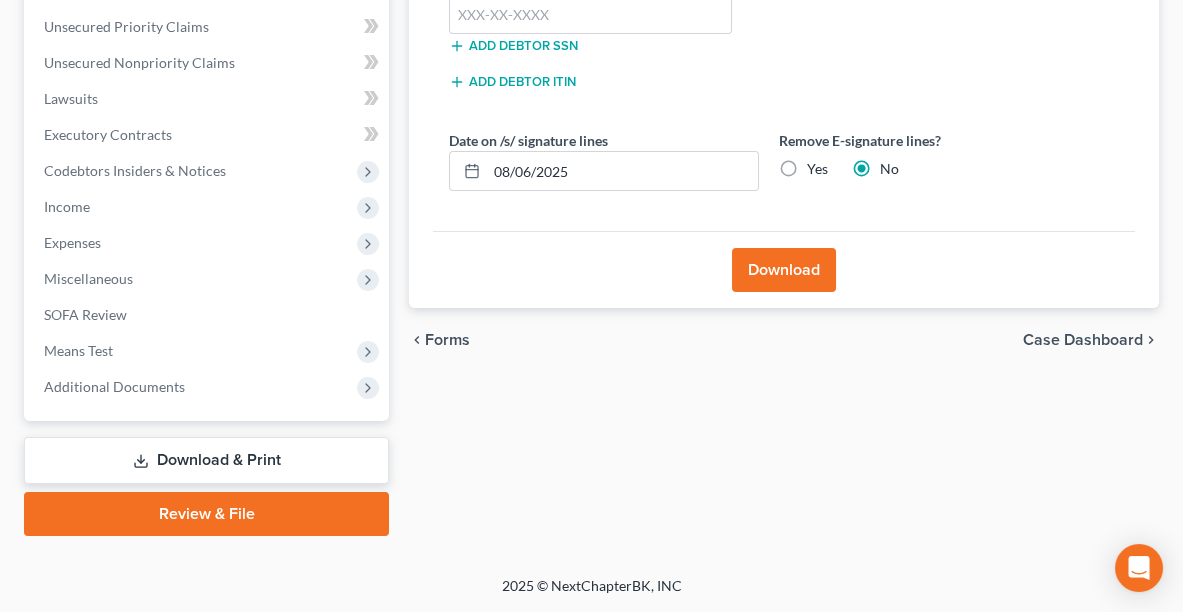 scroll, scrollTop: 483, scrollLeft: 0, axis: vertical 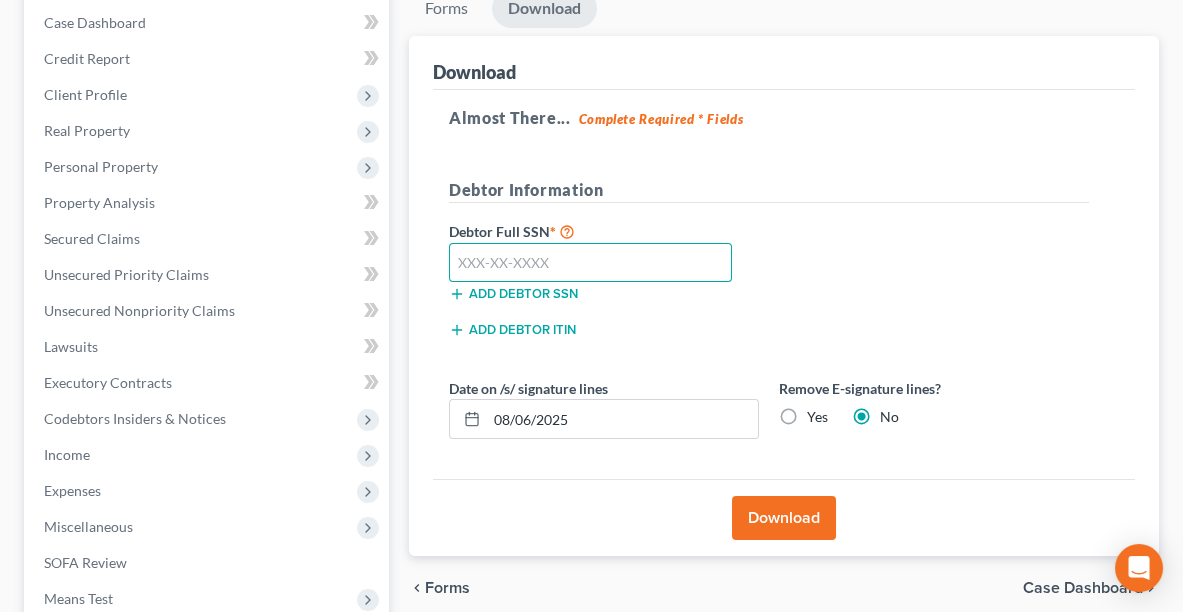 click at bounding box center (590, 263) 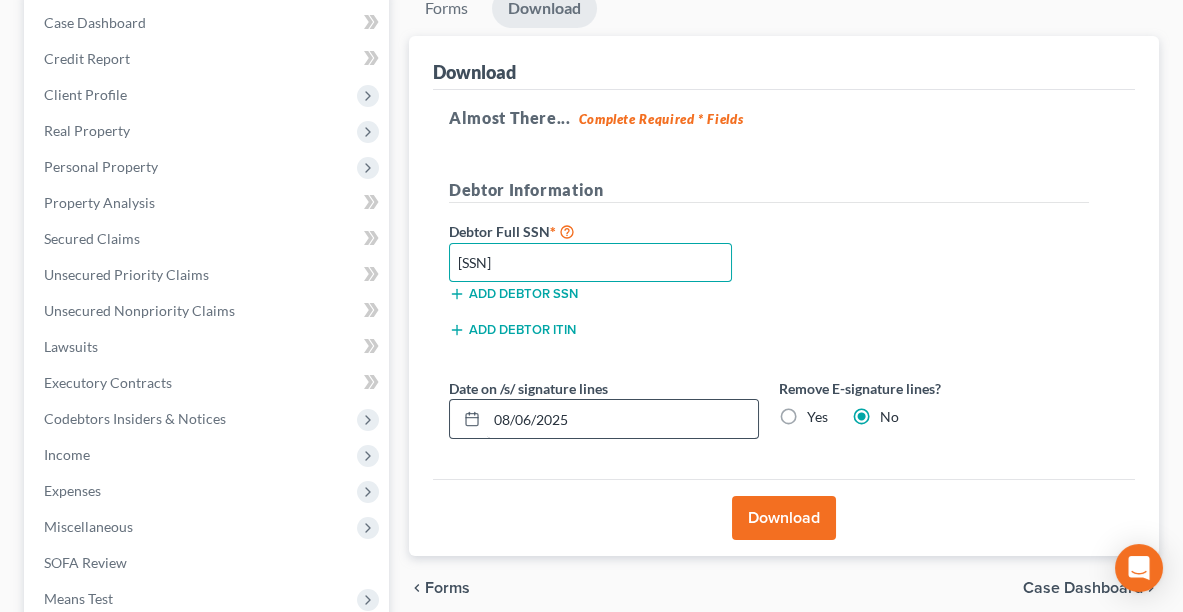type on "[SSN]" 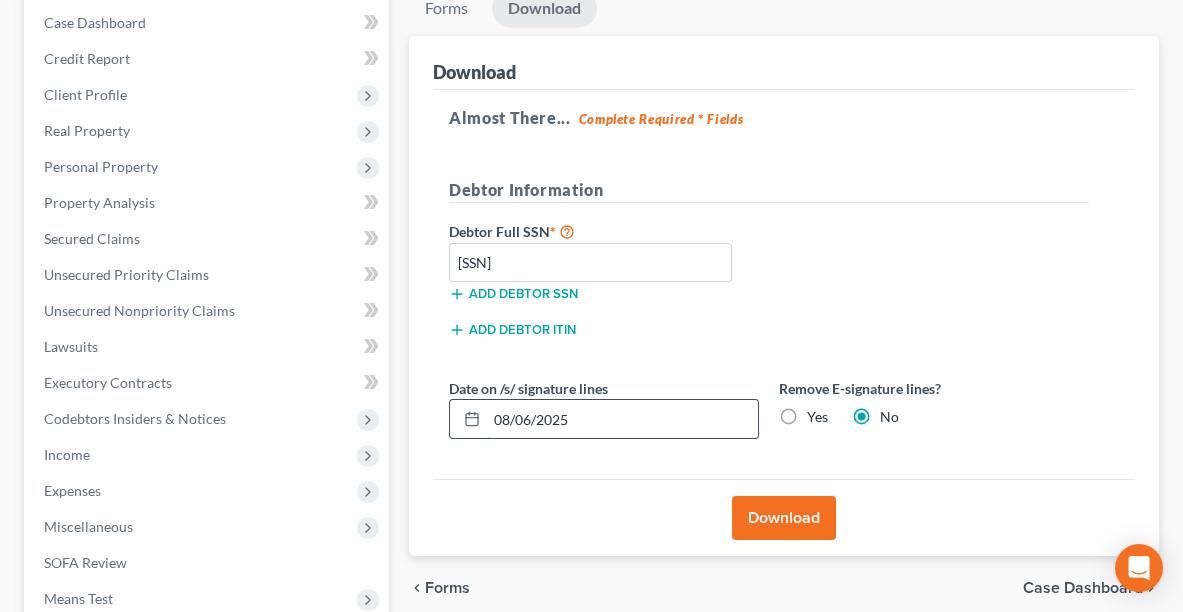 click on "08/06/2025" at bounding box center [622, 419] 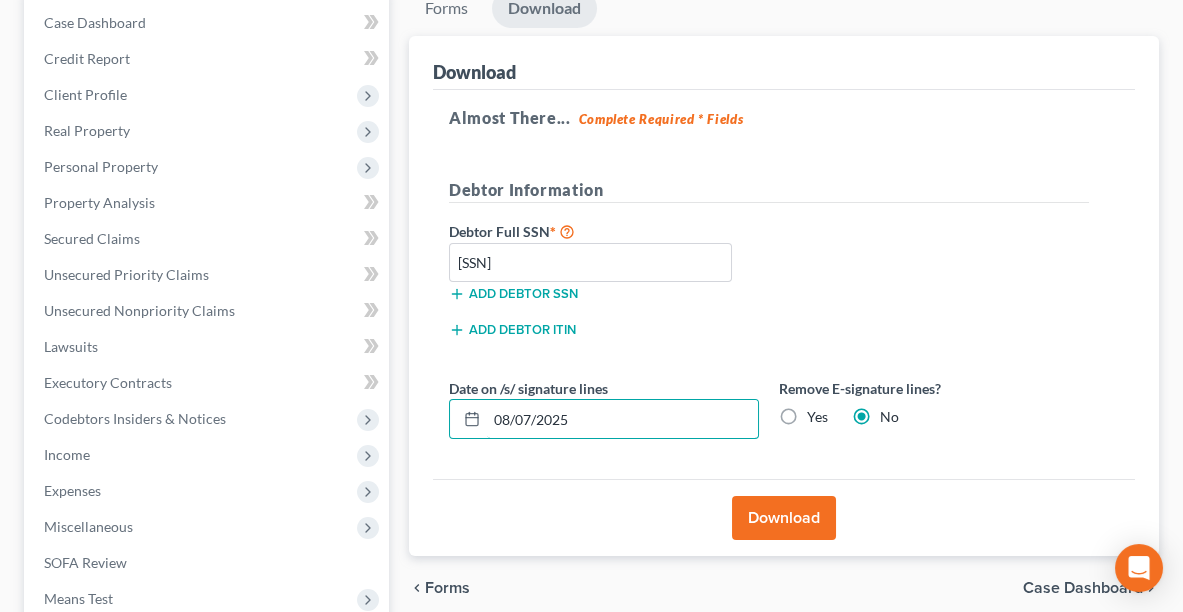 type on "08/07/2025" 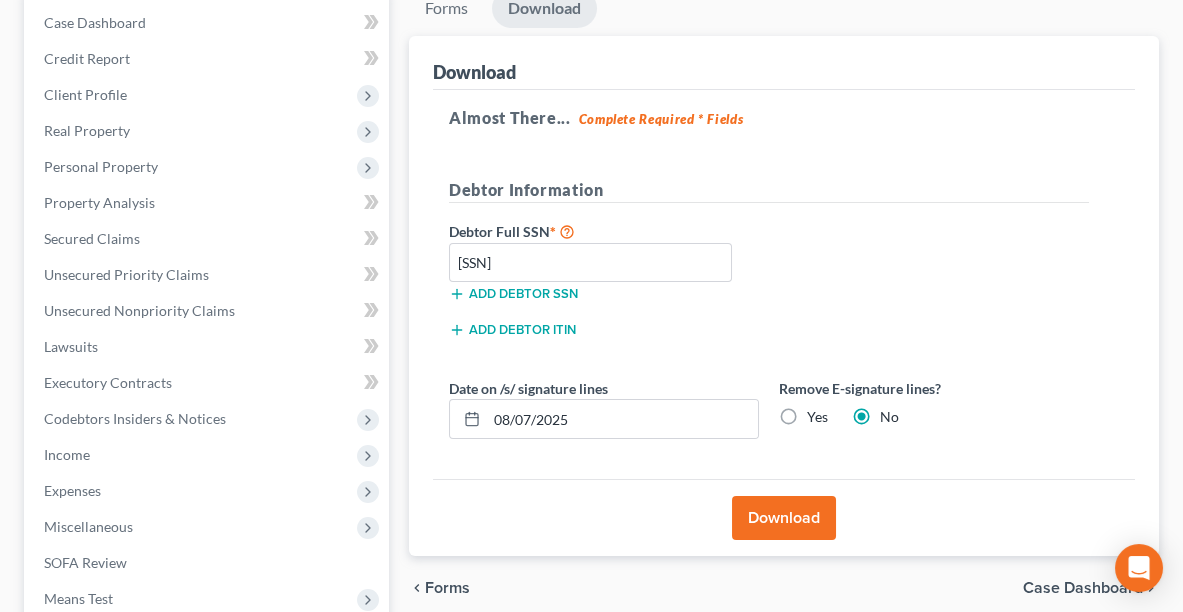 click on "Yes" at bounding box center (817, 417) 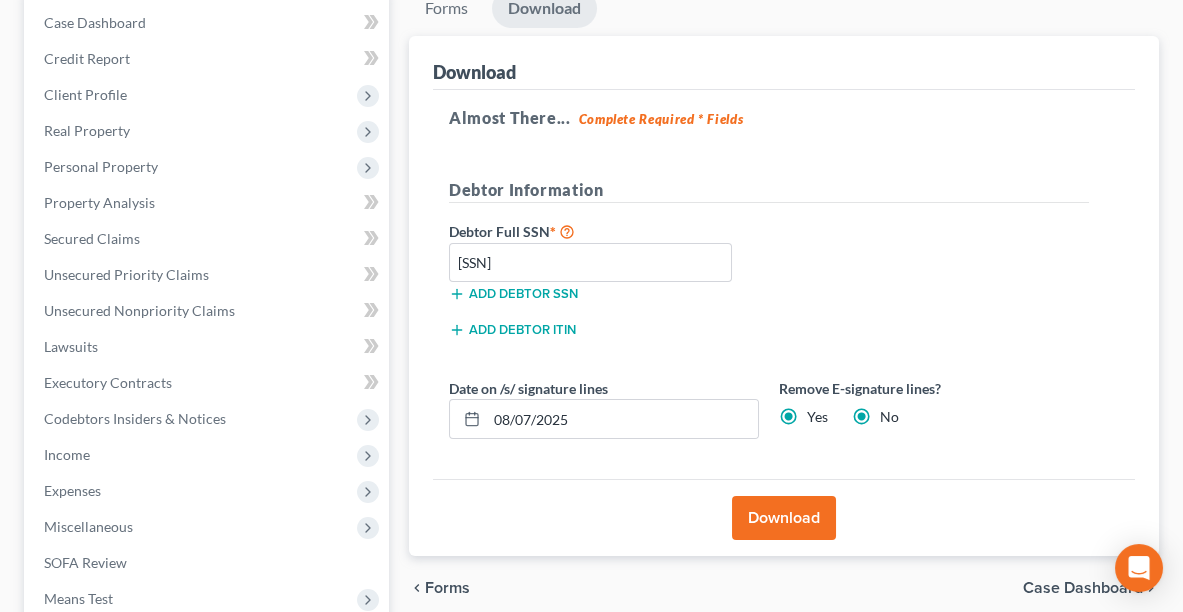 radio on "false" 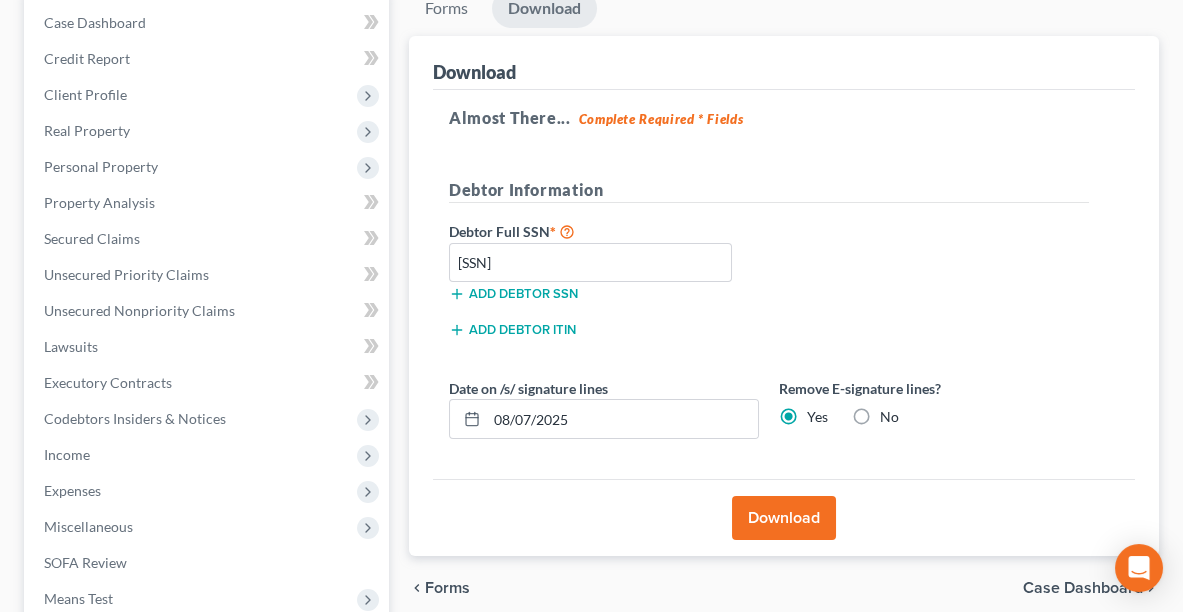 click on "Download" at bounding box center [784, 518] 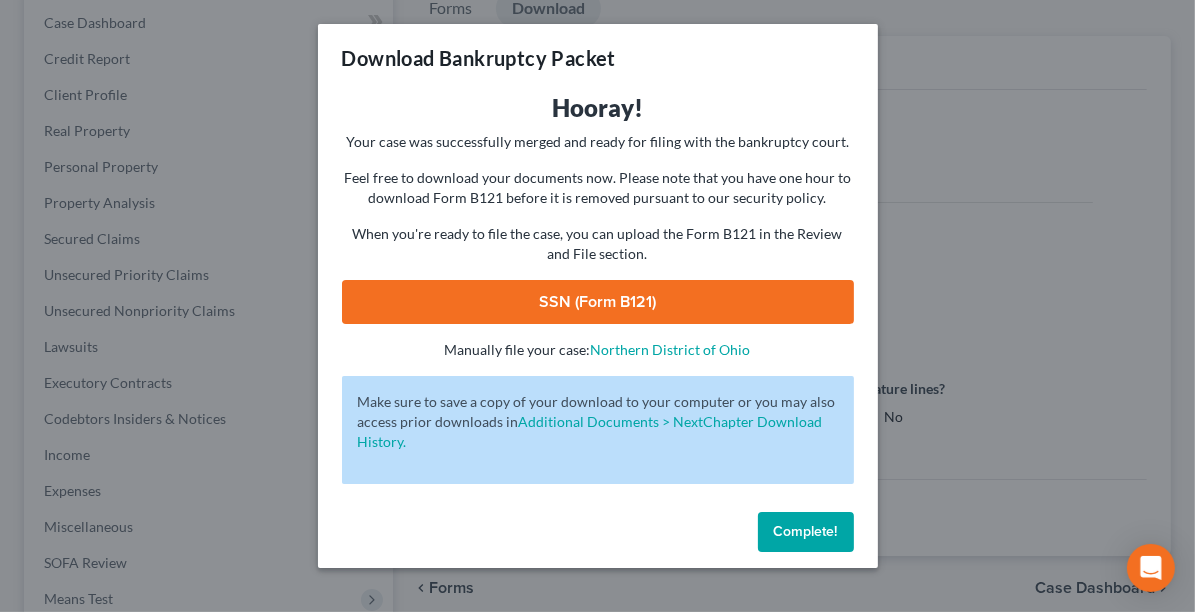 click on "SSN (Form B121)" at bounding box center (598, 302) 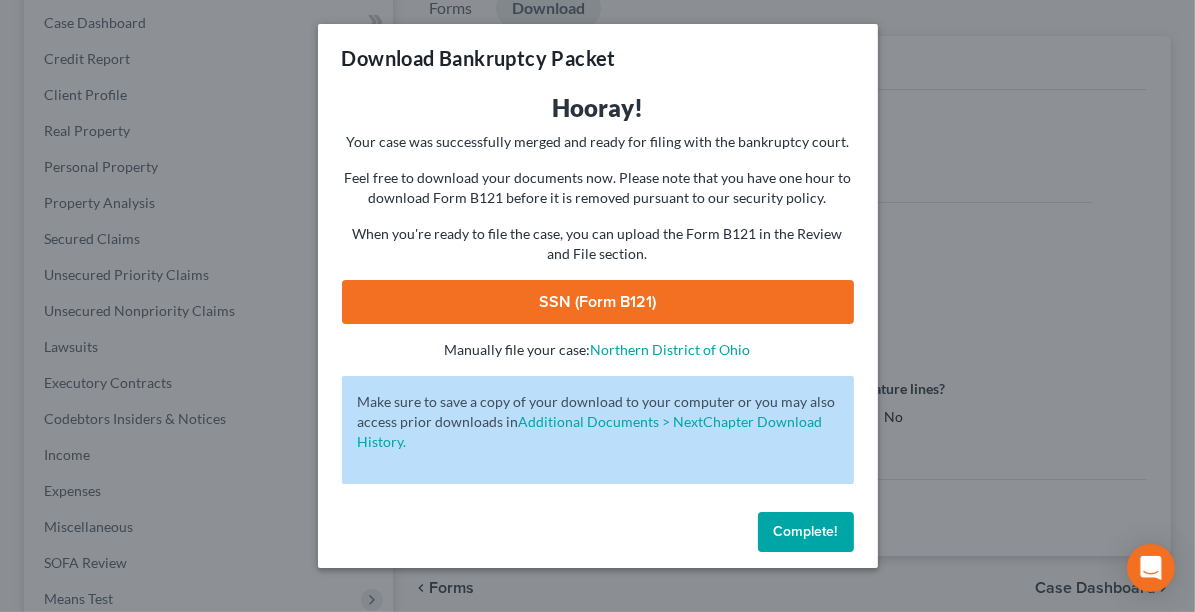 click on "Complete!" at bounding box center [806, 531] 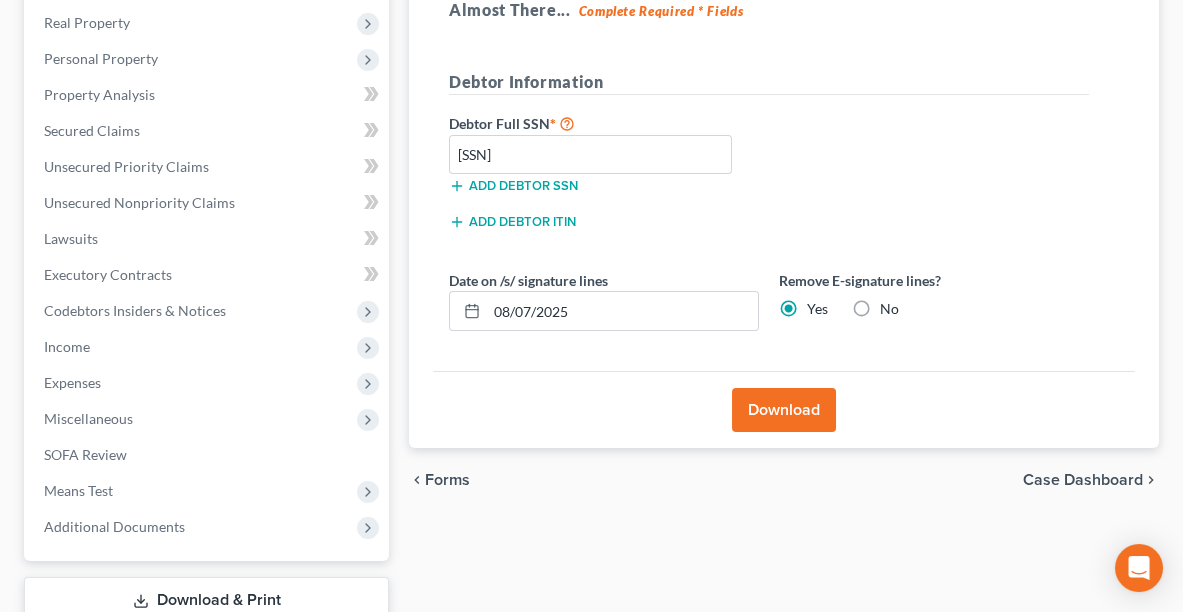scroll, scrollTop: 483, scrollLeft: 0, axis: vertical 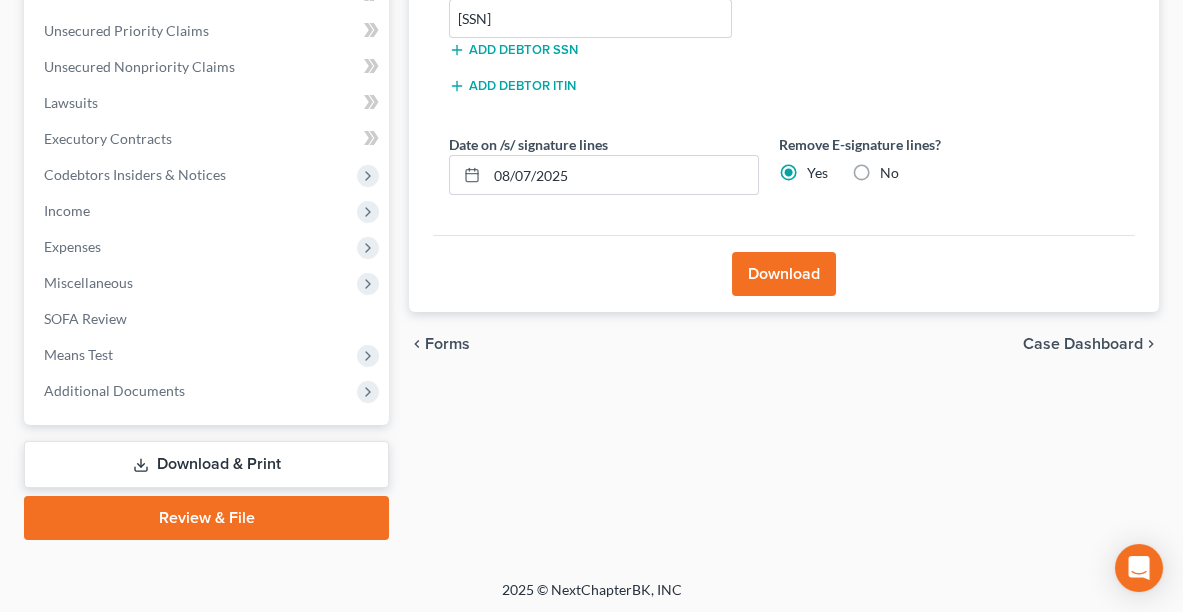 click on "Download & Print" at bounding box center (206, 464) 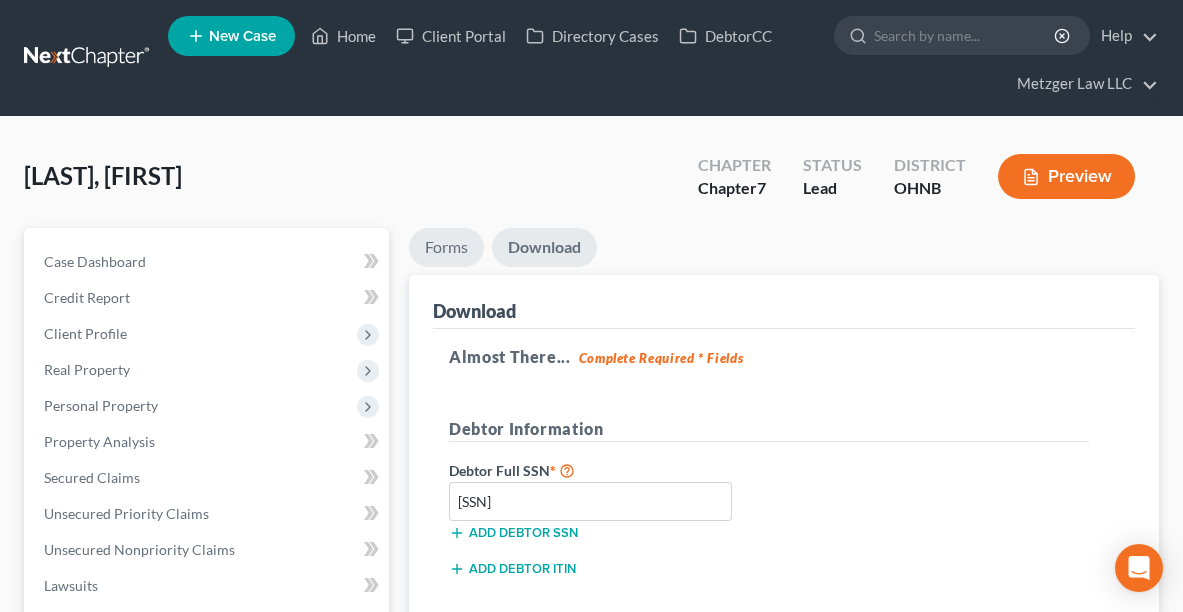 click on "Forms" at bounding box center (446, 247) 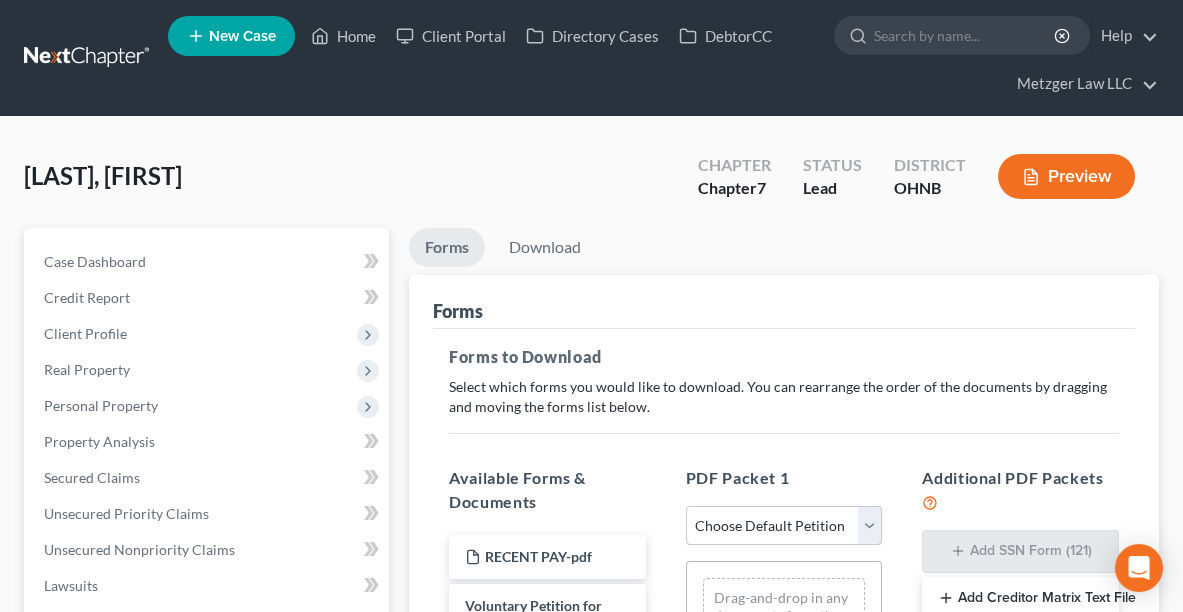 click on "Choose Default Petition PDF Packet Complete Bankruptcy Petition (all forms and schedules) Emergency Filing Forms (Petition and Creditor List Only) Amended Forms Signature Pages Only Petition for [LAST]" at bounding box center [784, 526] 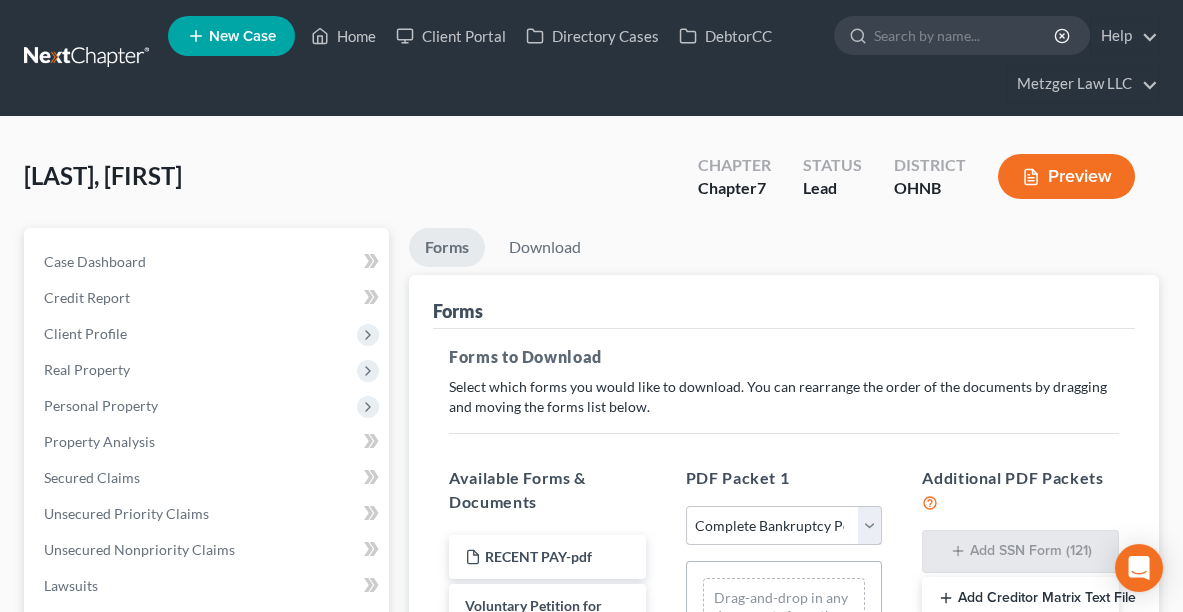 click on "Choose Default Petition PDF Packet Complete Bankruptcy Petition (all forms and schedules) Emergency Filing Forms (Petition and Creditor List Only) Amended Forms Signature Pages Only Petition for [LAST]" at bounding box center [784, 526] 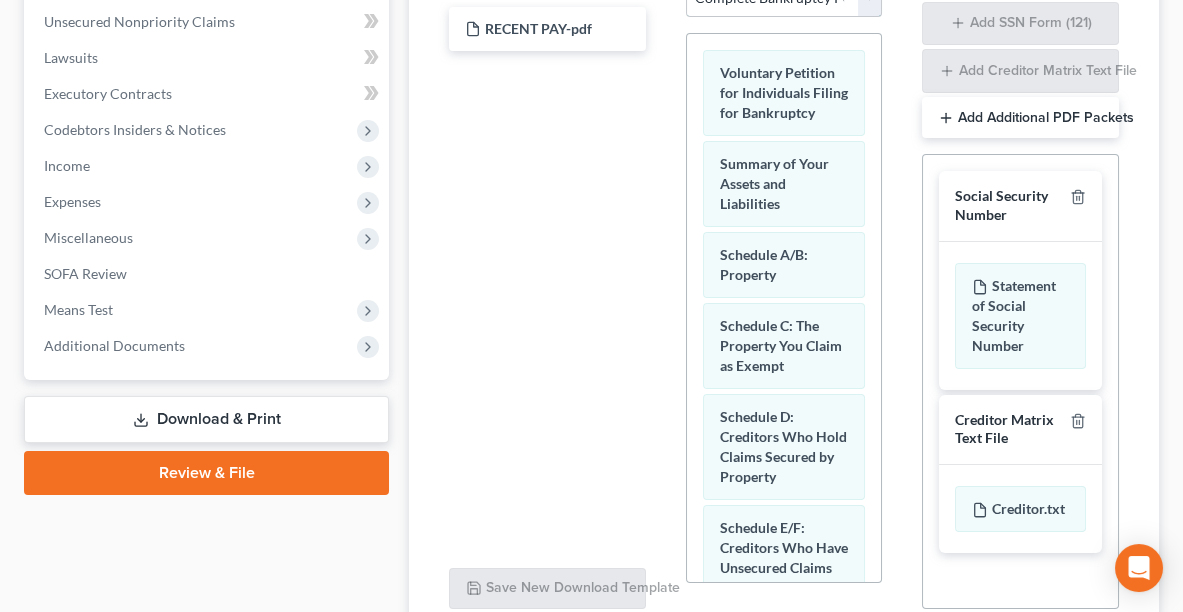 scroll, scrollTop: 700, scrollLeft: 0, axis: vertical 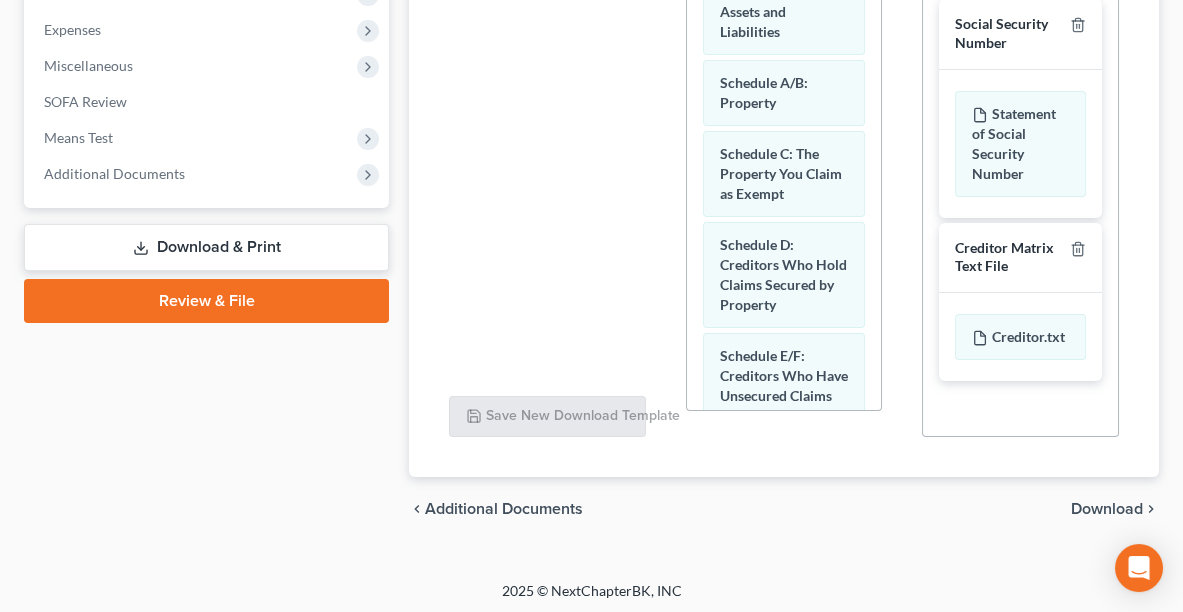 click on "Download" at bounding box center [1107, 509] 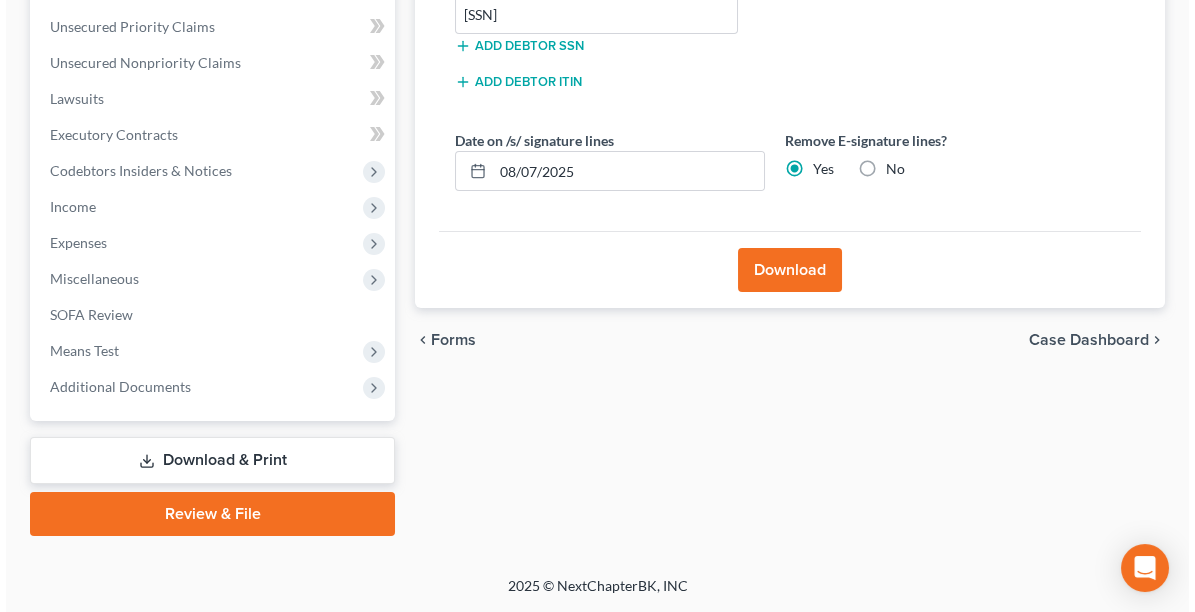 scroll, scrollTop: 483, scrollLeft: 0, axis: vertical 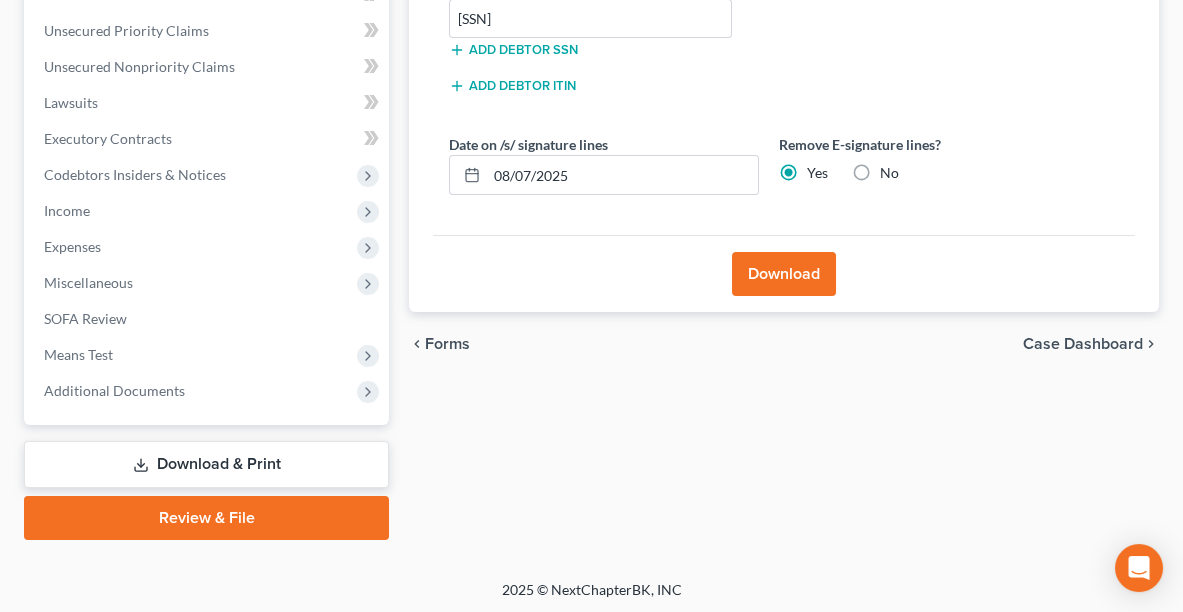 click on "No" at bounding box center [889, 173] 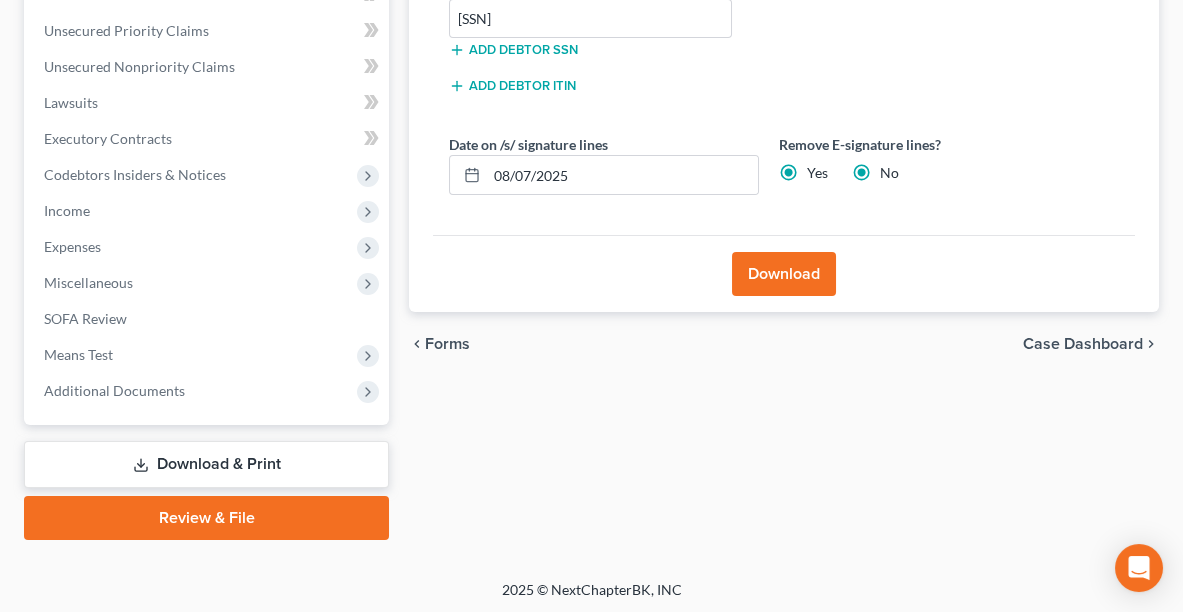 radio on "false" 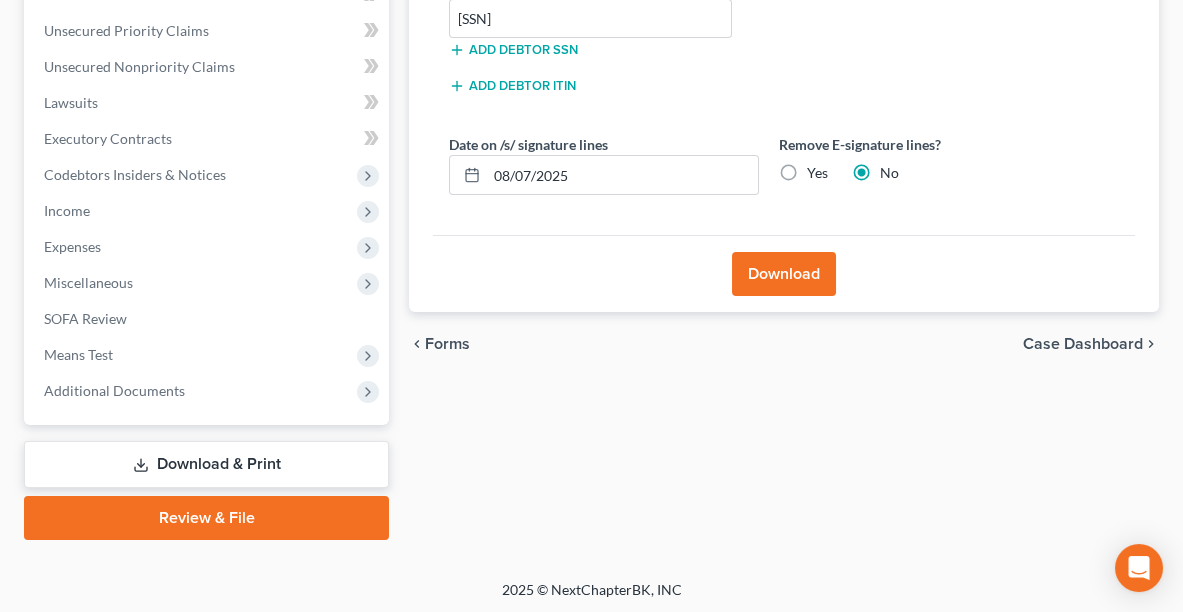 click on "Download" at bounding box center [784, 274] 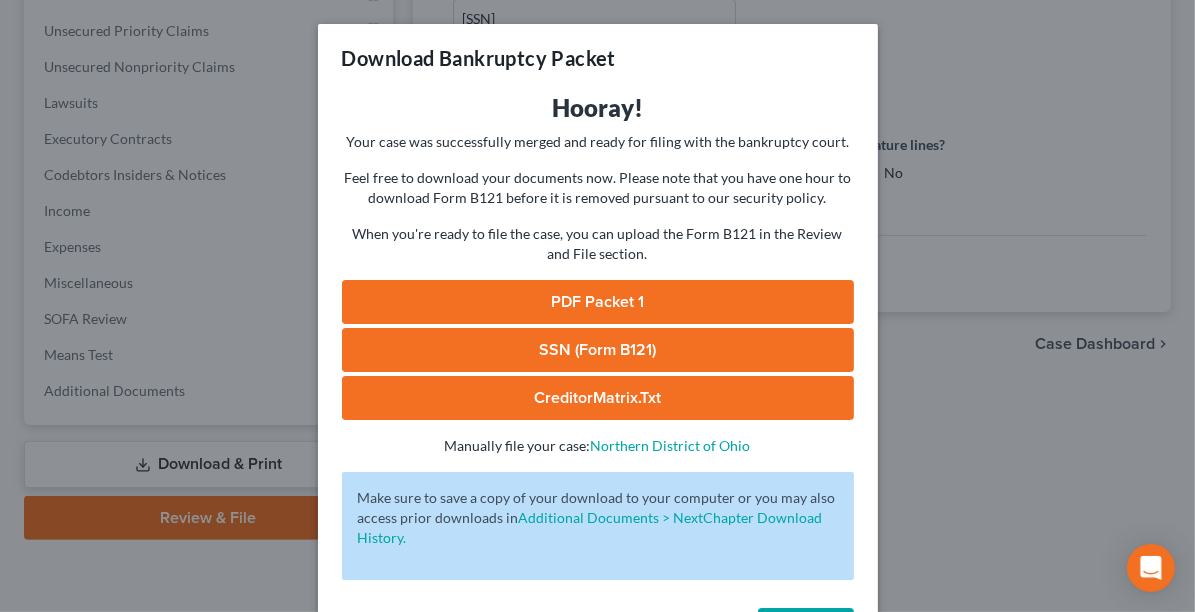 click on "PDF Packet 1" at bounding box center [598, 302] 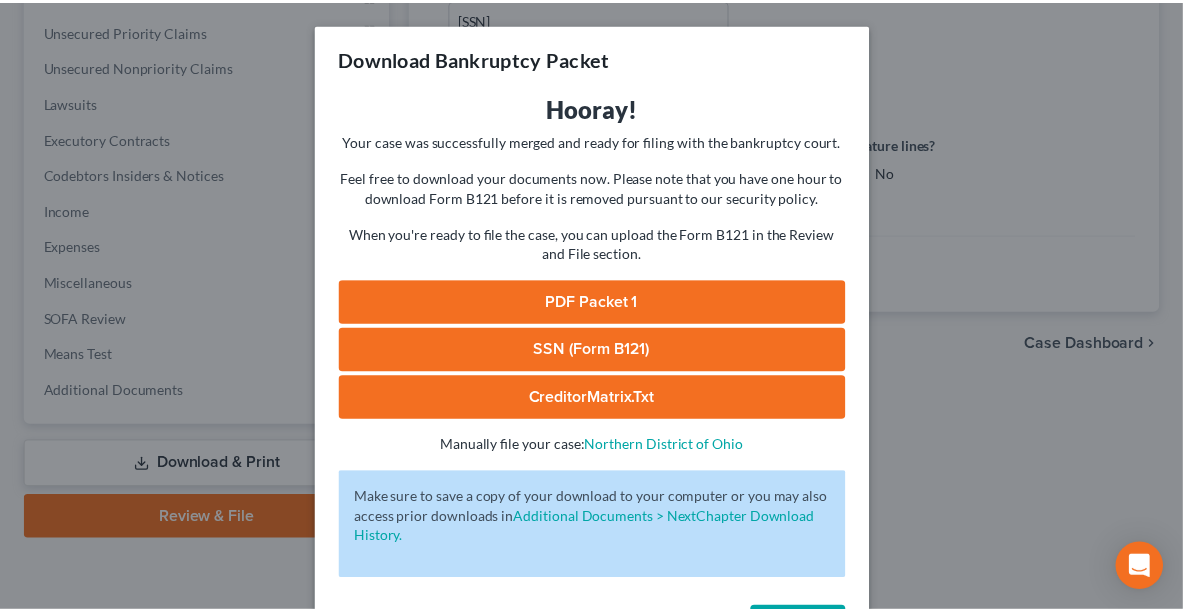 scroll, scrollTop: 75, scrollLeft: 0, axis: vertical 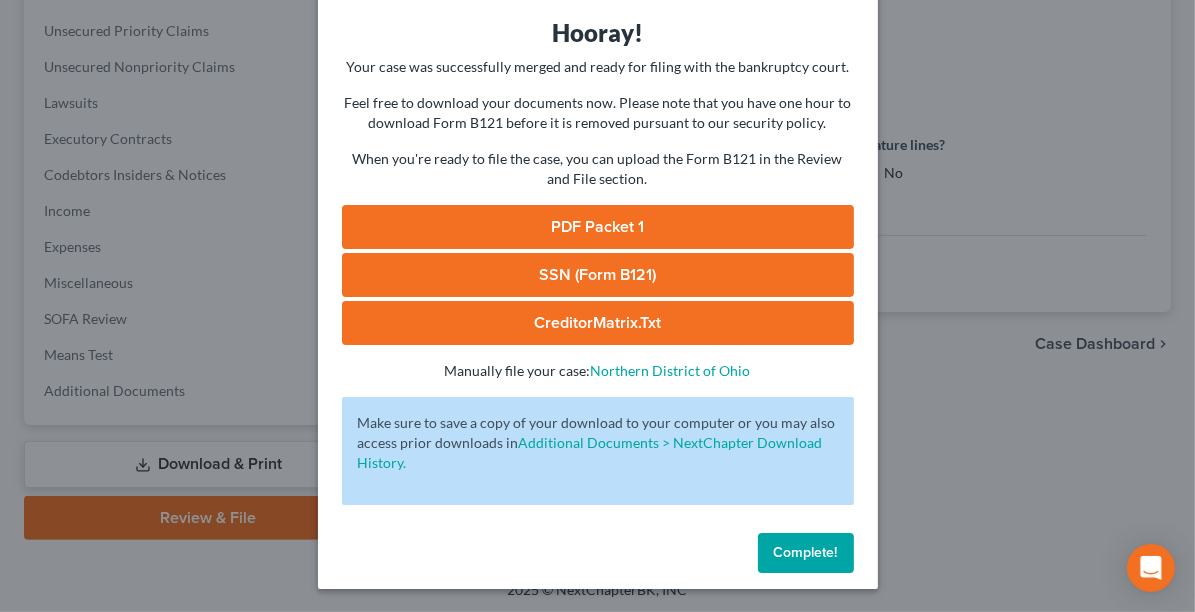 click on "Complete!" at bounding box center [806, 552] 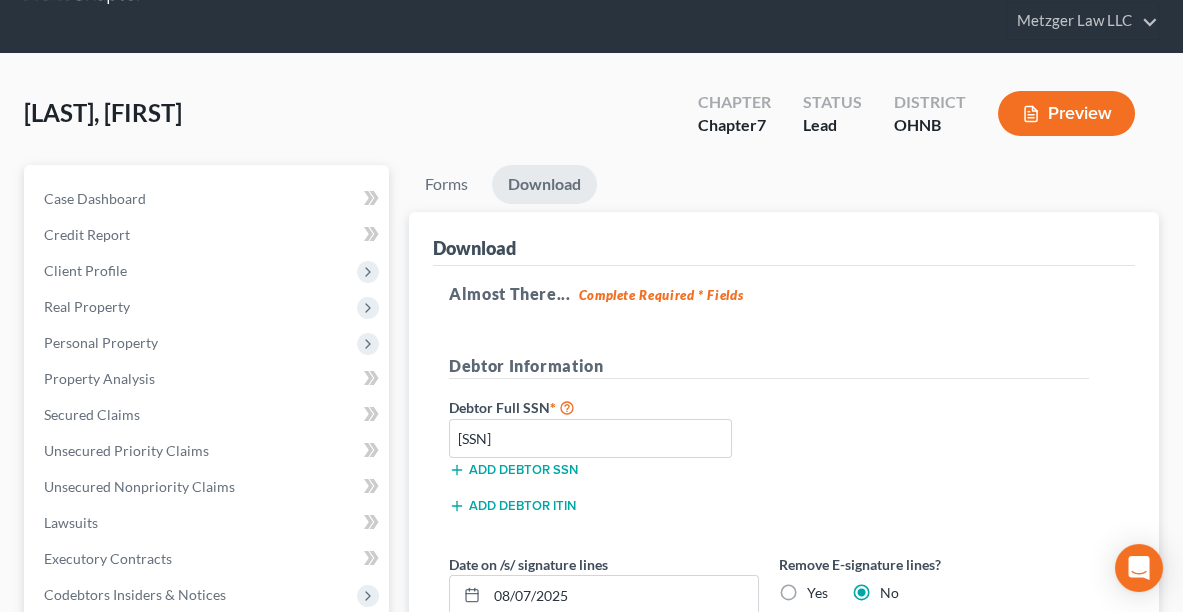 scroll, scrollTop: 16, scrollLeft: 0, axis: vertical 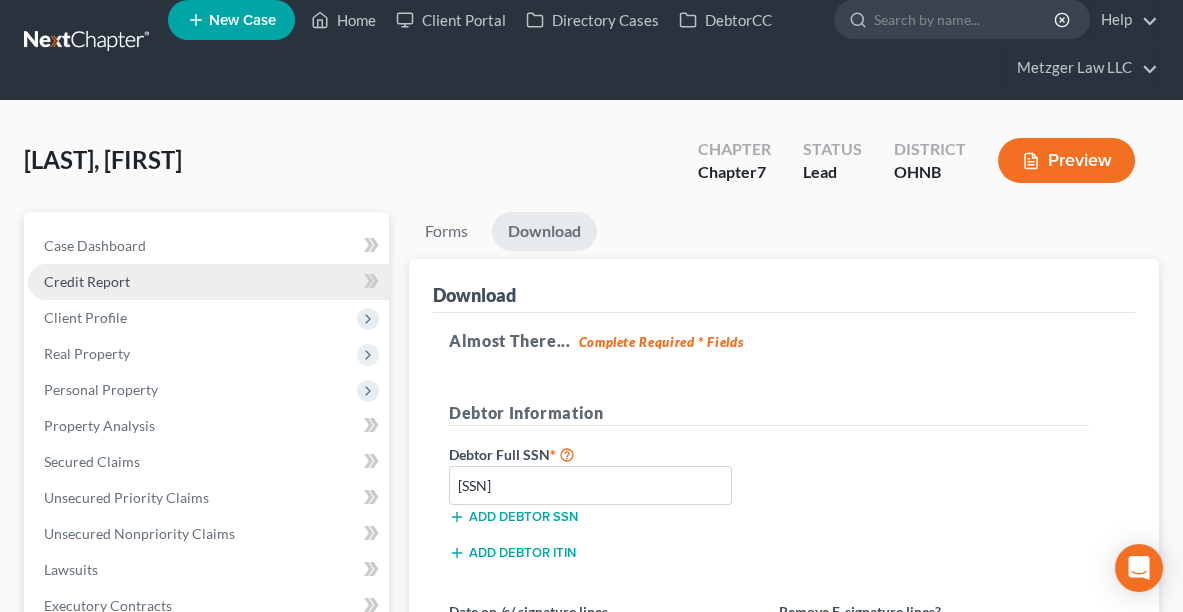 click on "Credit Report" at bounding box center (87, 281) 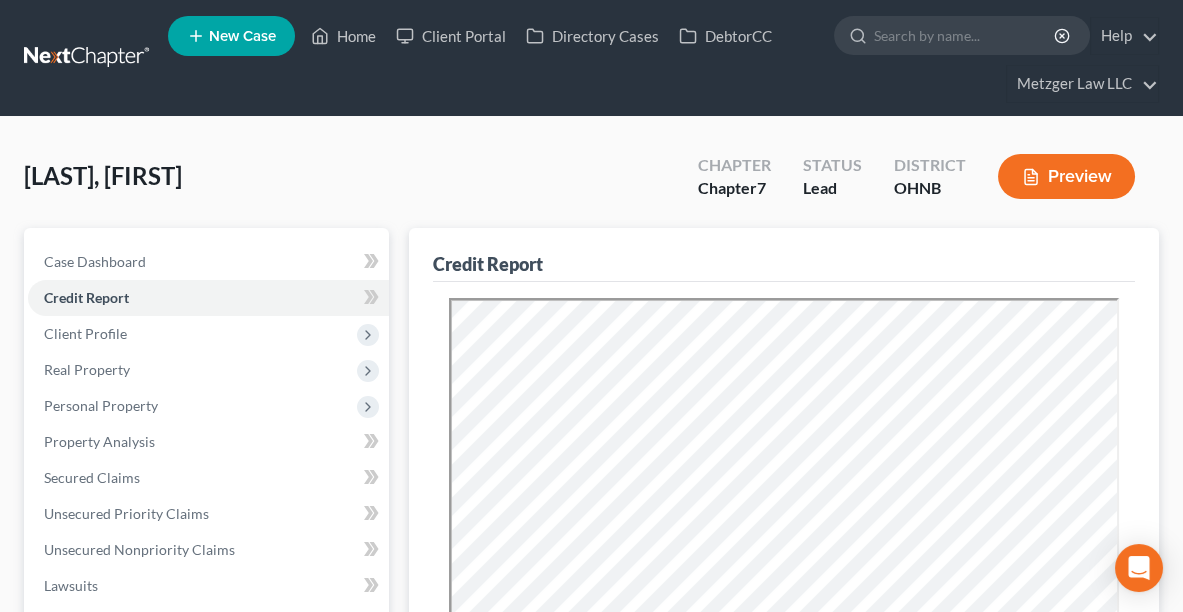 scroll, scrollTop: 0, scrollLeft: 0, axis: both 